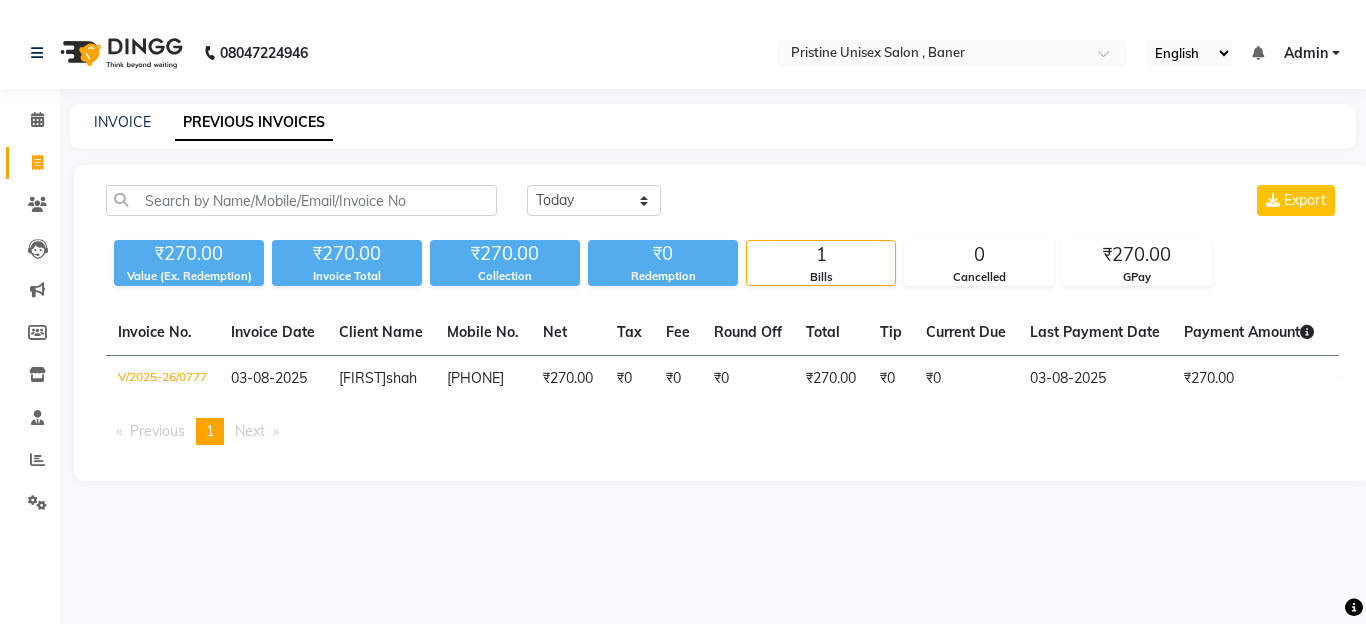 scroll, scrollTop: 0, scrollLeft: 0, axis: both 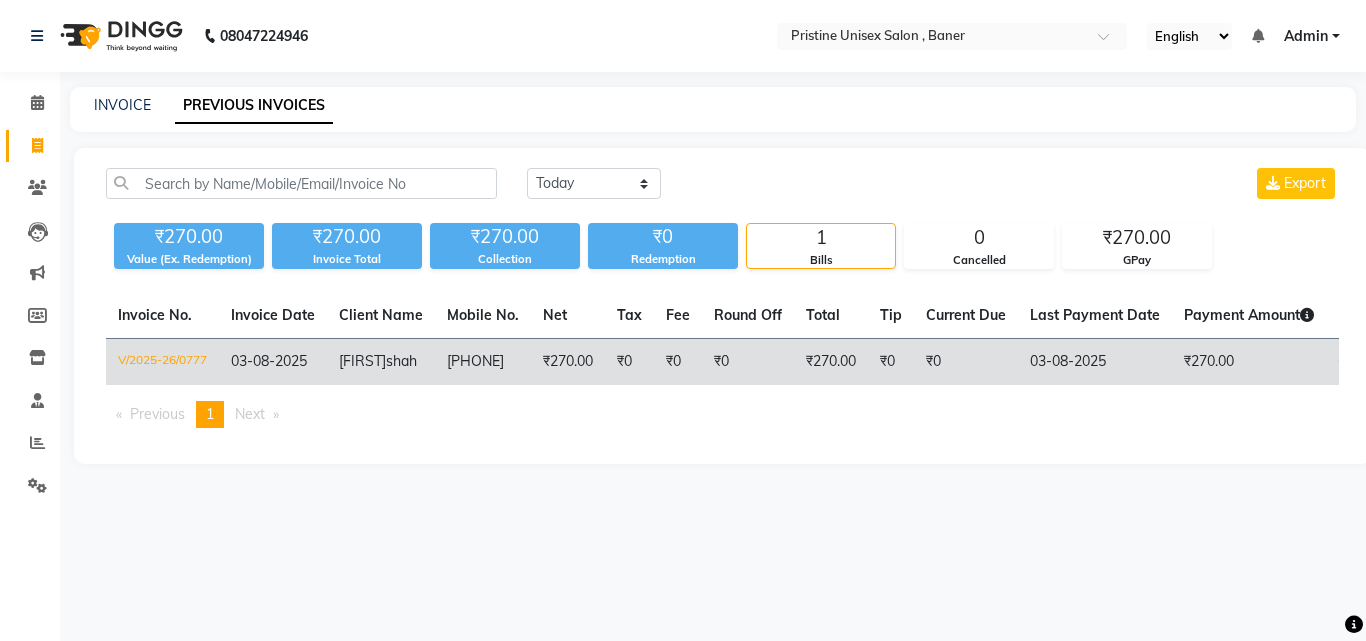 click on "[PHONE]" 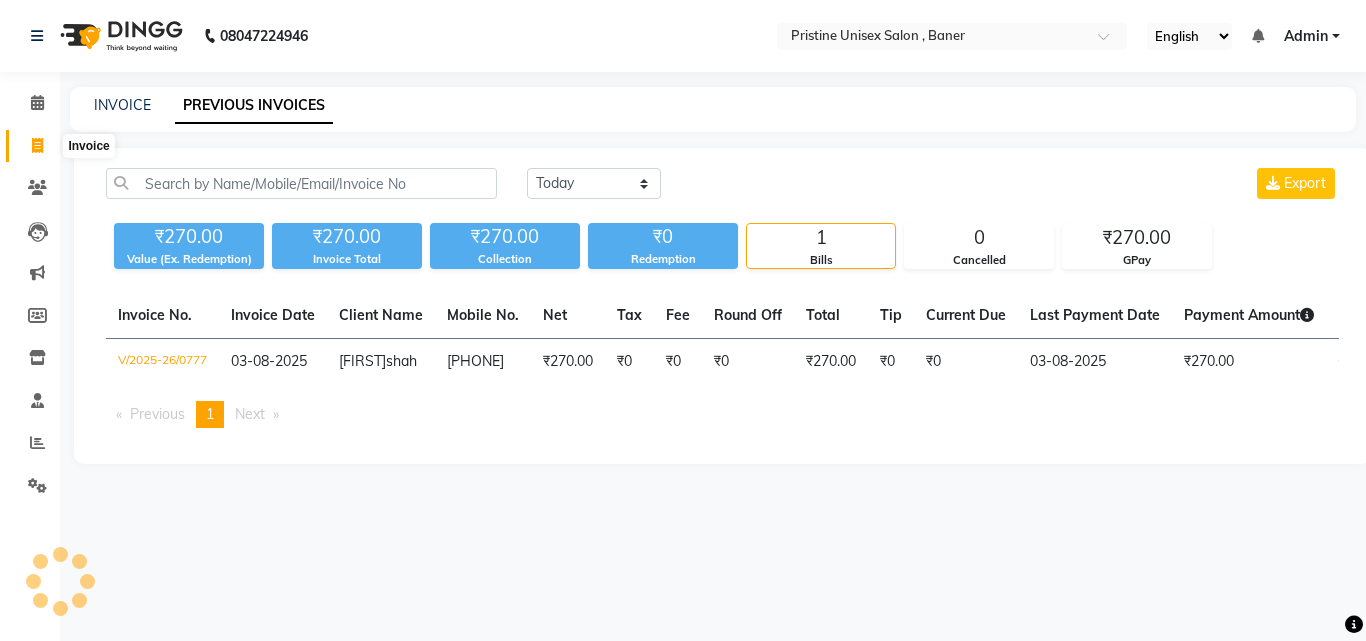click 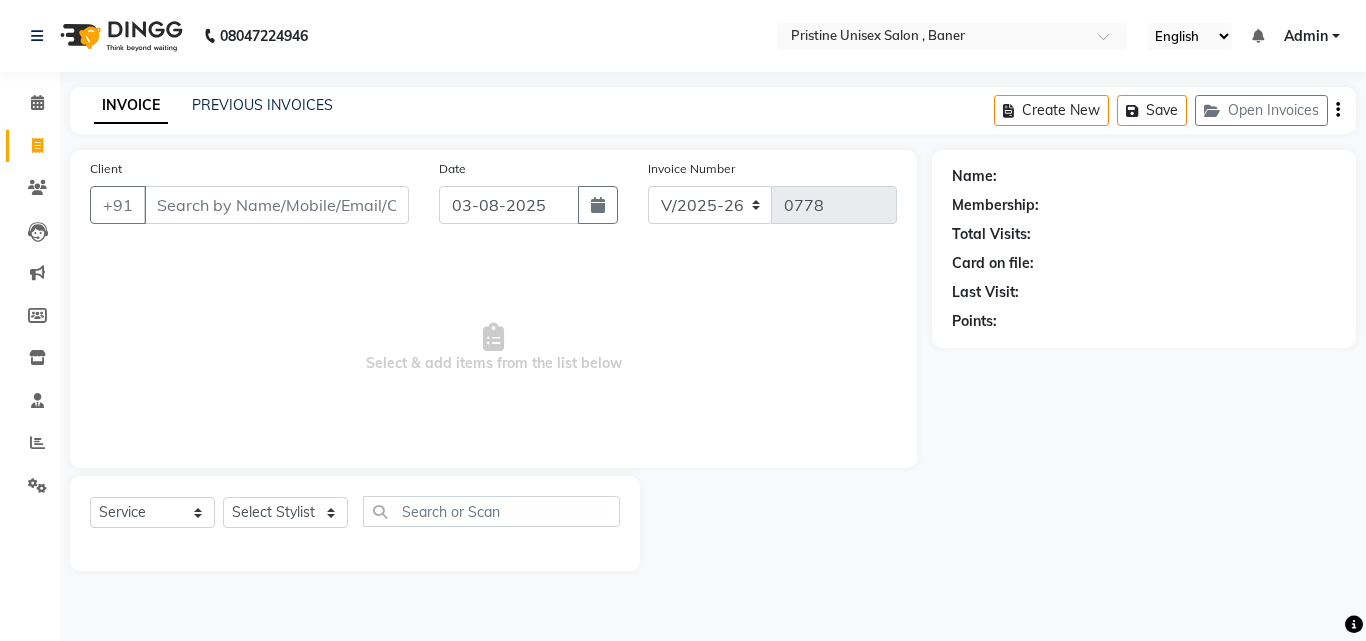 click on "Name: Membership: Total Visits: Card on file: Last Visit:  Points:" 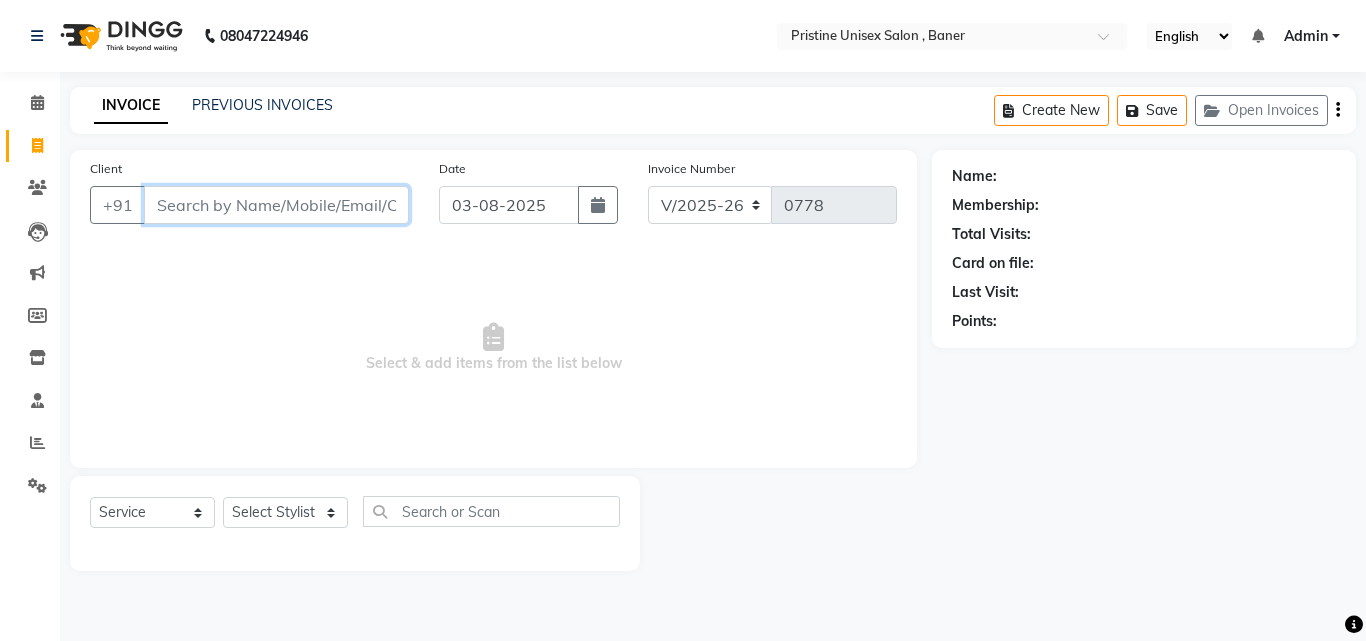 click on "Client" at bounding box center [276, 205] 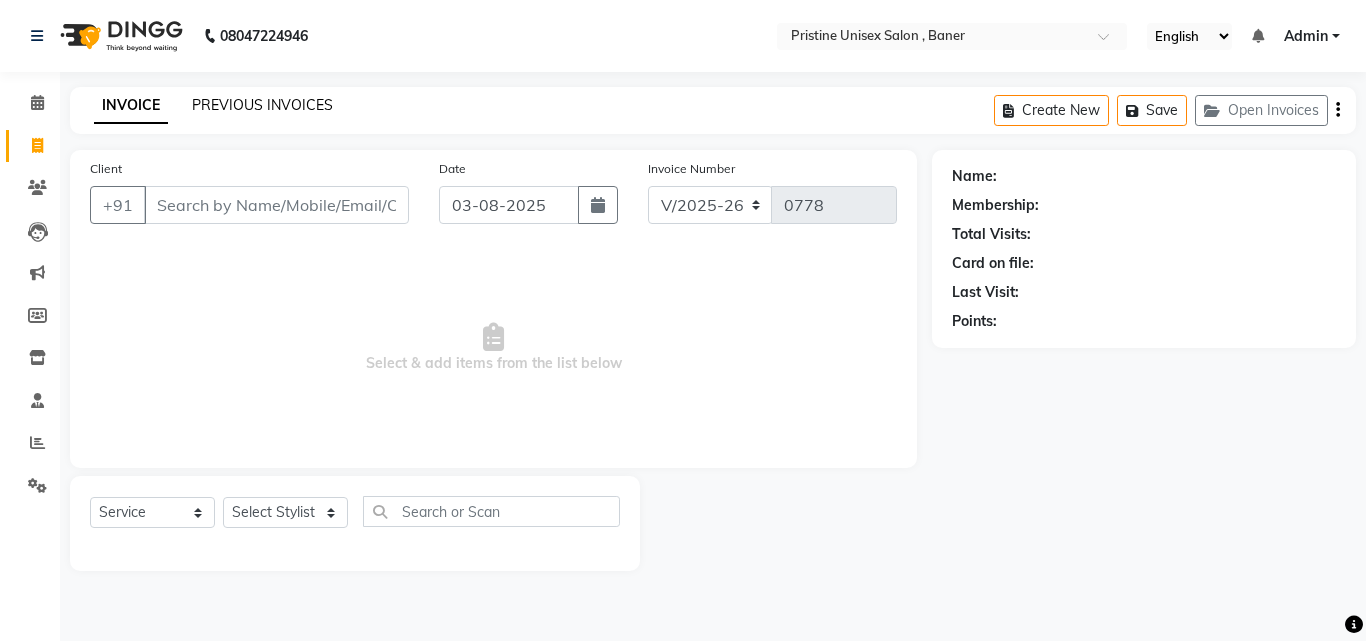 click on "PREVIOUS INVOICES" 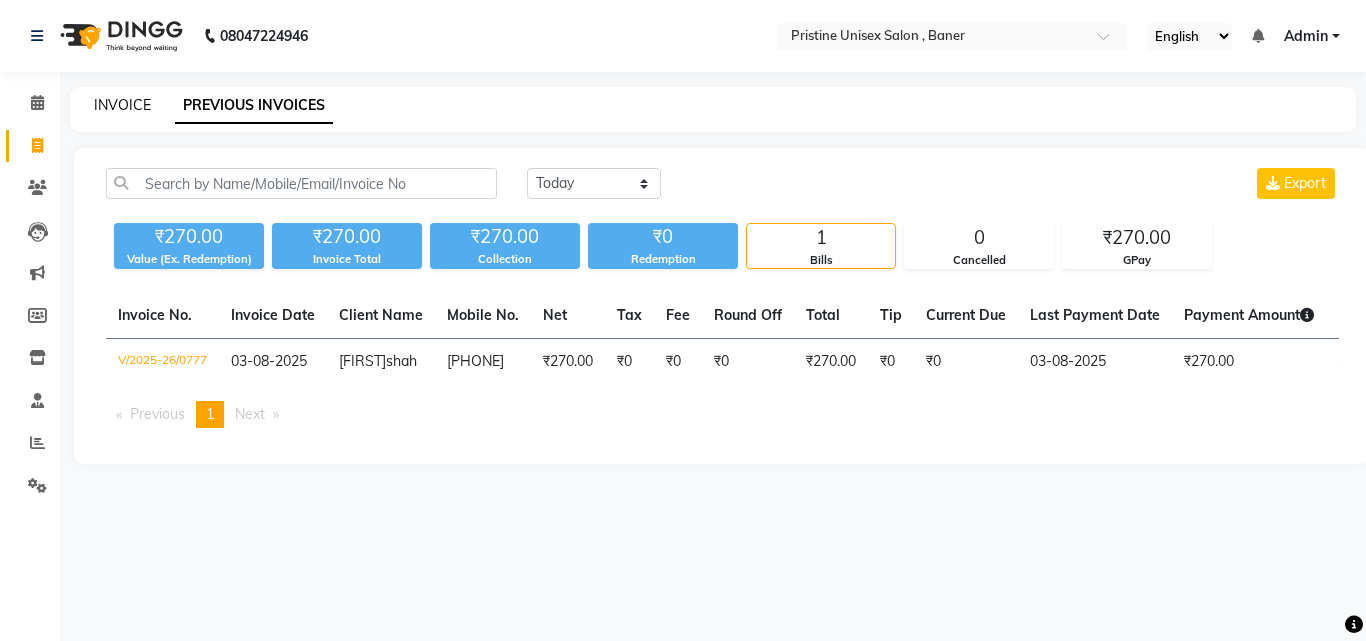 click on "INVOICE" 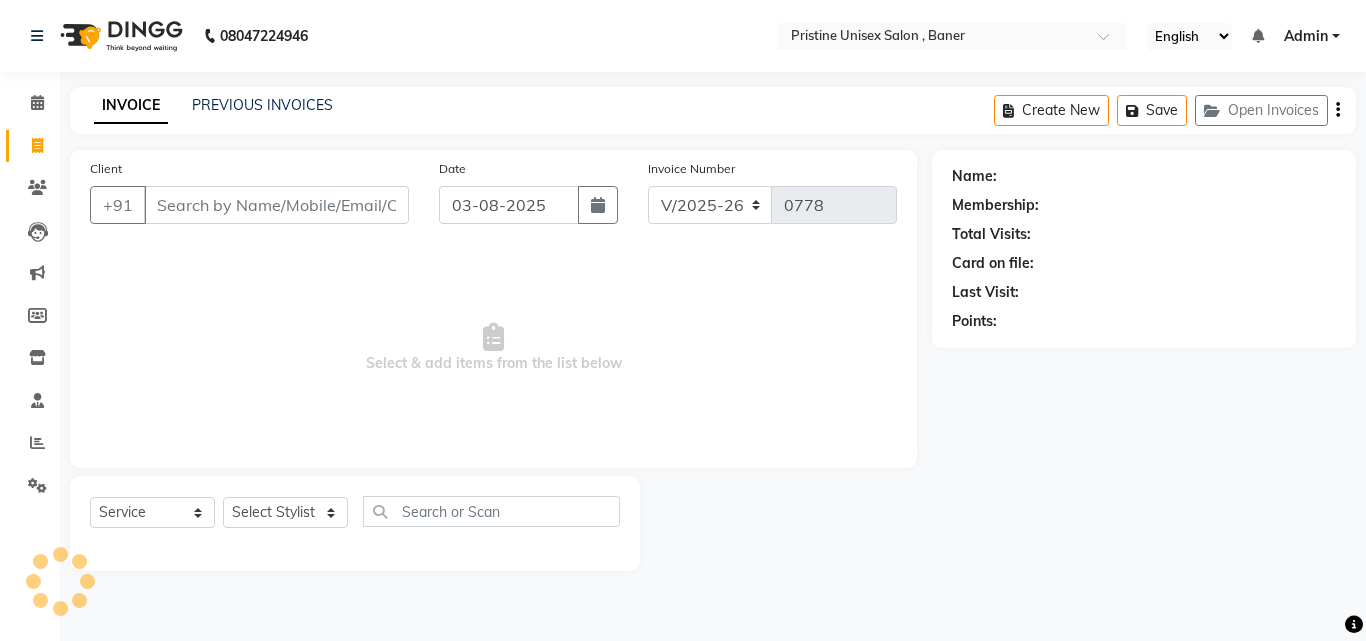 click on "Client" at bounding box center [276, 205] 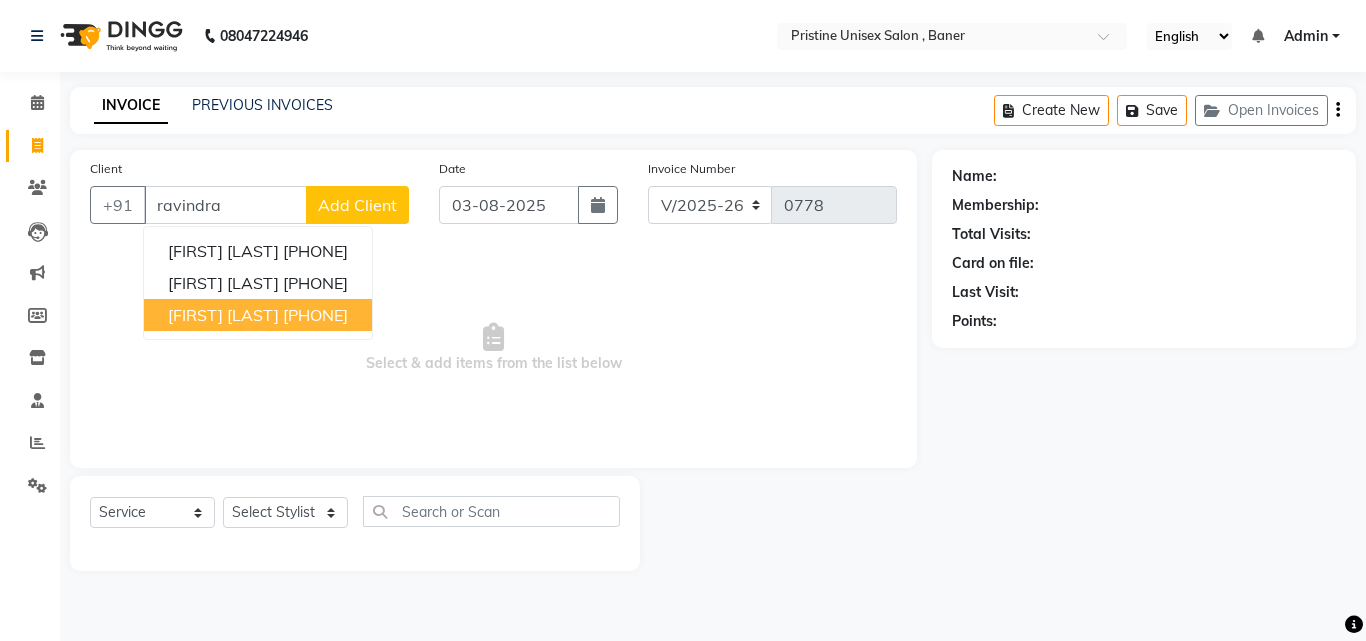 click on "[PHONE]" at bounding box center [315, 315] 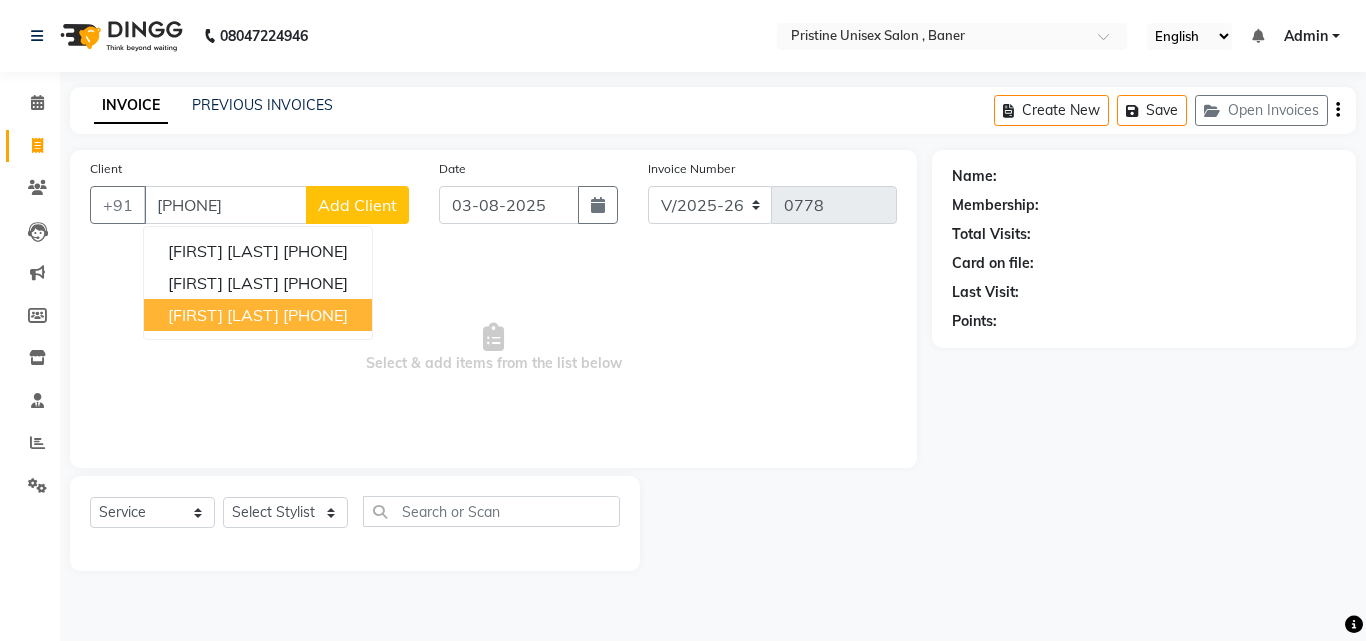 type on "[PHONE]" 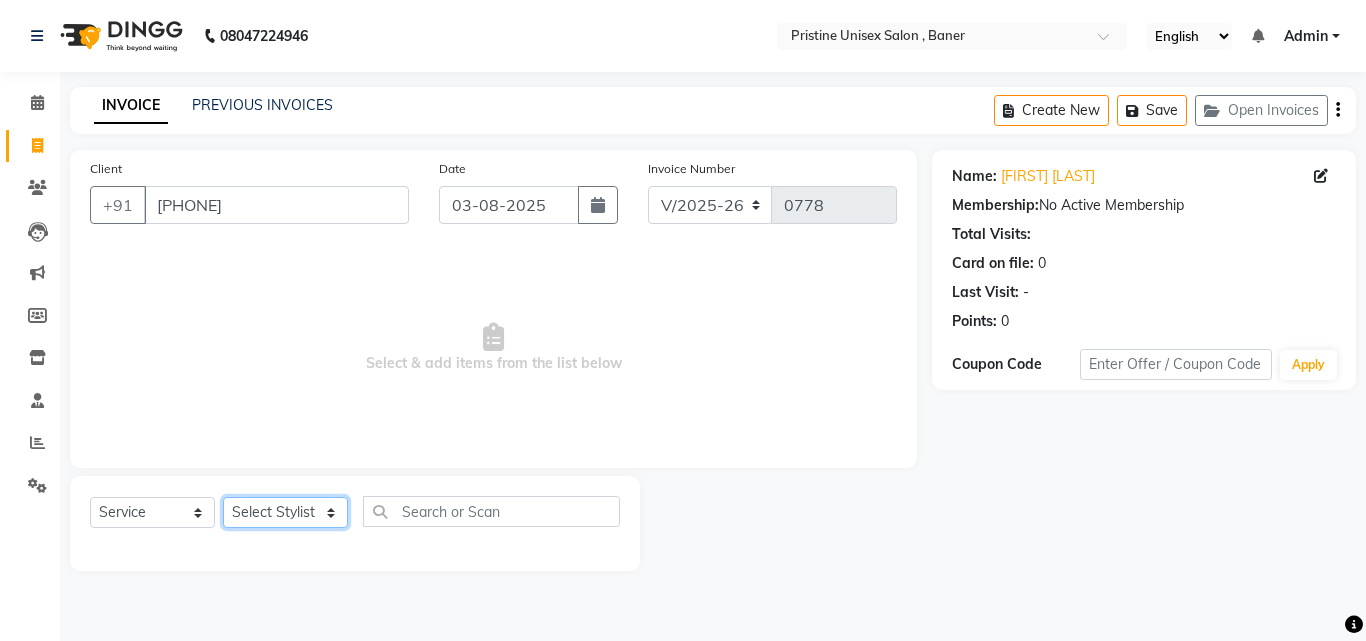 click on "Select Stylist ABHISHEKH Jaya Shinde Karan  Mahesh Rasal Mohd Monish Ahmed monika  NAAZ NIlesh pooja jaison Pooja Mam purva Sanket Sujata  Surekha Vandana  Chavan Vrsha jare" 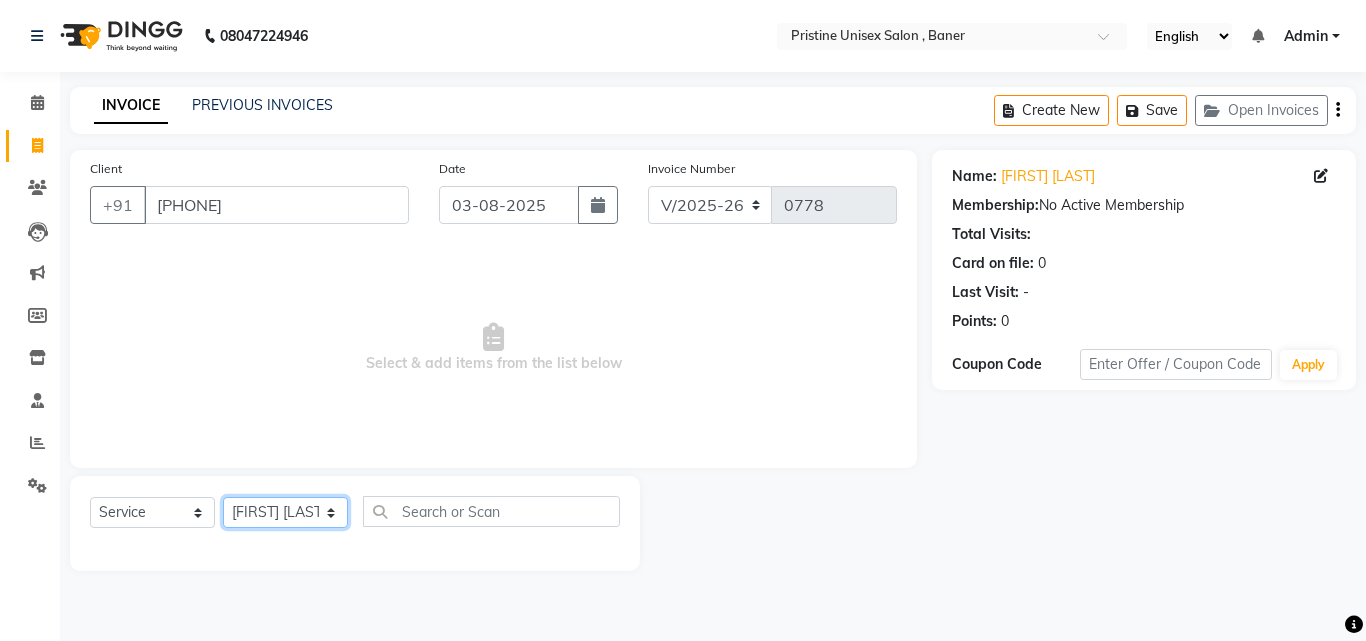 click on "Select Stylist ABHISHEKH Jaya Shinde Karan  Mahesh Rasal Mohd Monish Ahmed monika  NAAZ NIlesh pooja jaison Pooja Mam purva Sanket Sujata  Surekha Vandana  Chavan Vrsha jare" 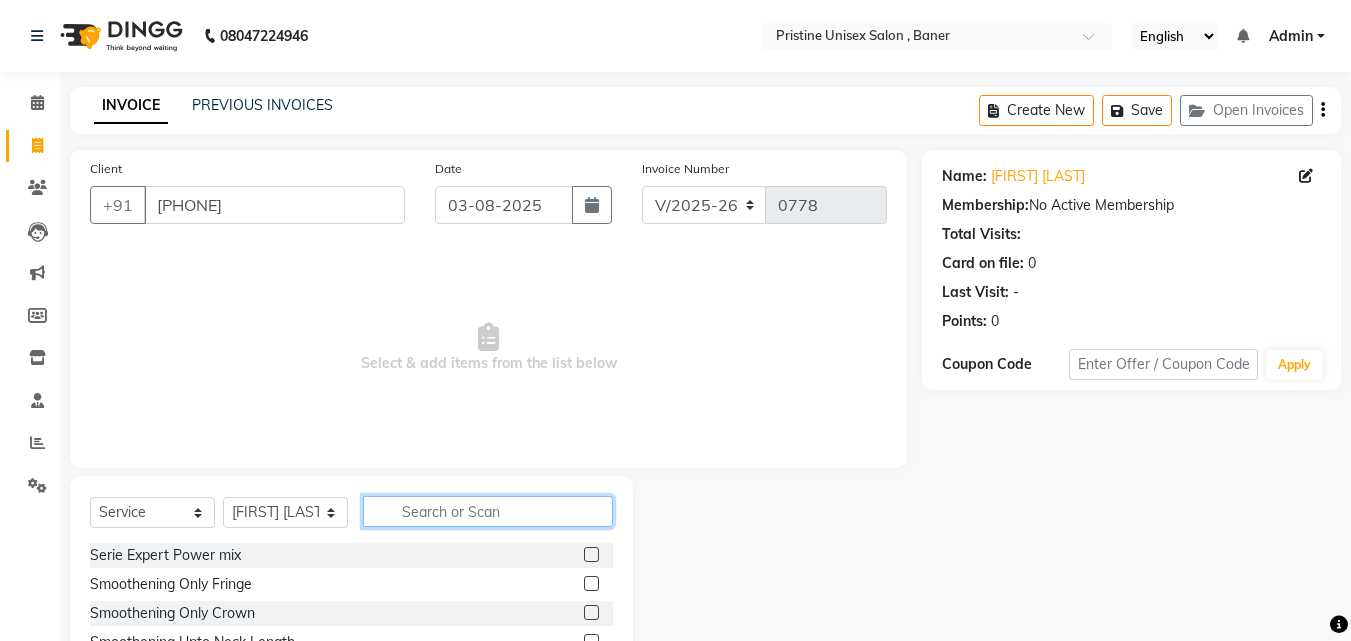 click 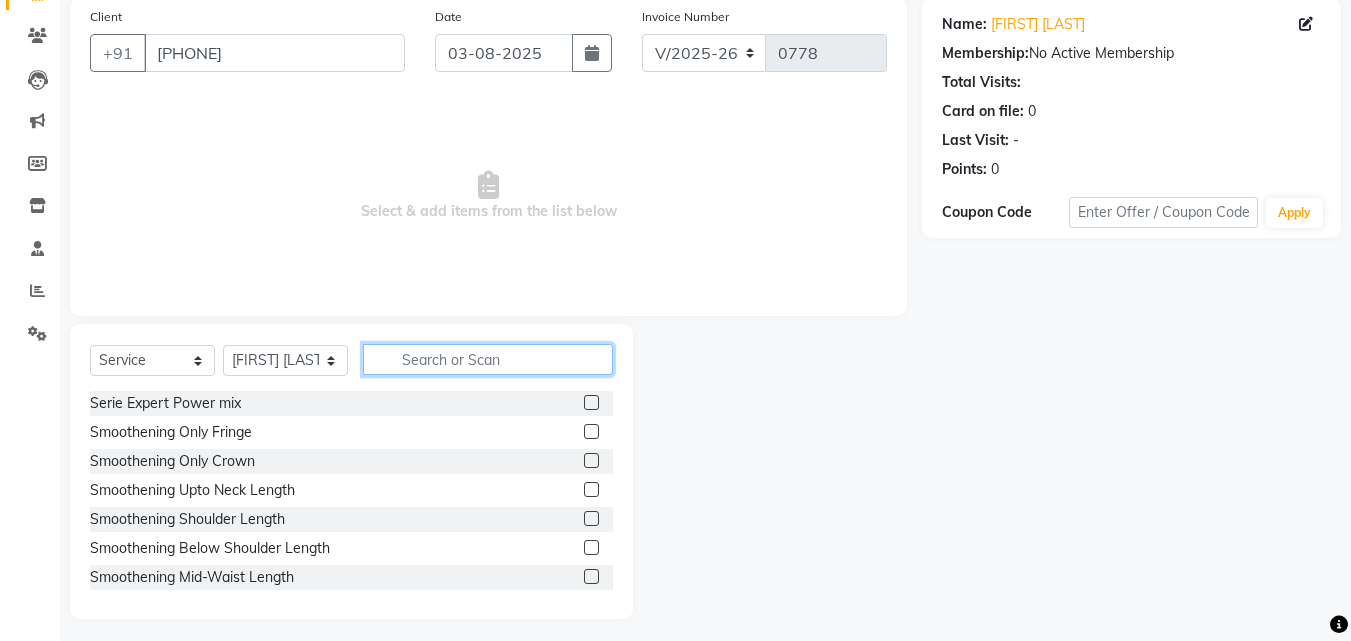 scroll, scrollTop: 160, scrollLeft: 0, axis: vertical 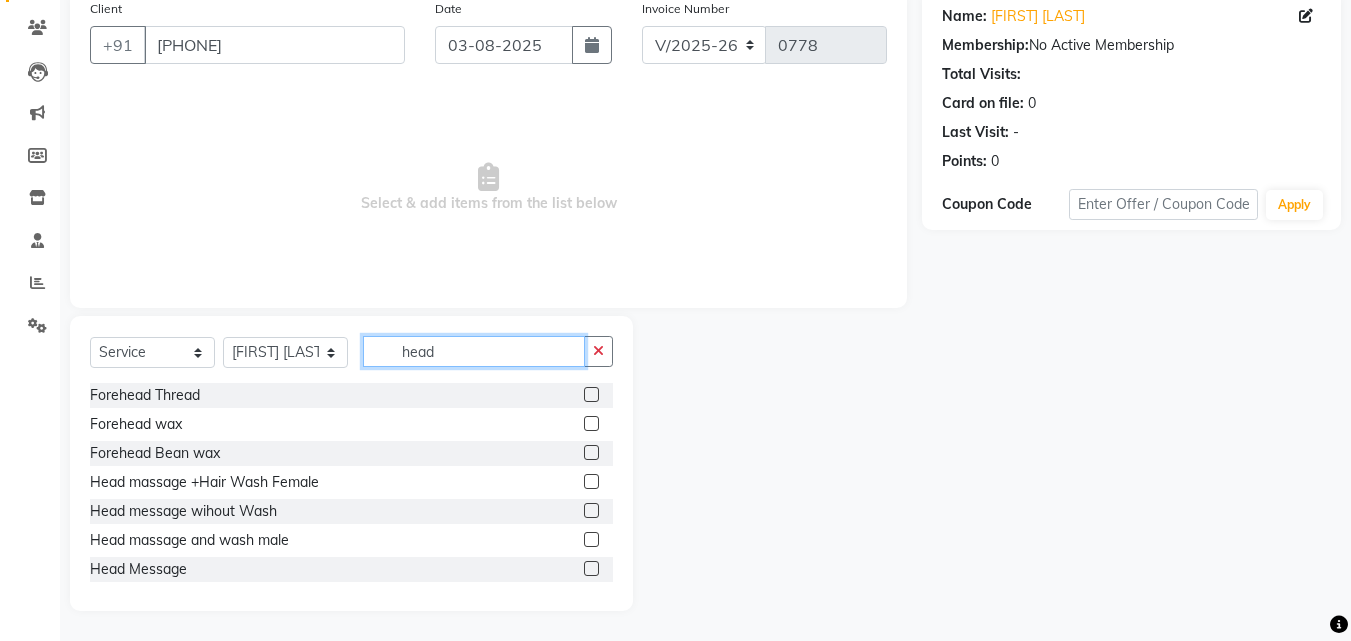 type on "head" 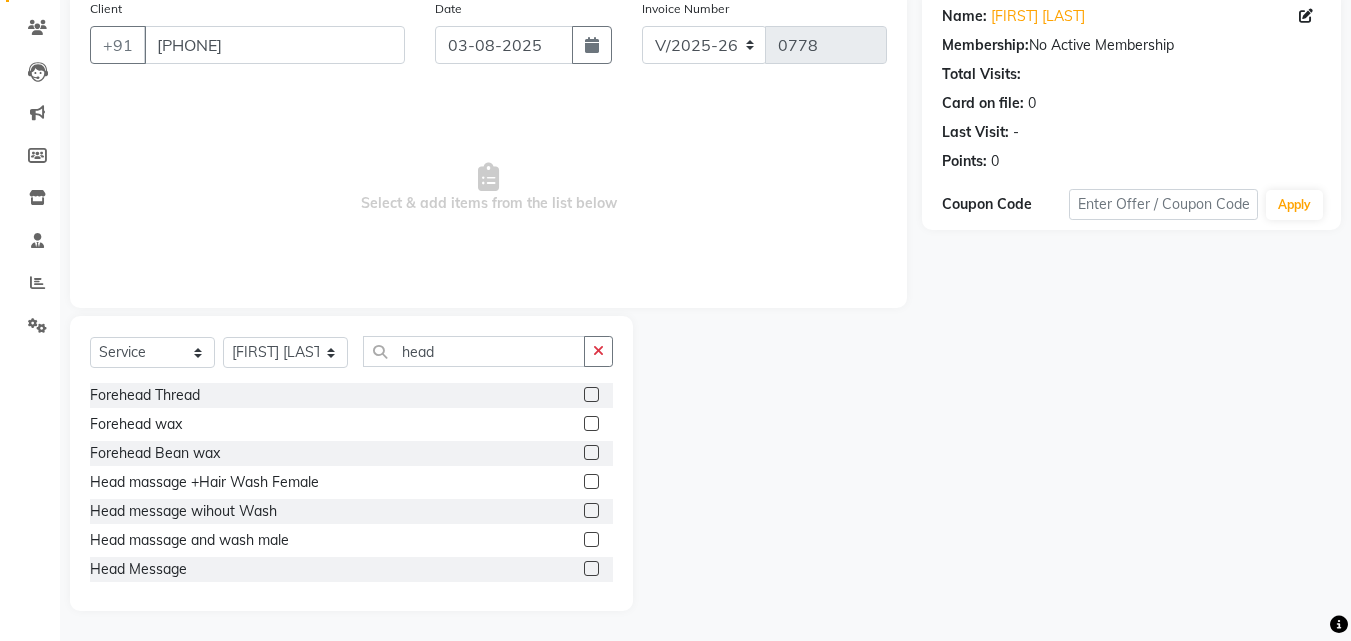 click 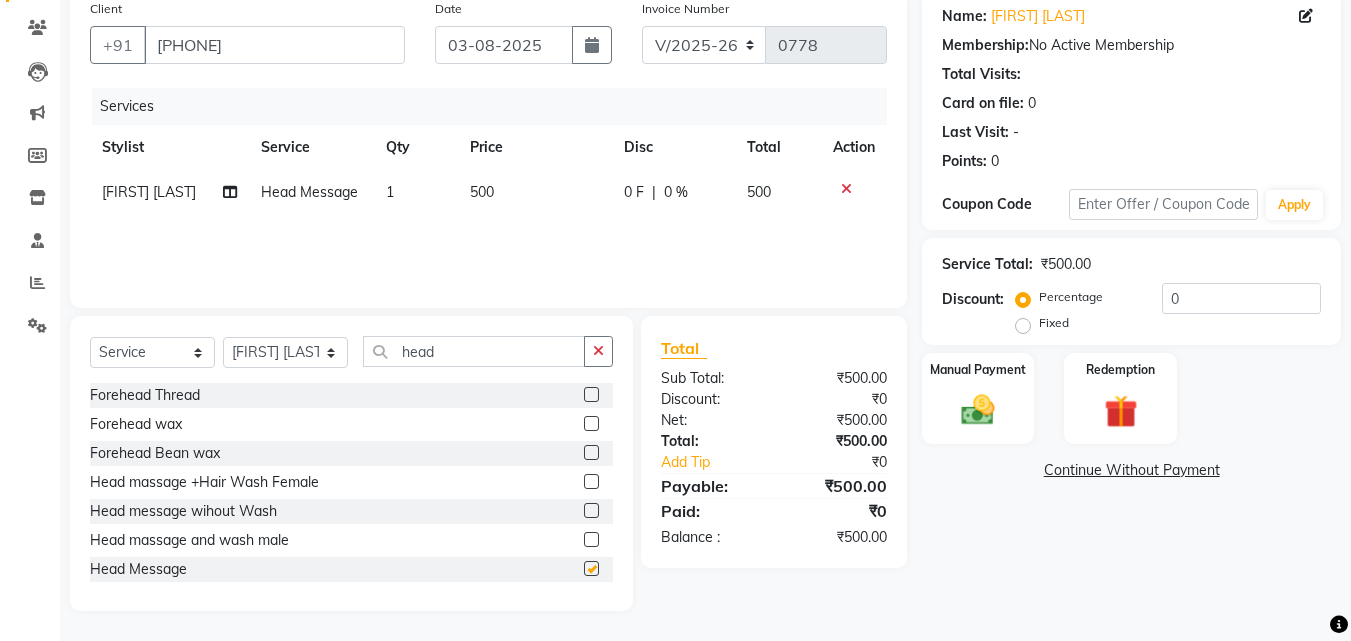 checkbox on "false" 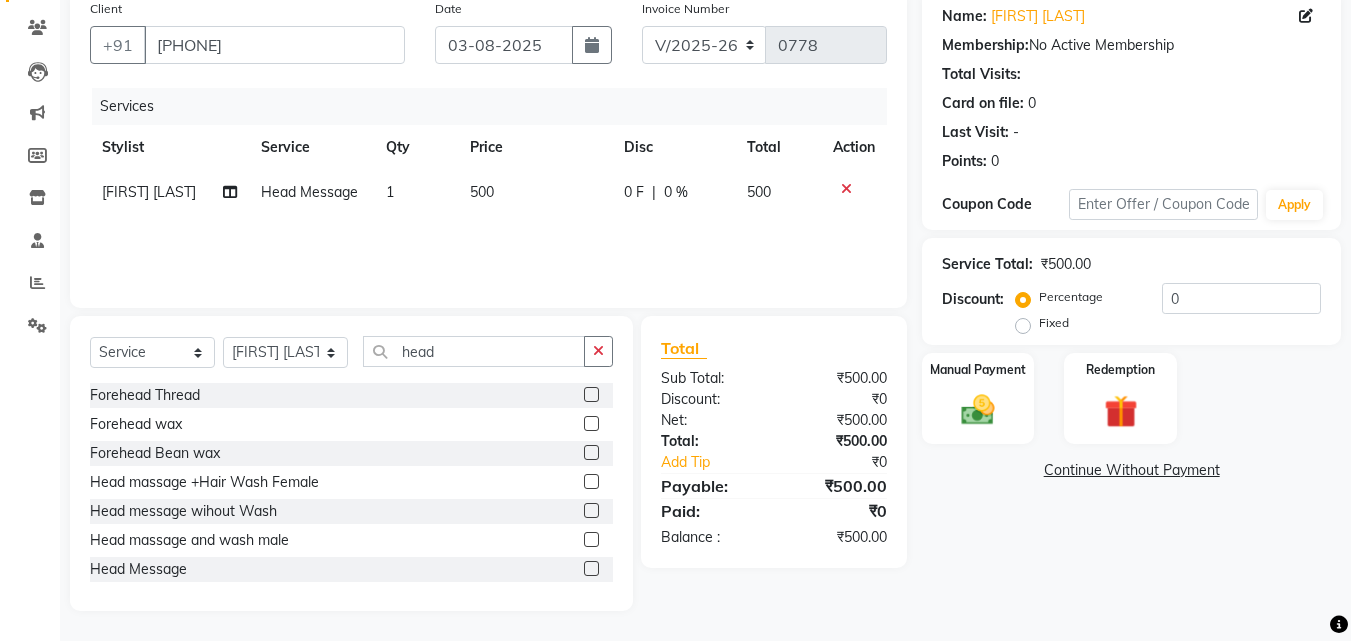 click 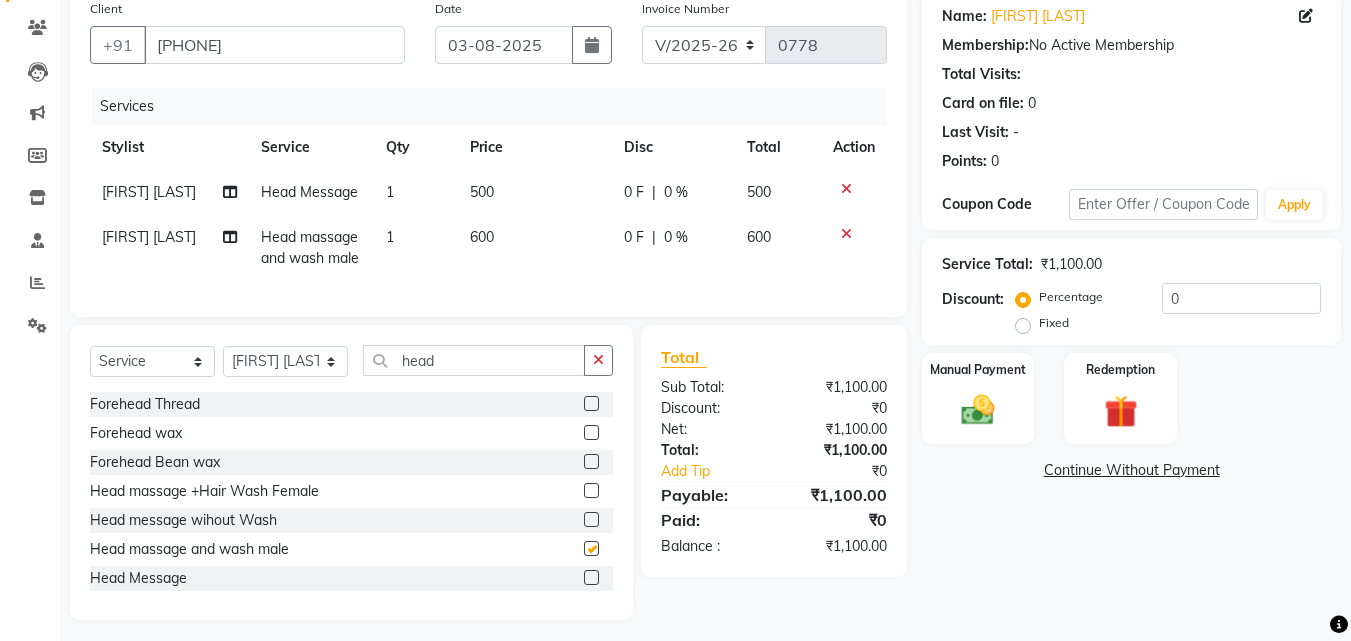 checkbox on "false" 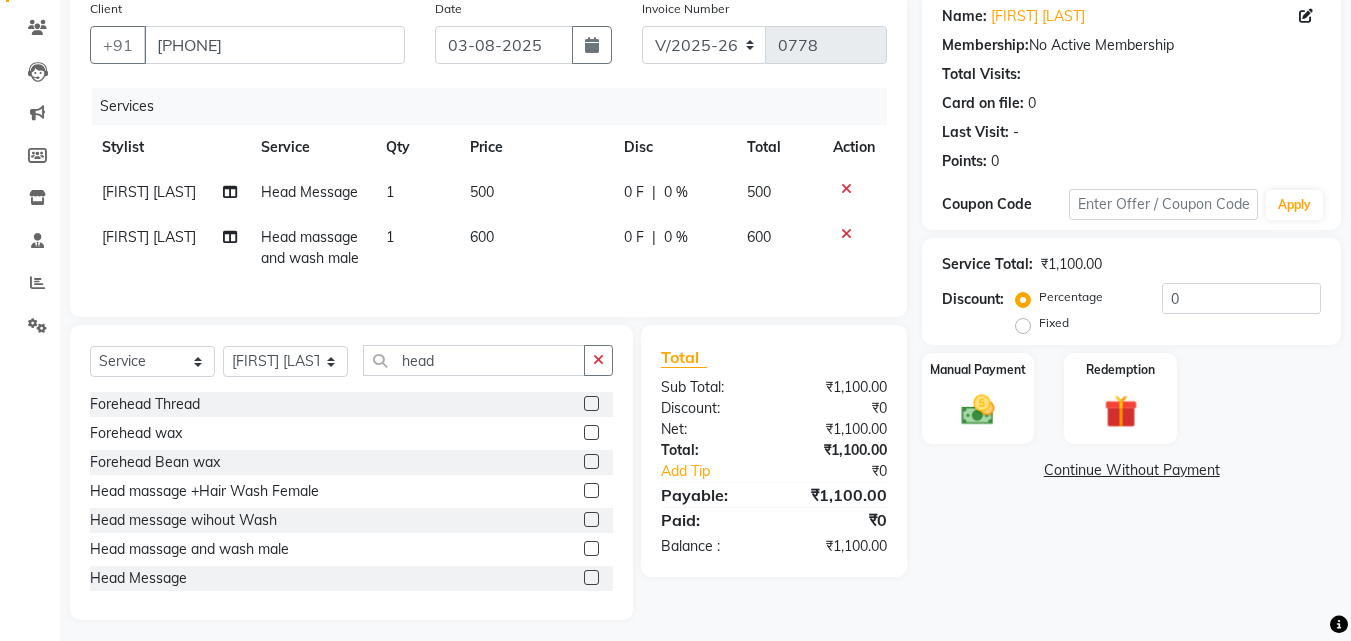 click 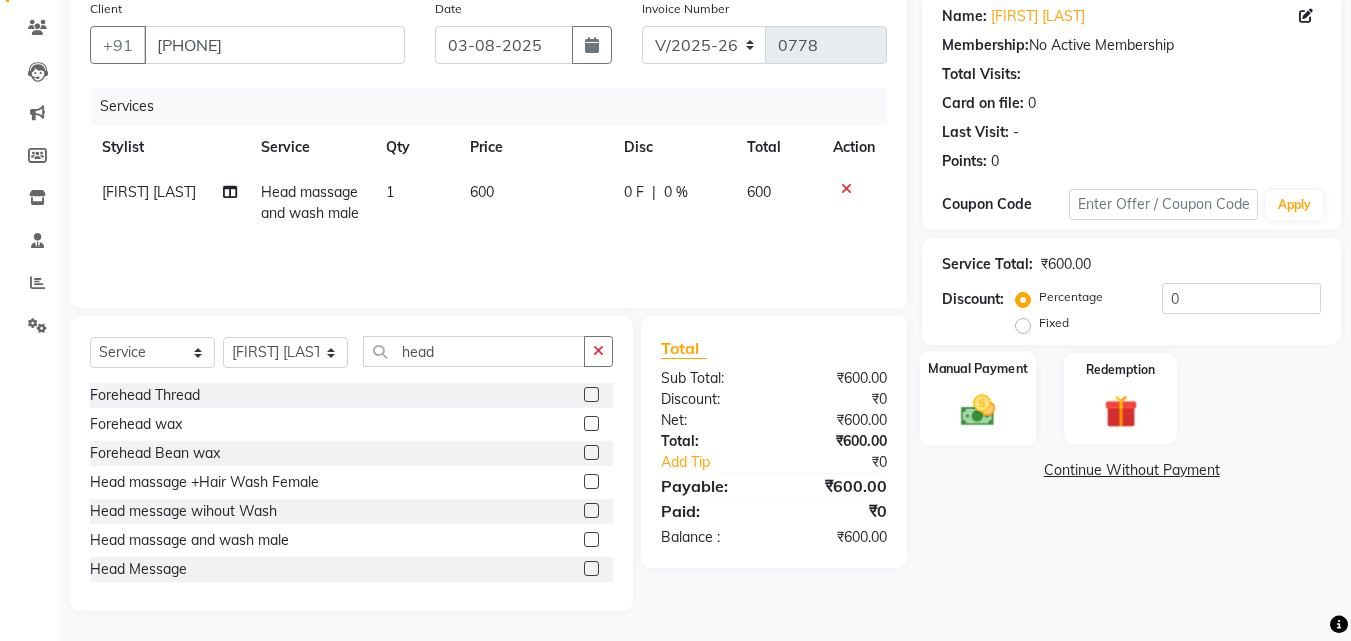 click 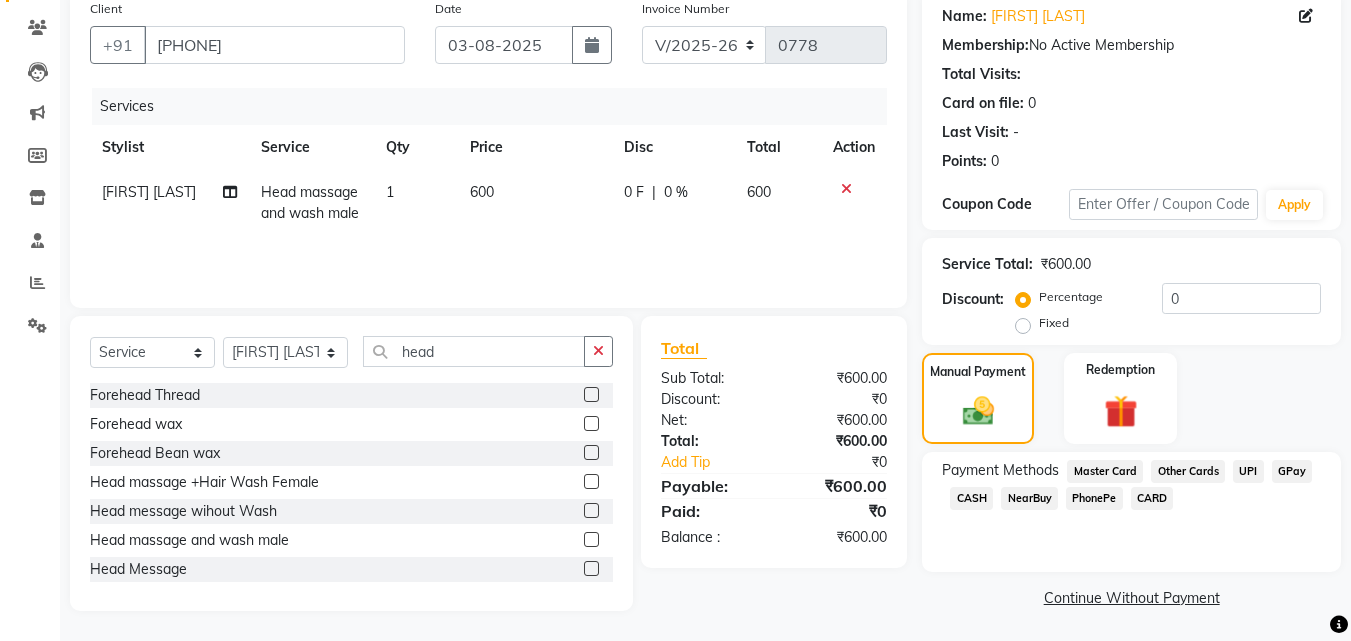 scroll, scrollTop: 162, scrollLeft: 0, axis: vertical 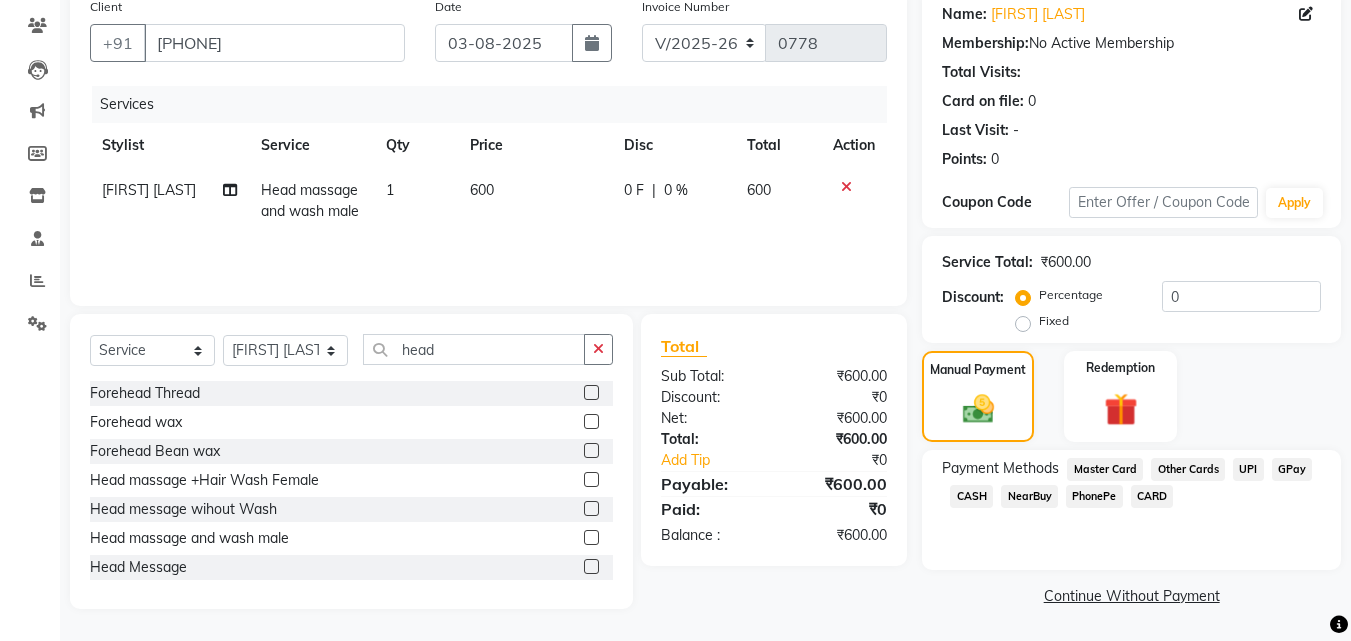 click on "CASH" 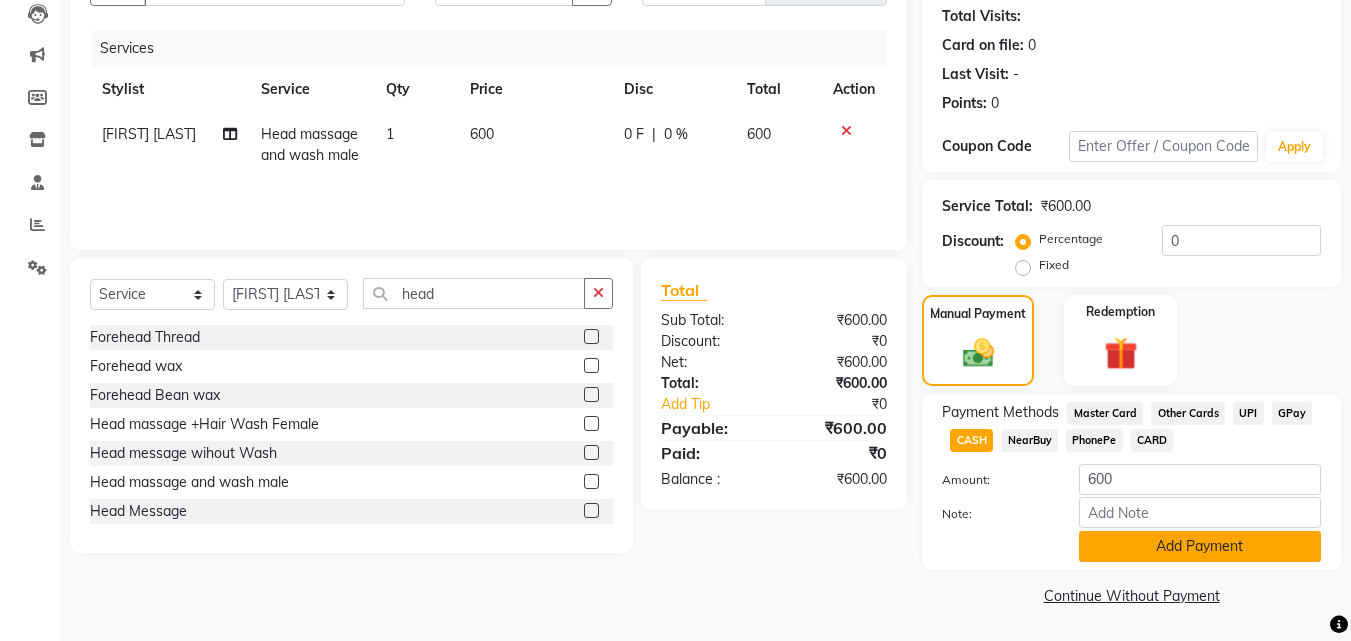 click on "Add Payment" 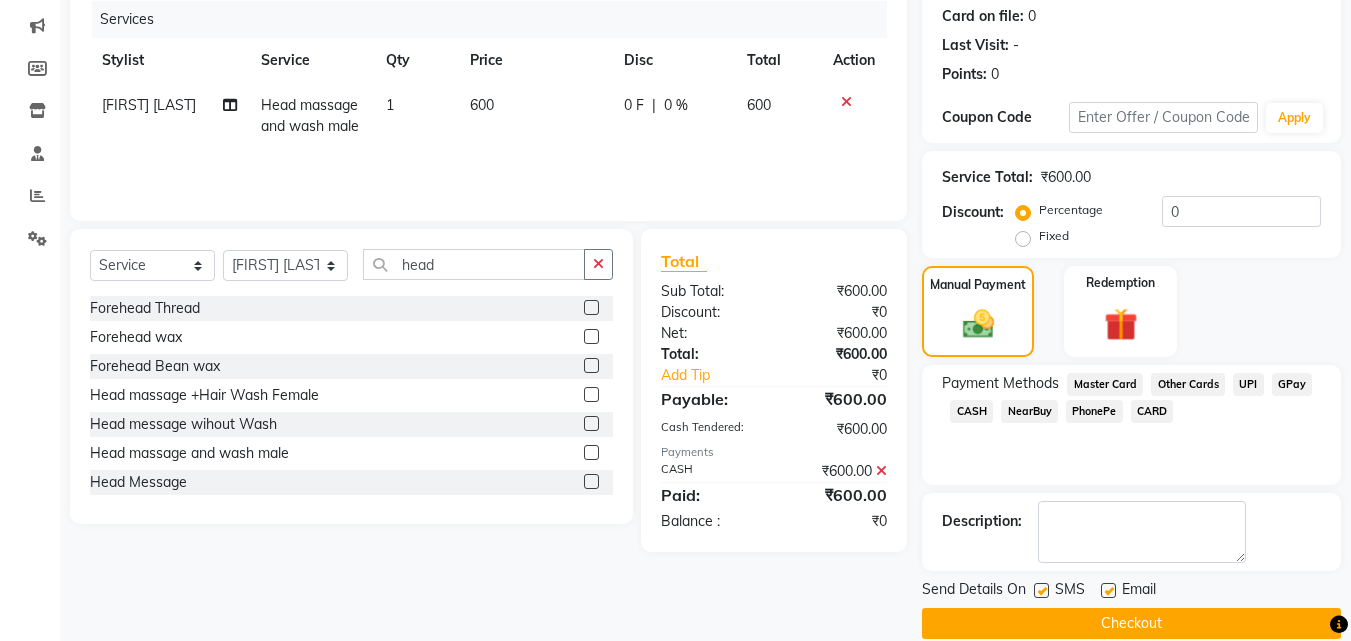scroll, scrollTop: 275, scrollLeft: 0, axis: vertical 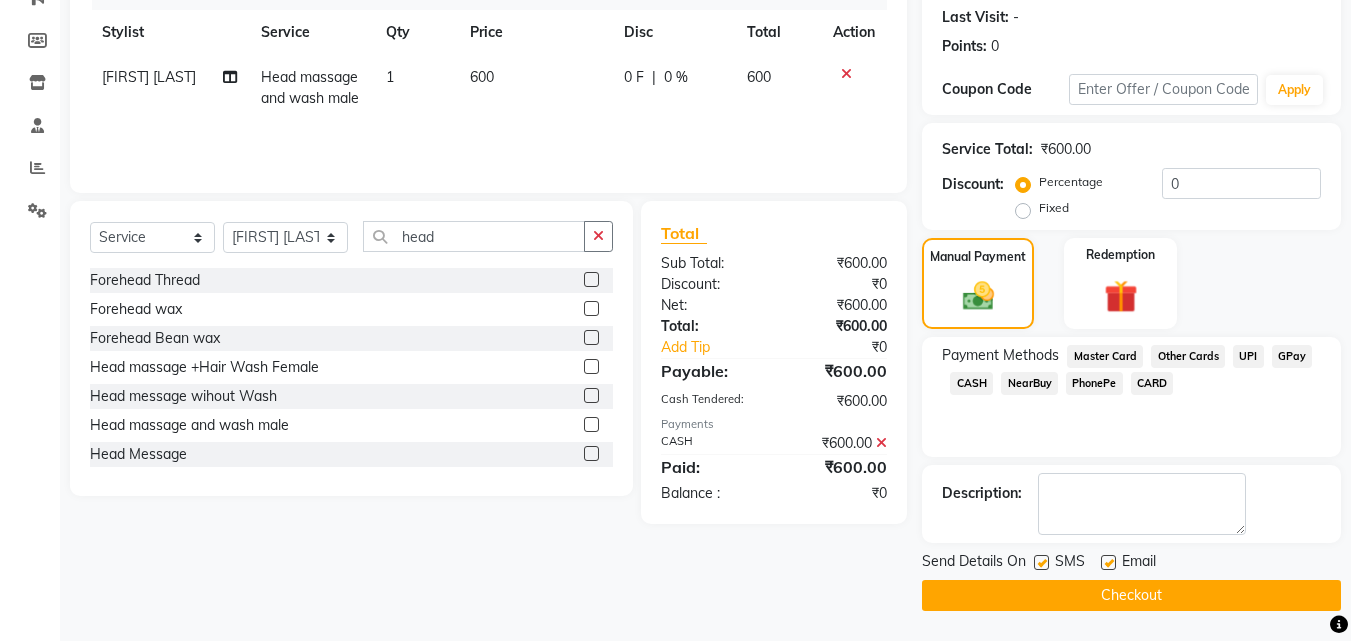 click on "Checkout" 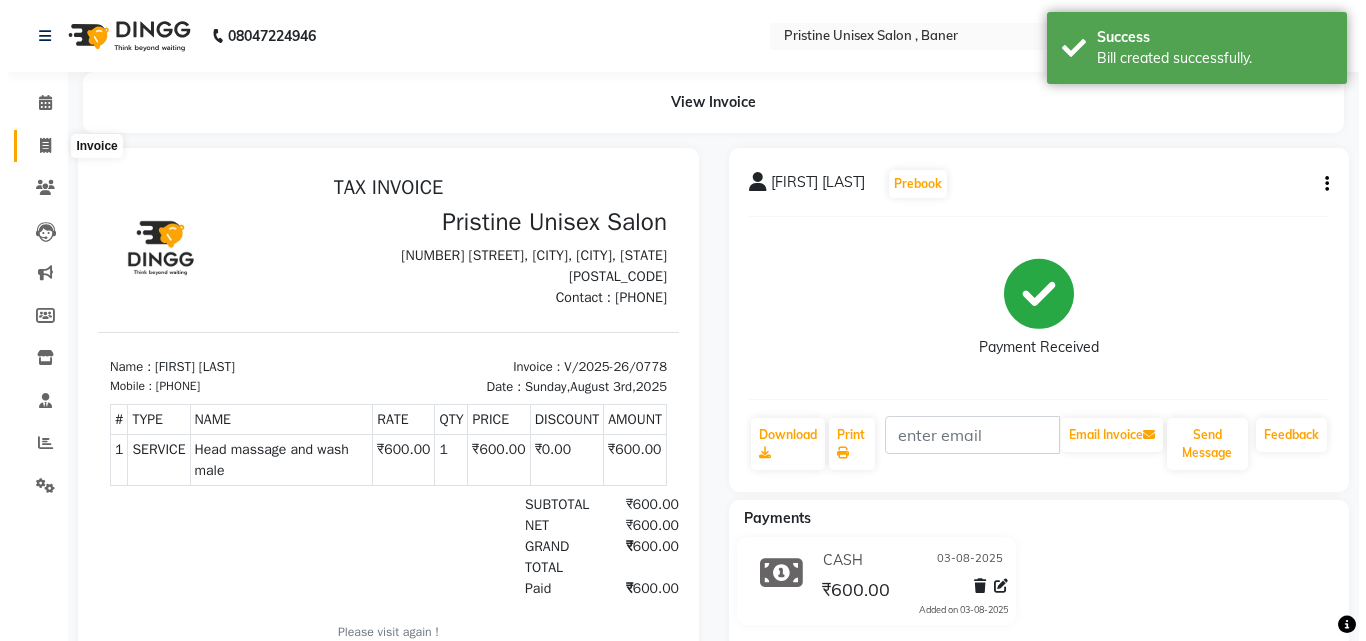 scroll, scrollTop: 0, scrollLeft: 0, axis: both 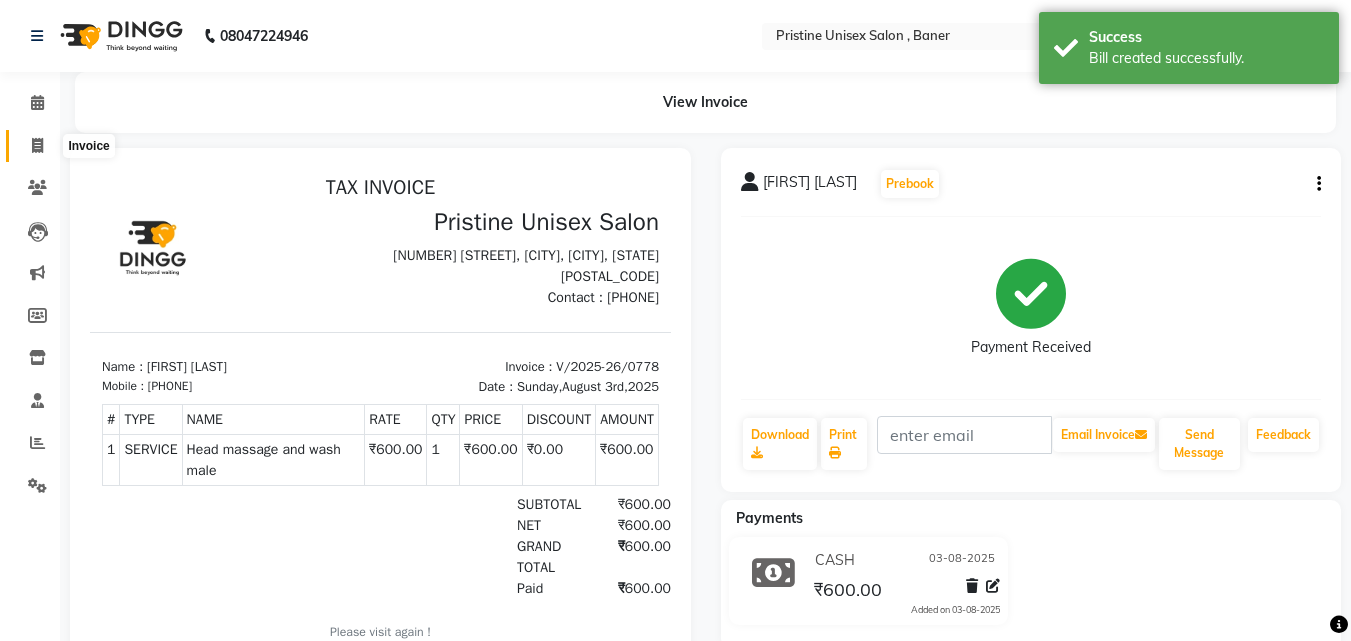 click 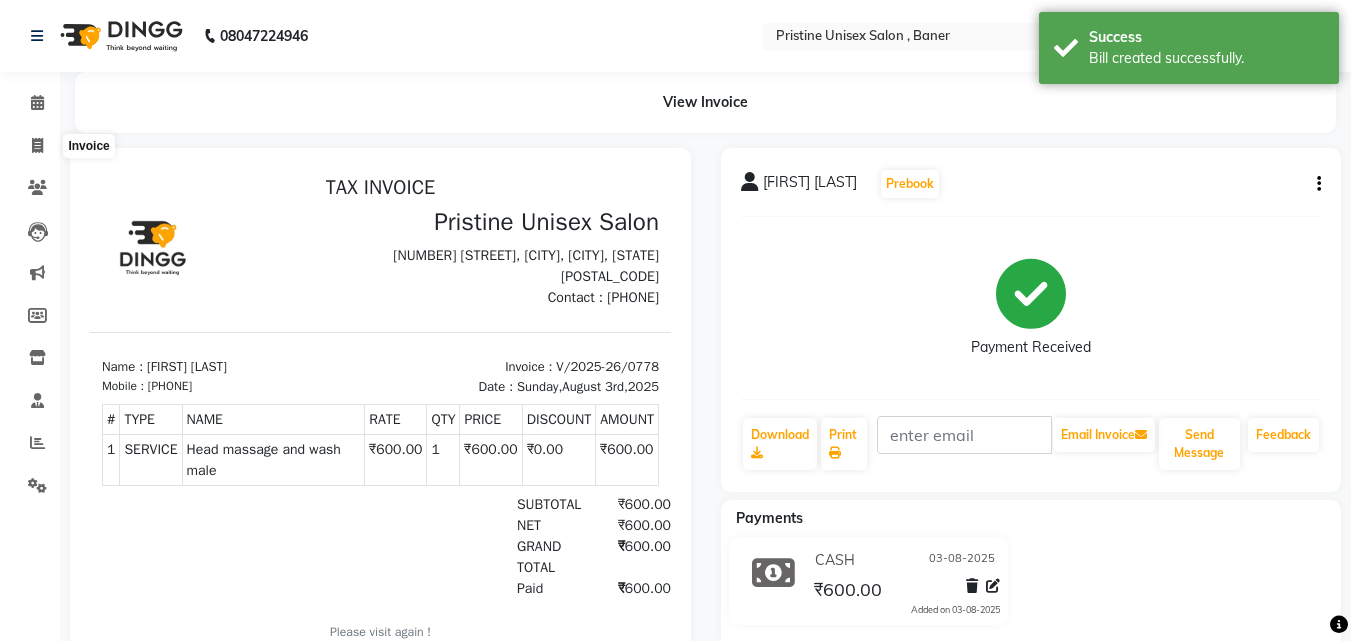 select on "6610" 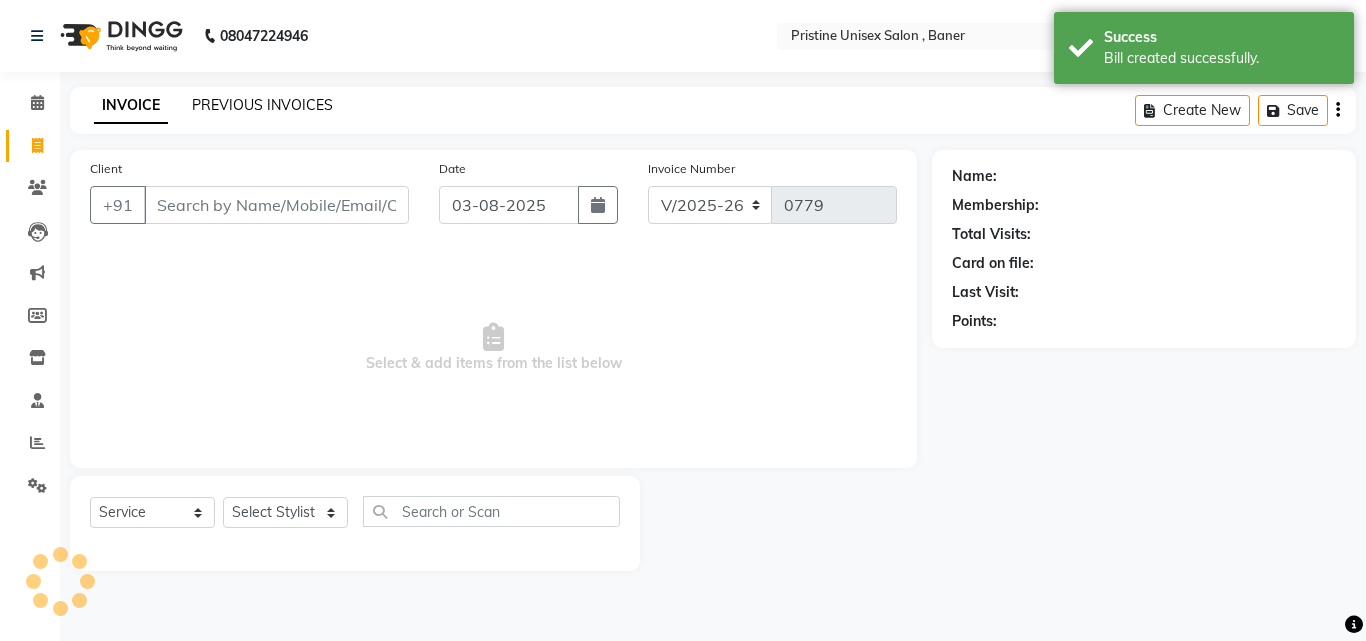 click on "PREVIOUS INVOICES" 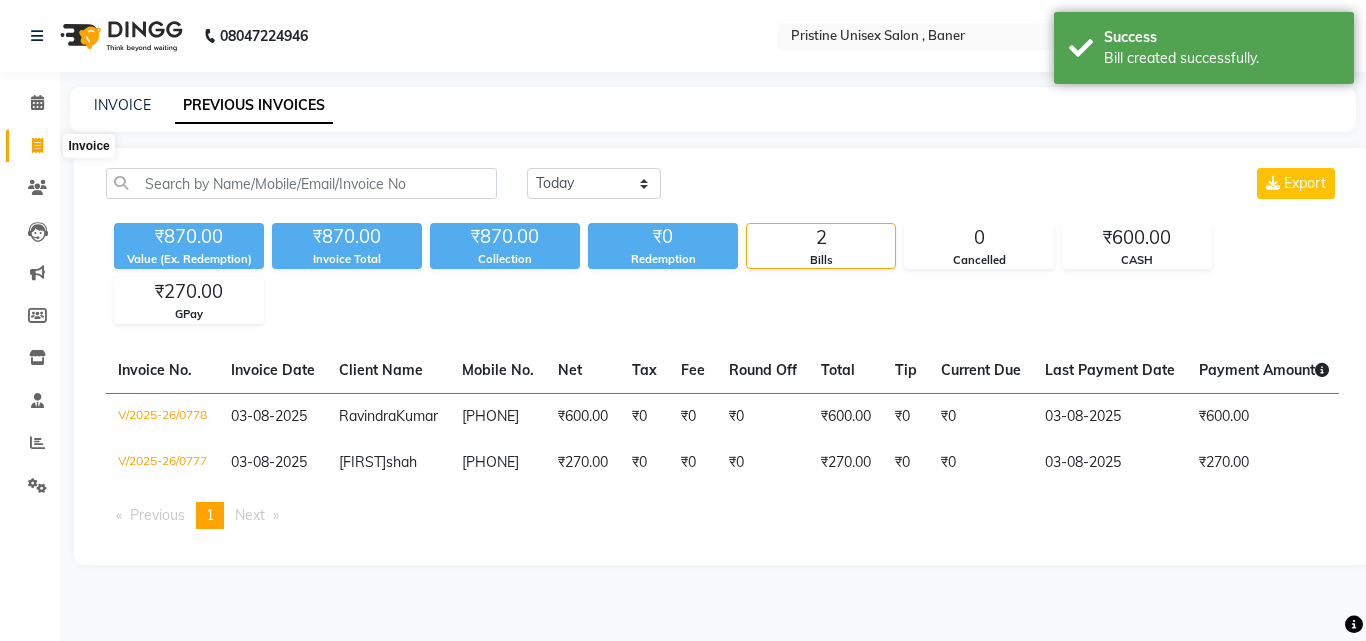 click 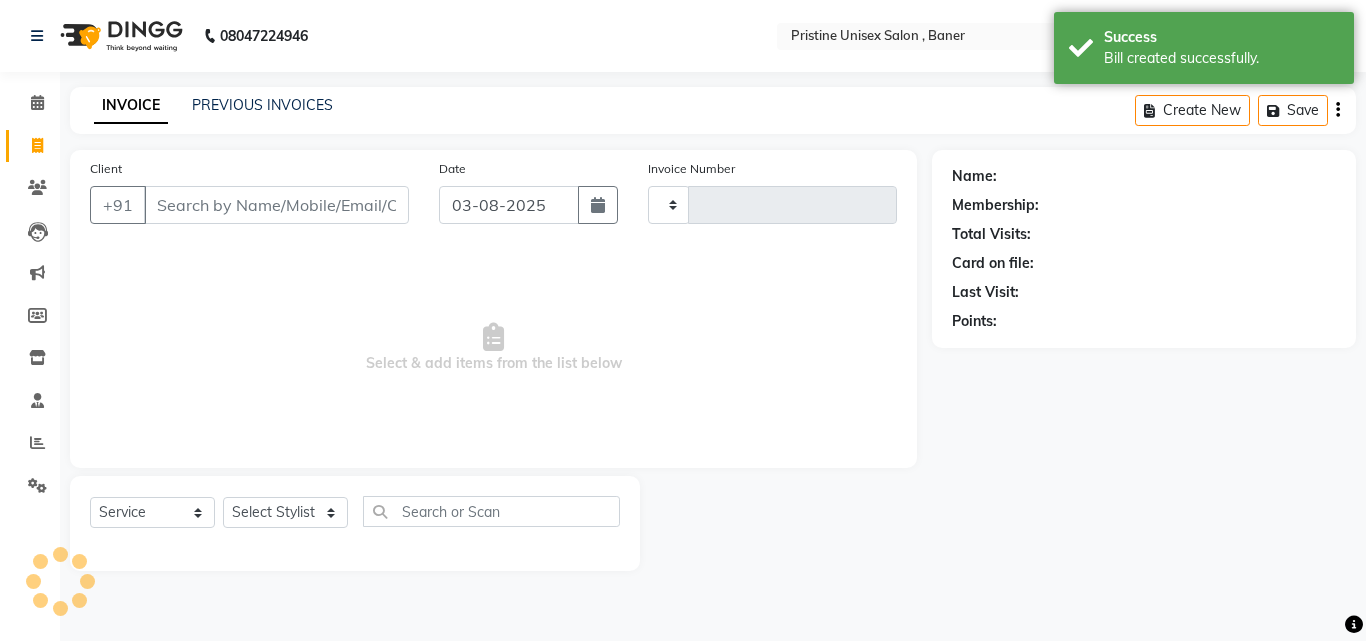 type on "0779" 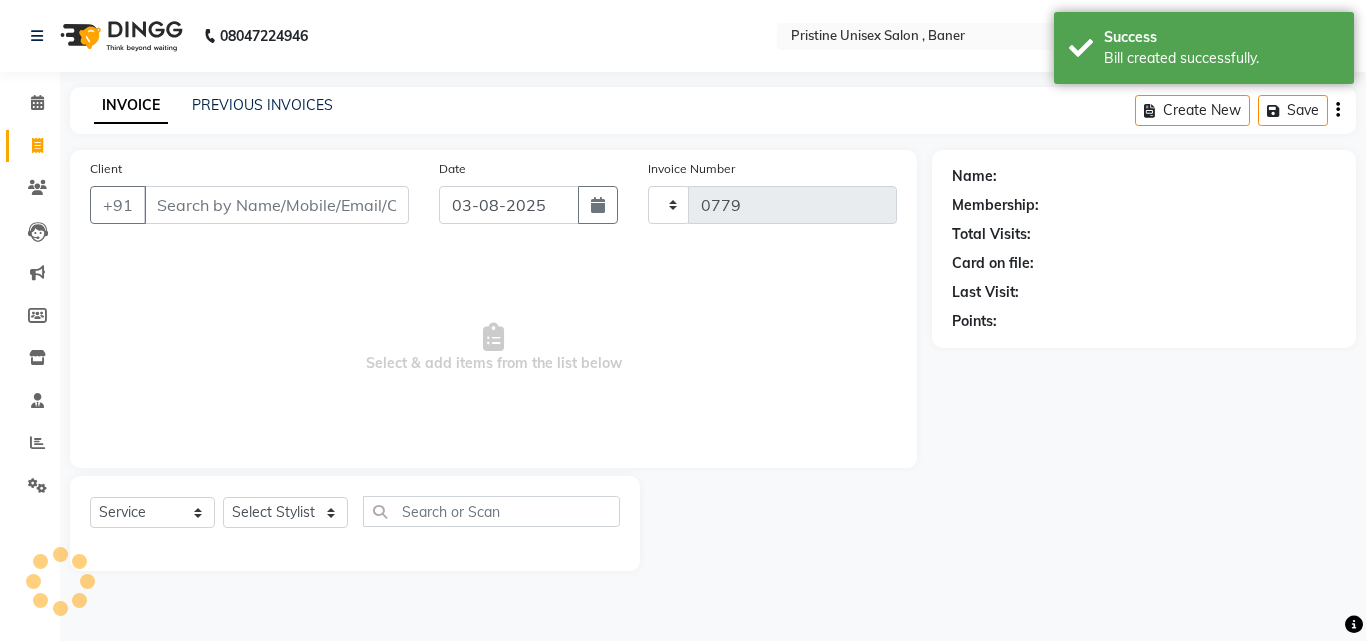 select on "6610" 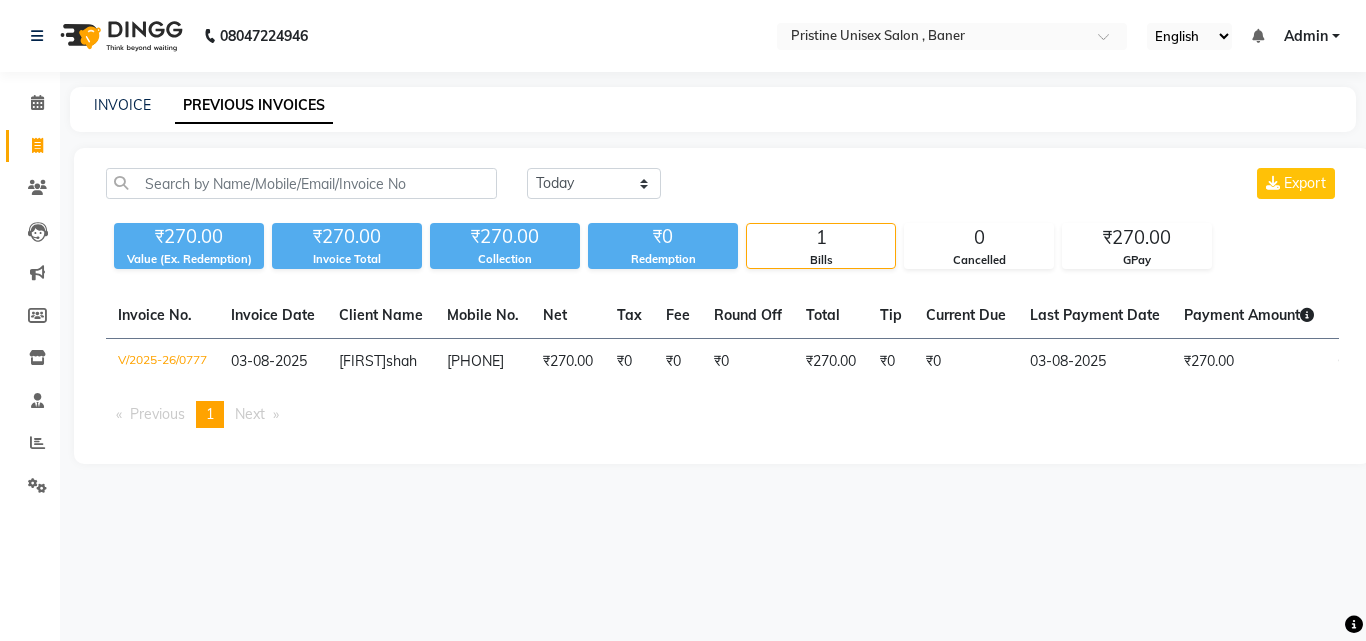 scroll, scrollTop: 0, scrollLeft: 0, axis: both 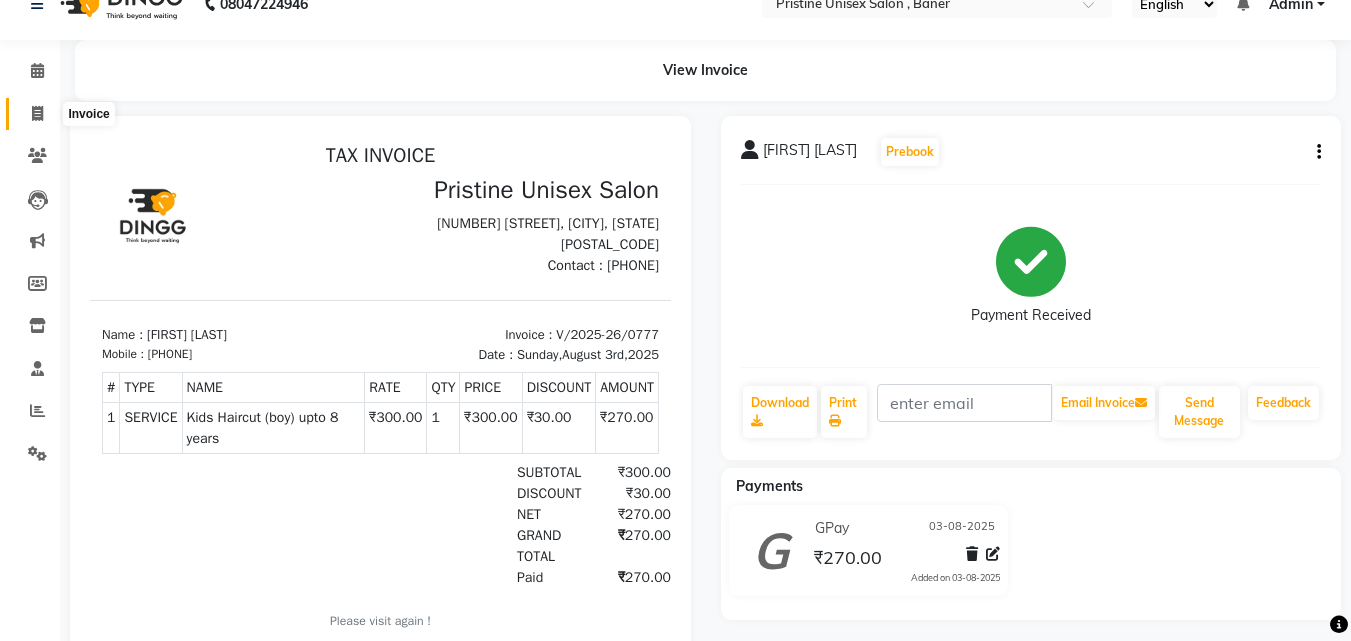 click 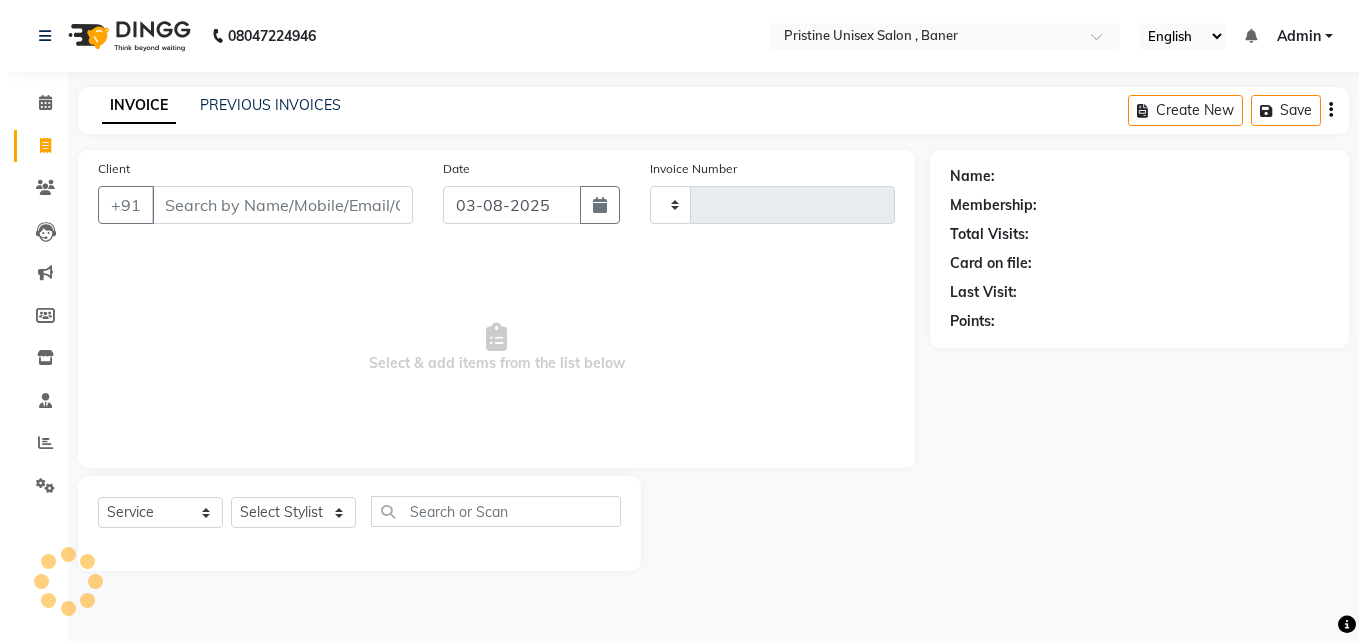 scroll, scrollTop: 0, scrollLeft: 0, axis: both 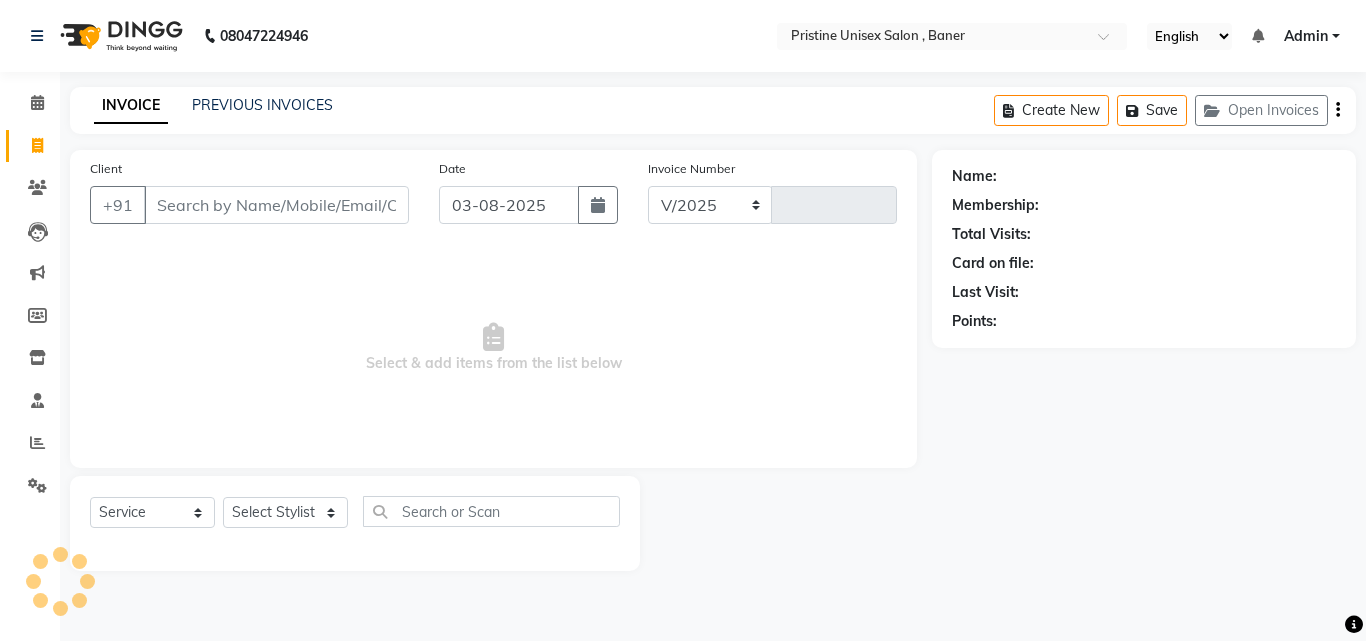select on "6610" 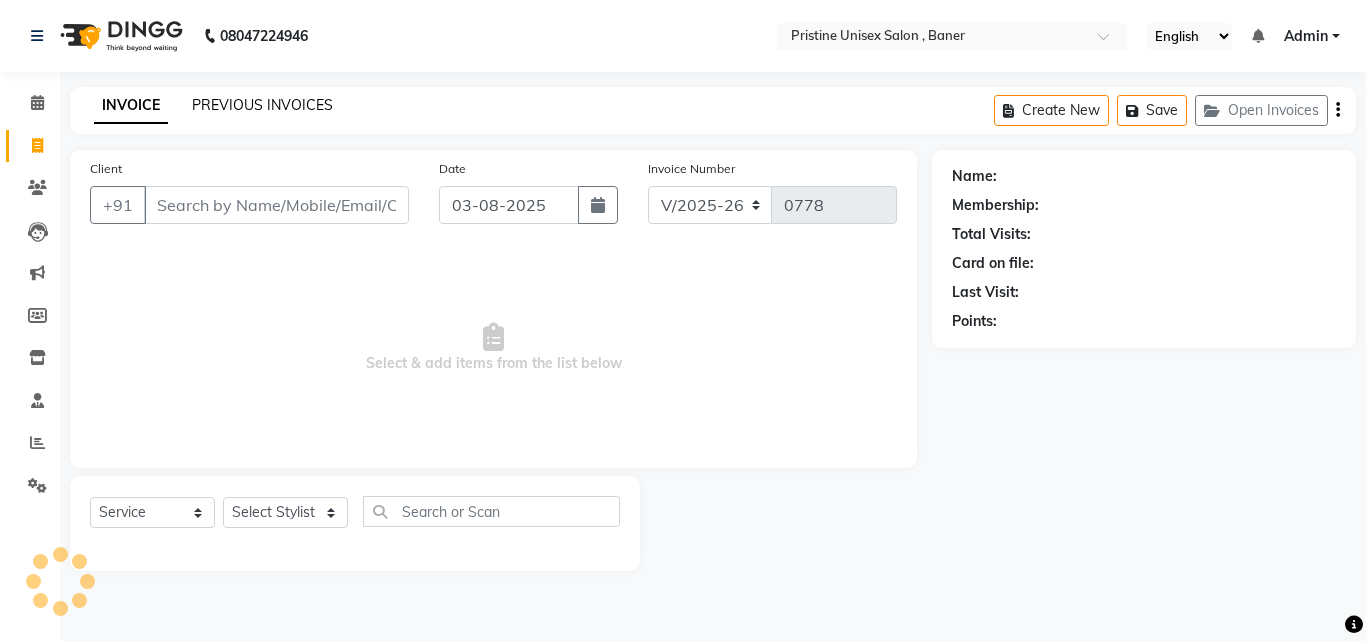 click on "PREVIOUS INVOICES" 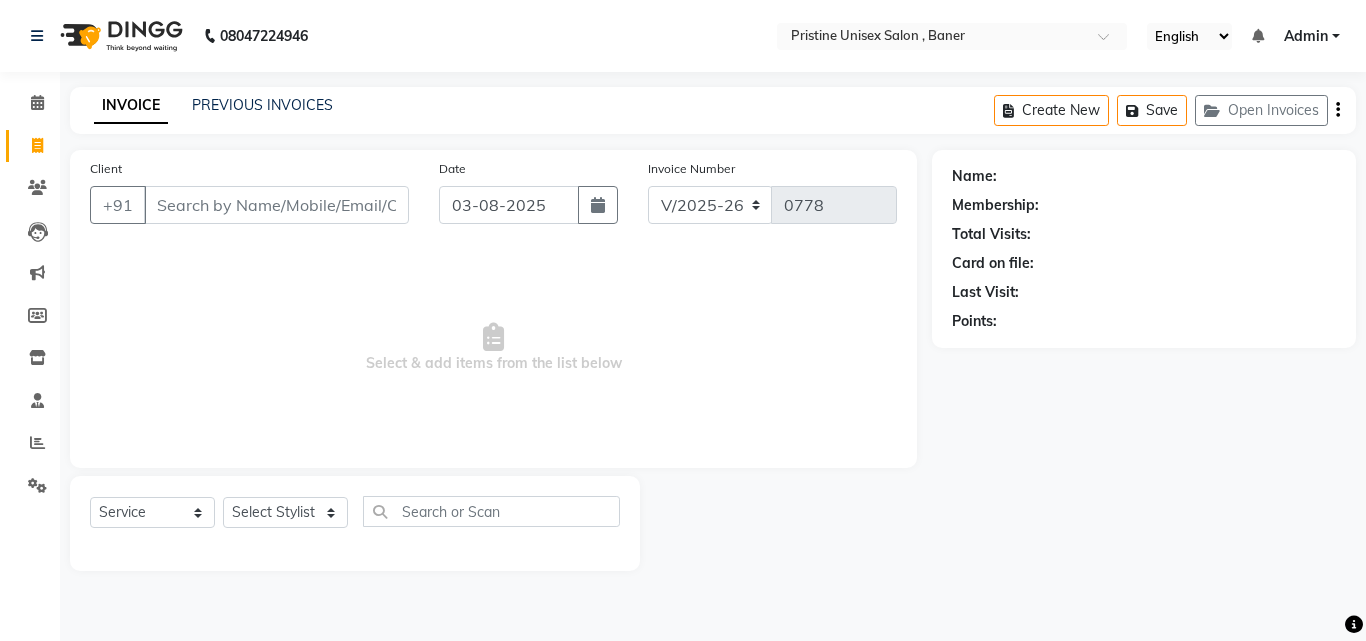 select on "6610" 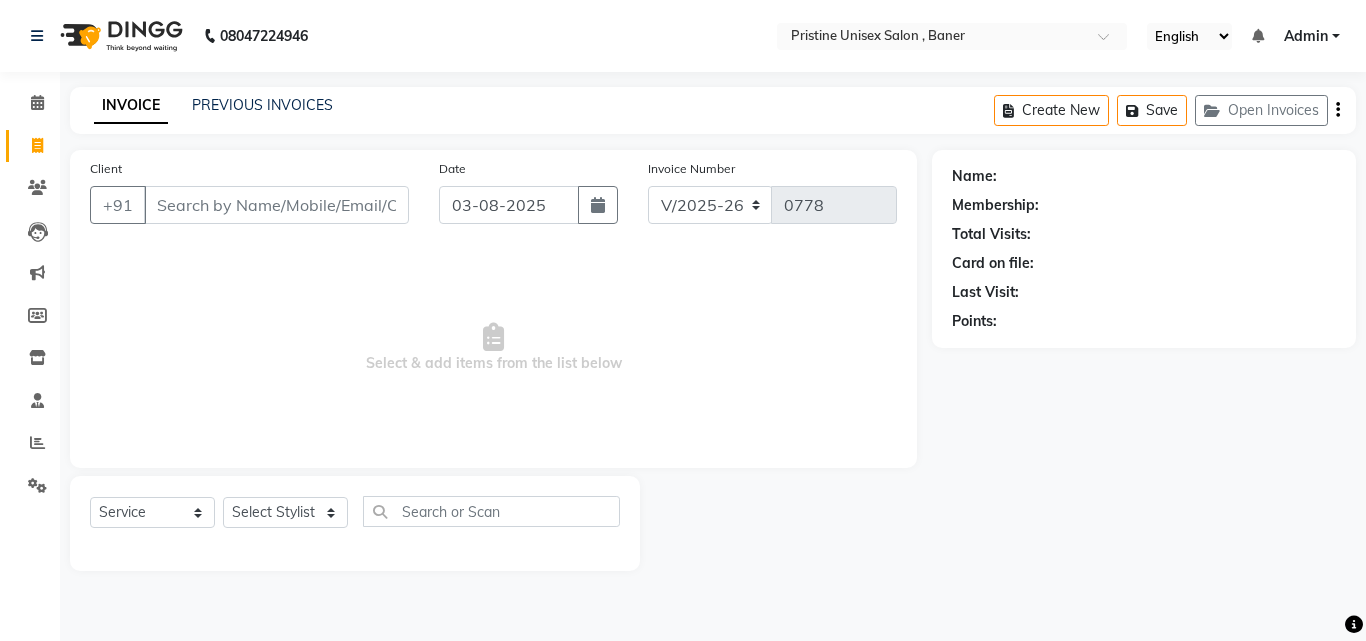 scroll, scrollTop: 0, scrollLeft: 0, axis: both 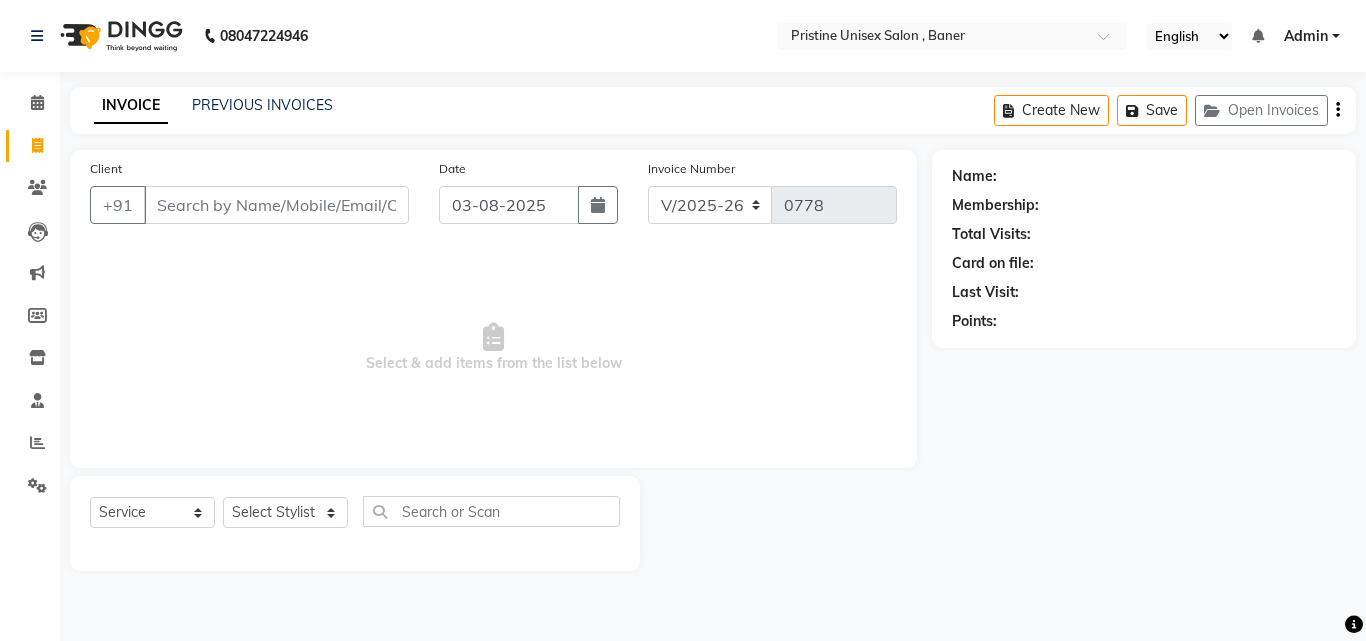 click on "INVOICE PREVIOUS INVOICES Create New   Save   Open Invoices" 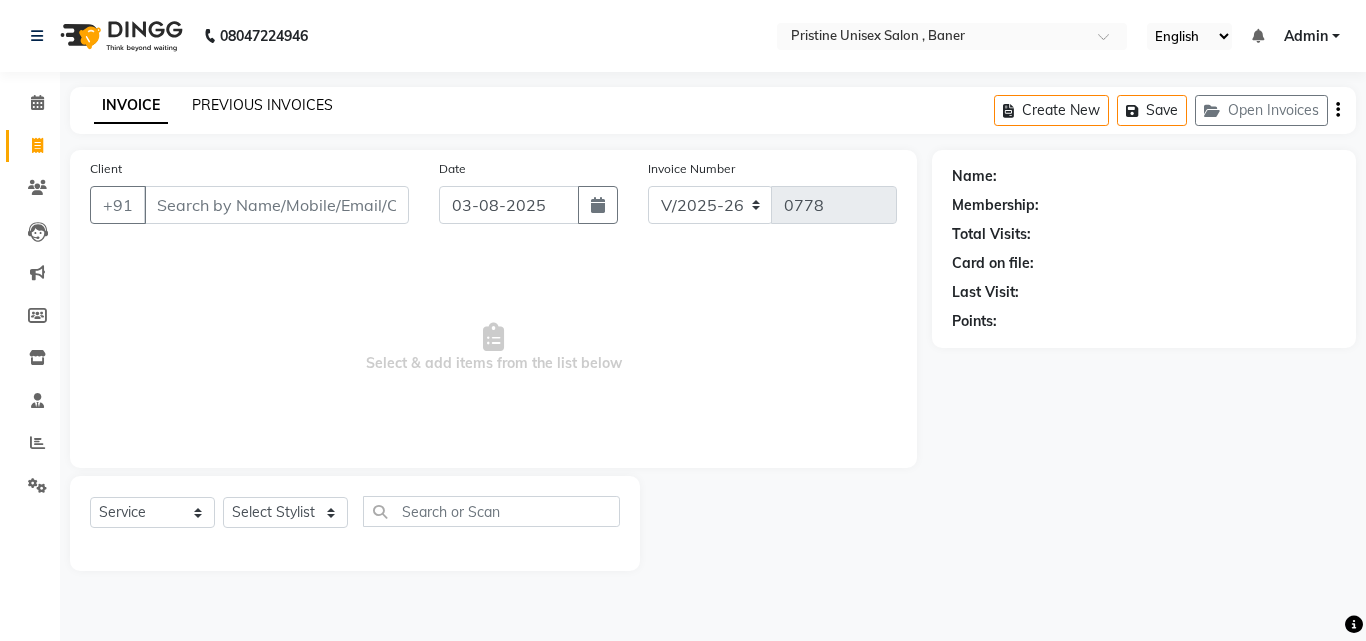 click on "PREVIOUS INVOICES" 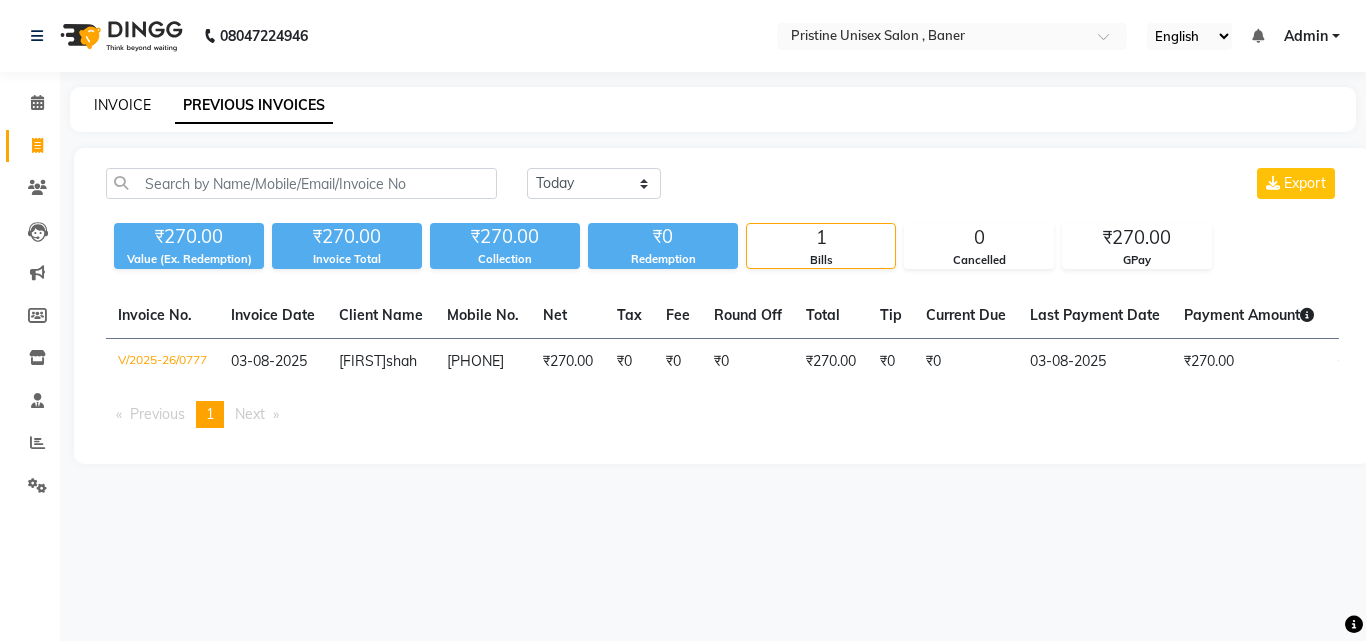 click on "INVOICE" 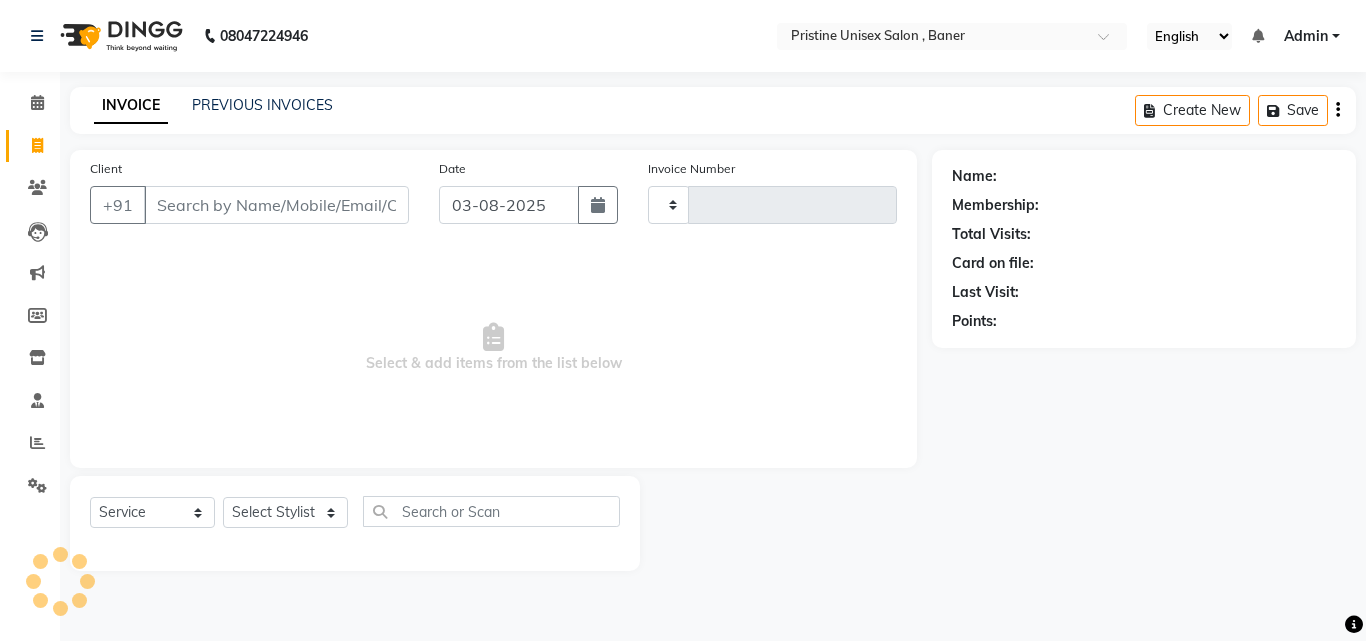 type on "0778" 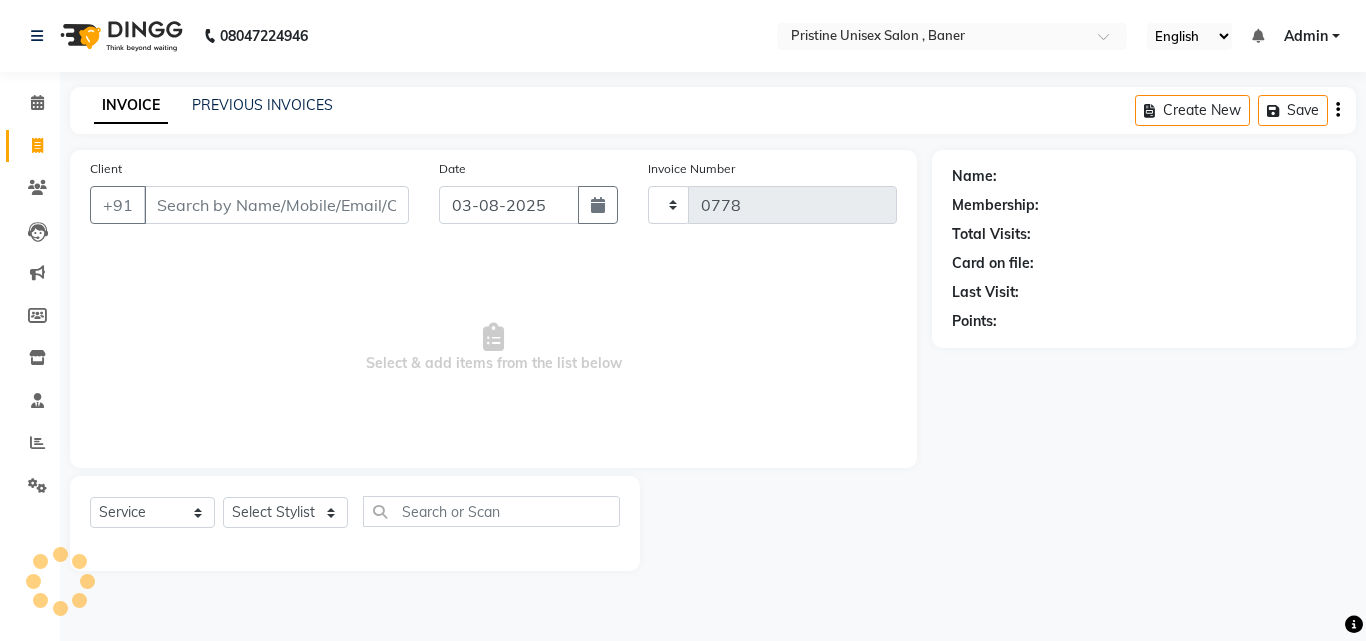 select on "6610" 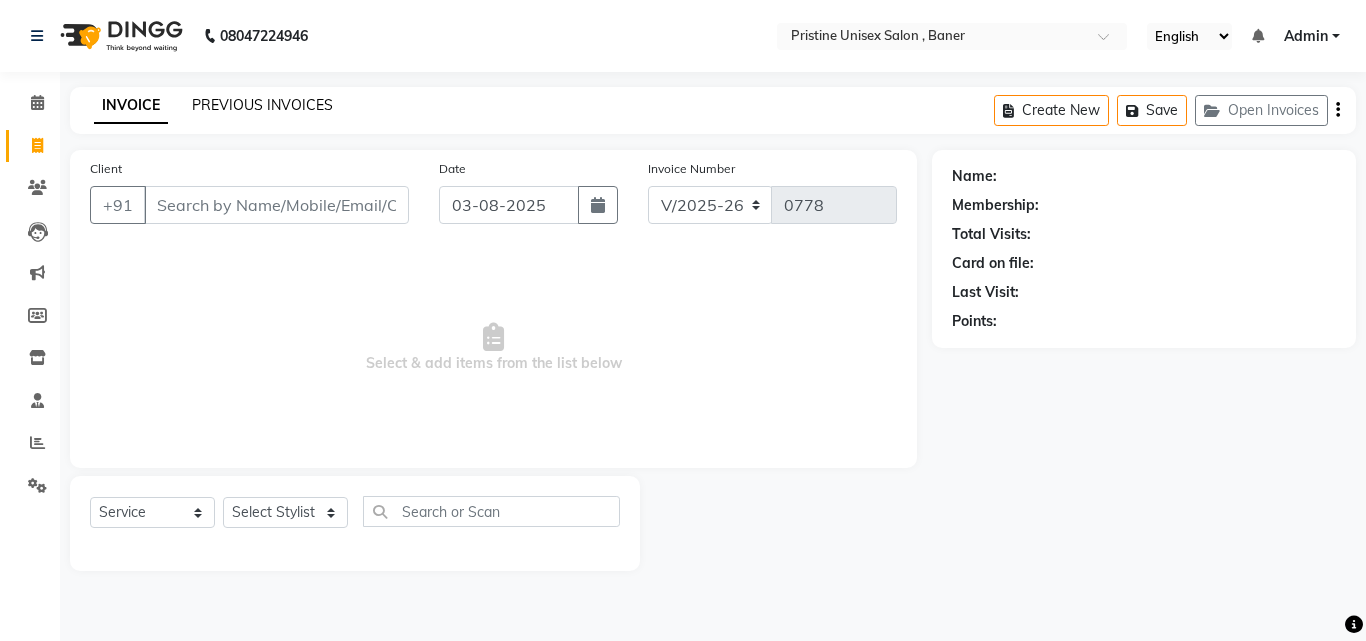 click on "PREVIOUS INVOICES" 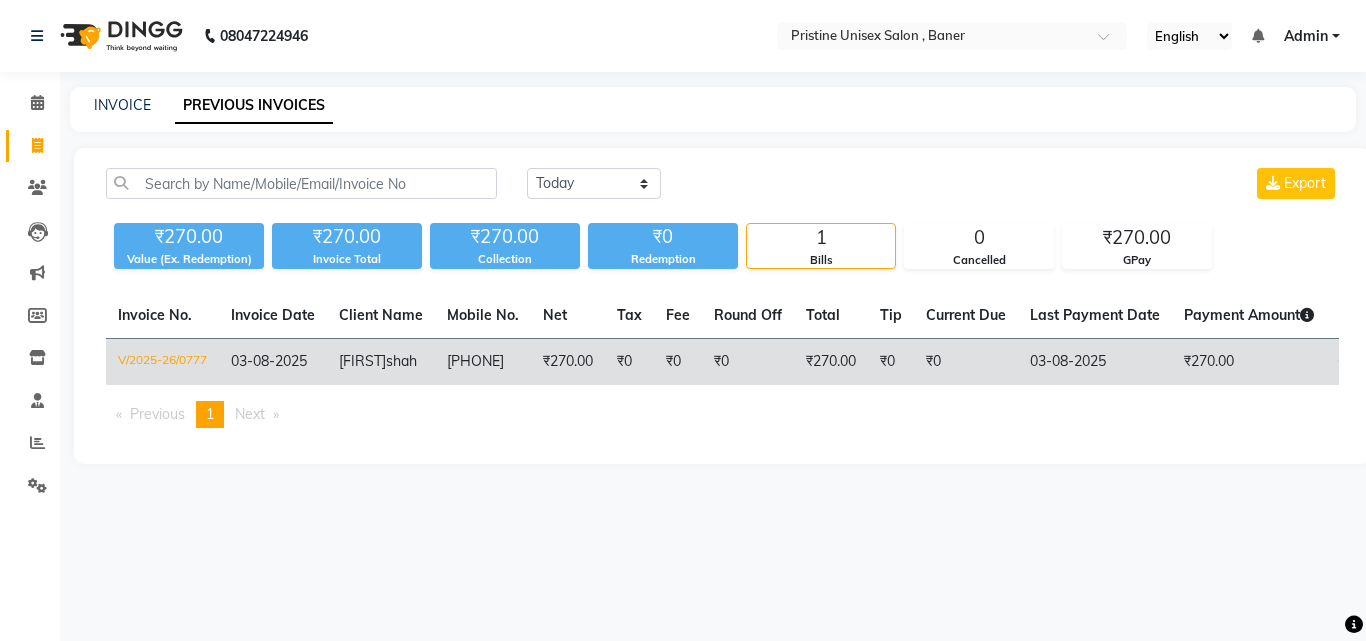 click on "[FIRST]" 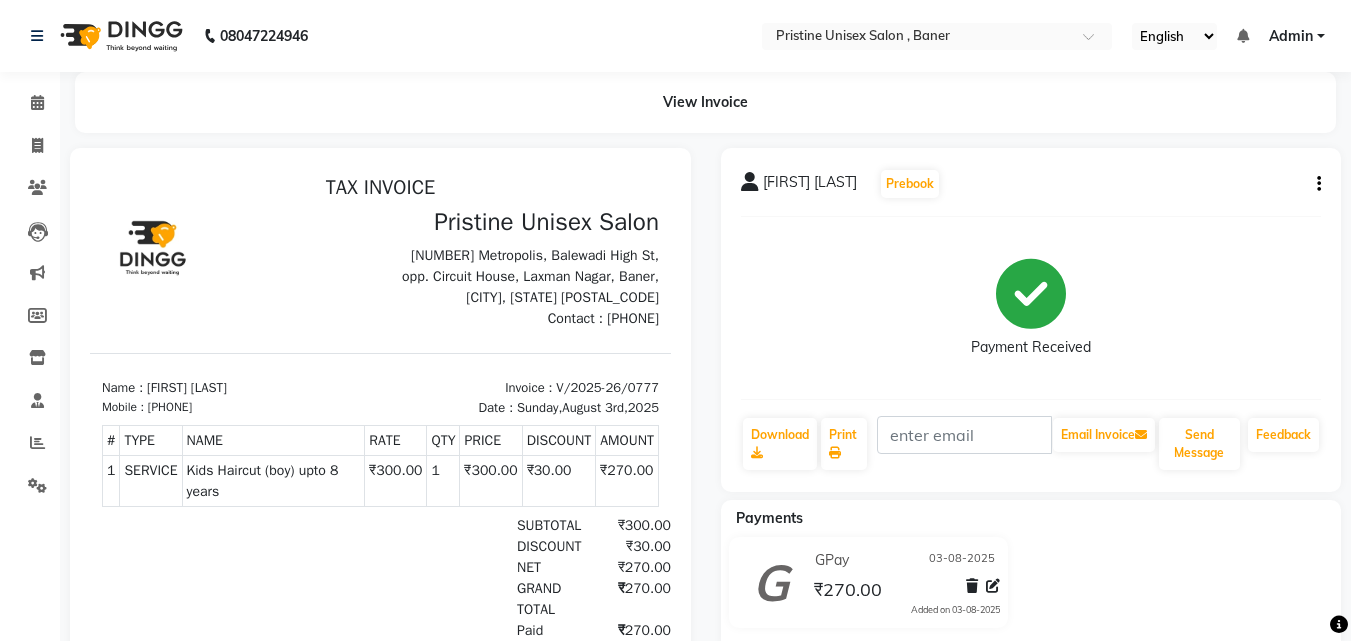 scroll, scrollTop: 0, scrollLeft: 0, axis: both 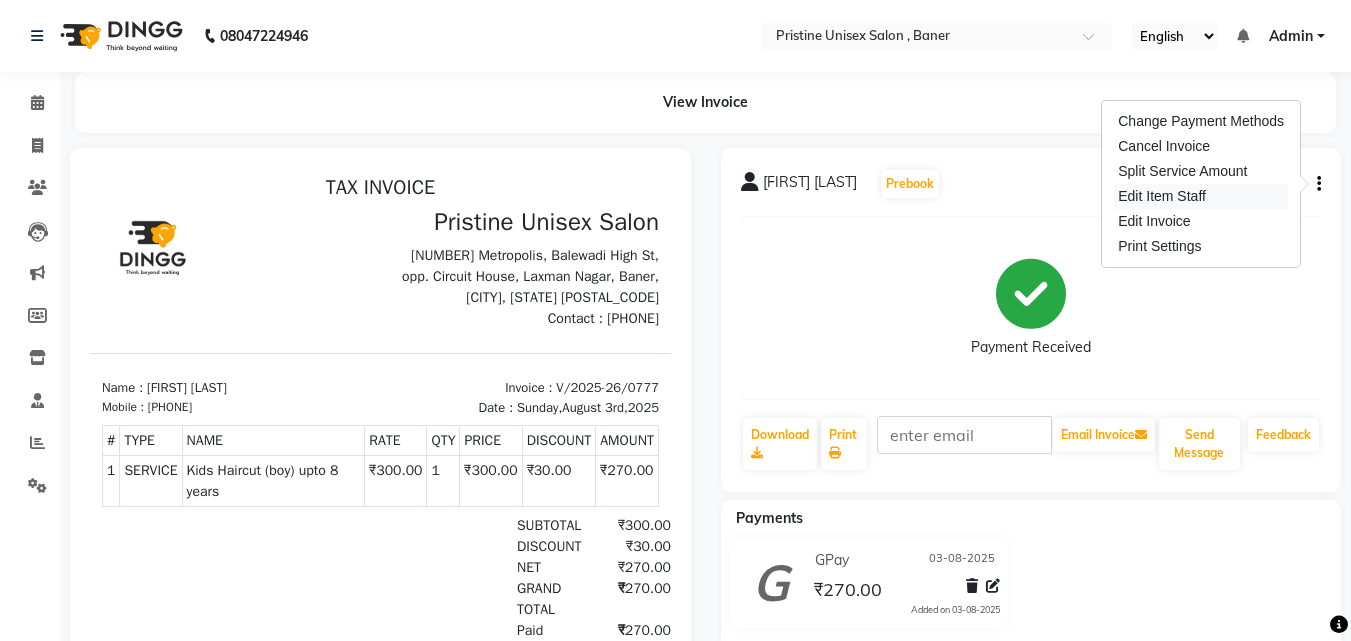click on "Edit Item Staff" at bounding box center (1201, 196) 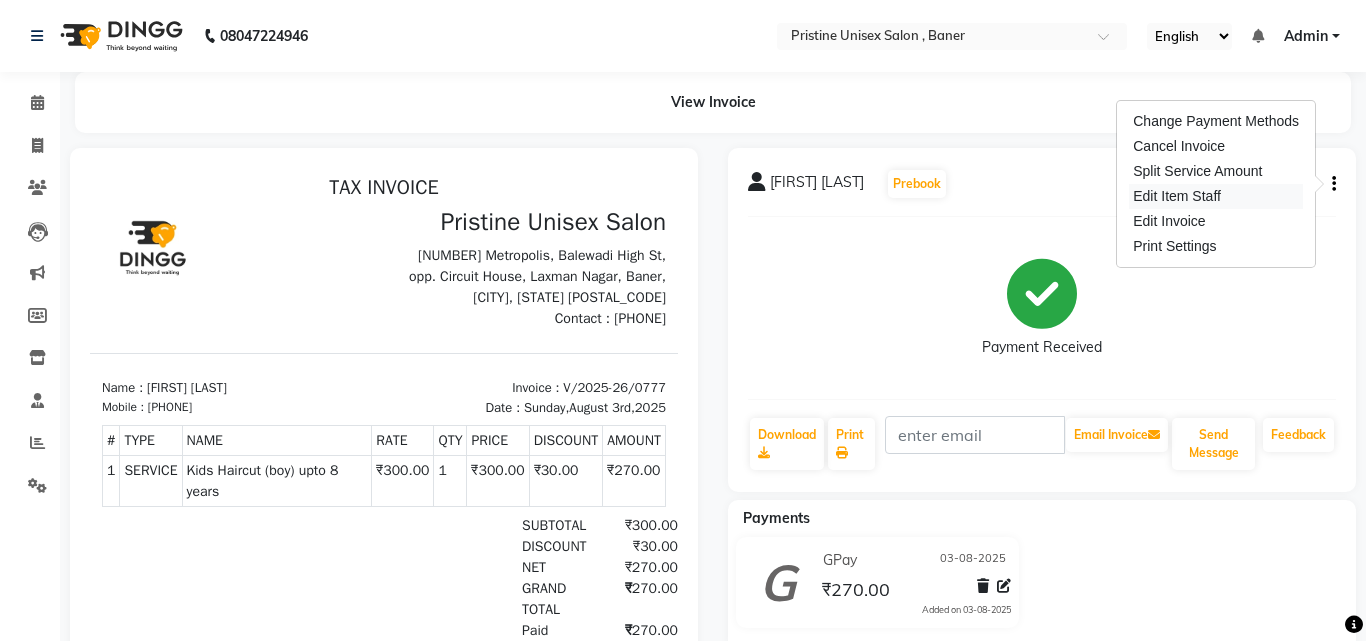 select on "83039" 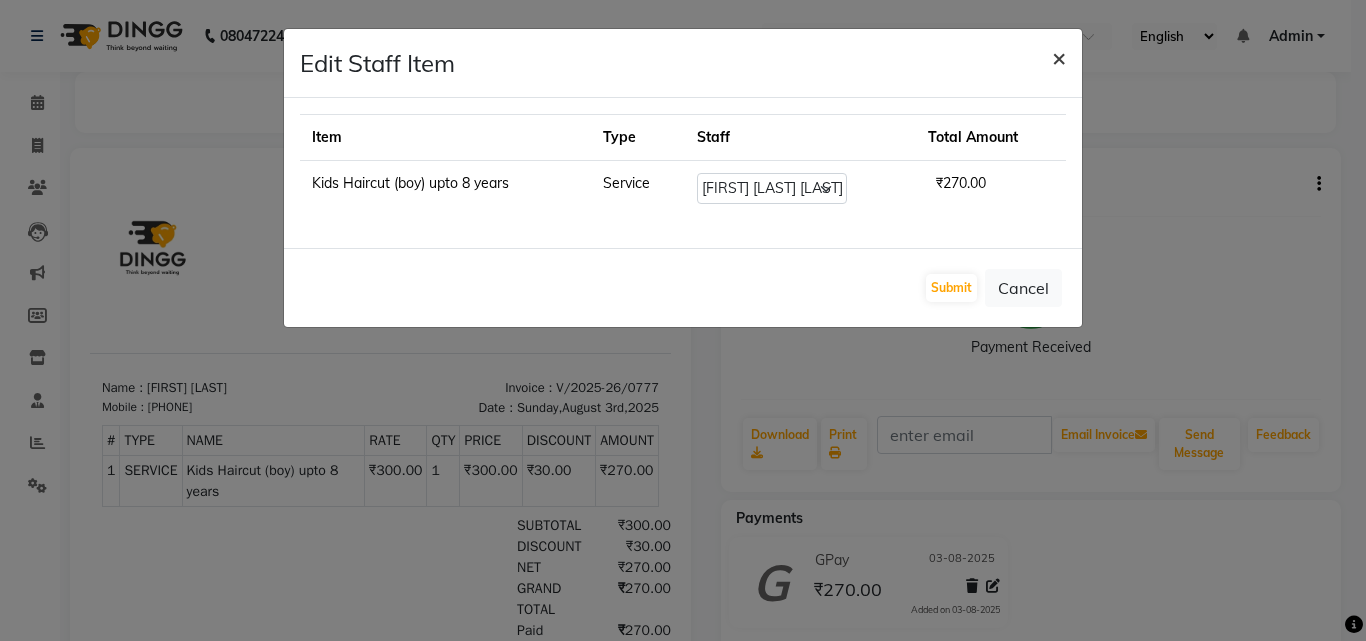 click on "×" 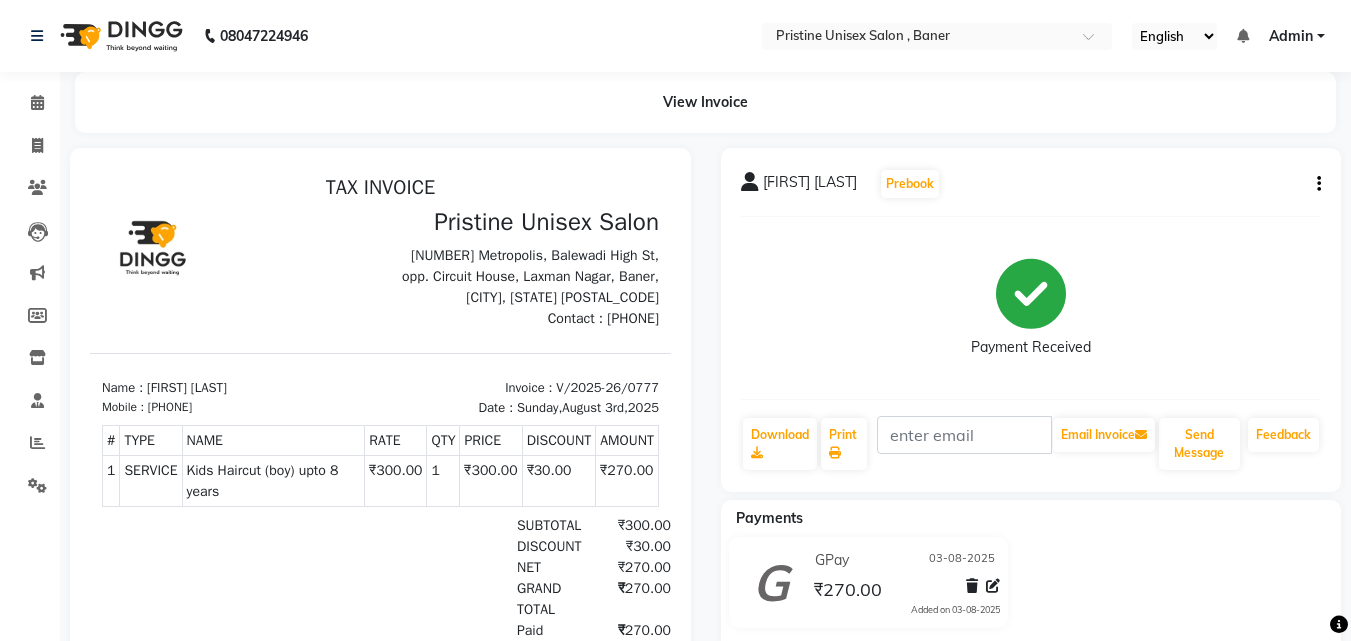 click on "[FIRST] [LAST]  Prebook   Payment Received  Download  Print   Email Invoice   Send Message Feedback" 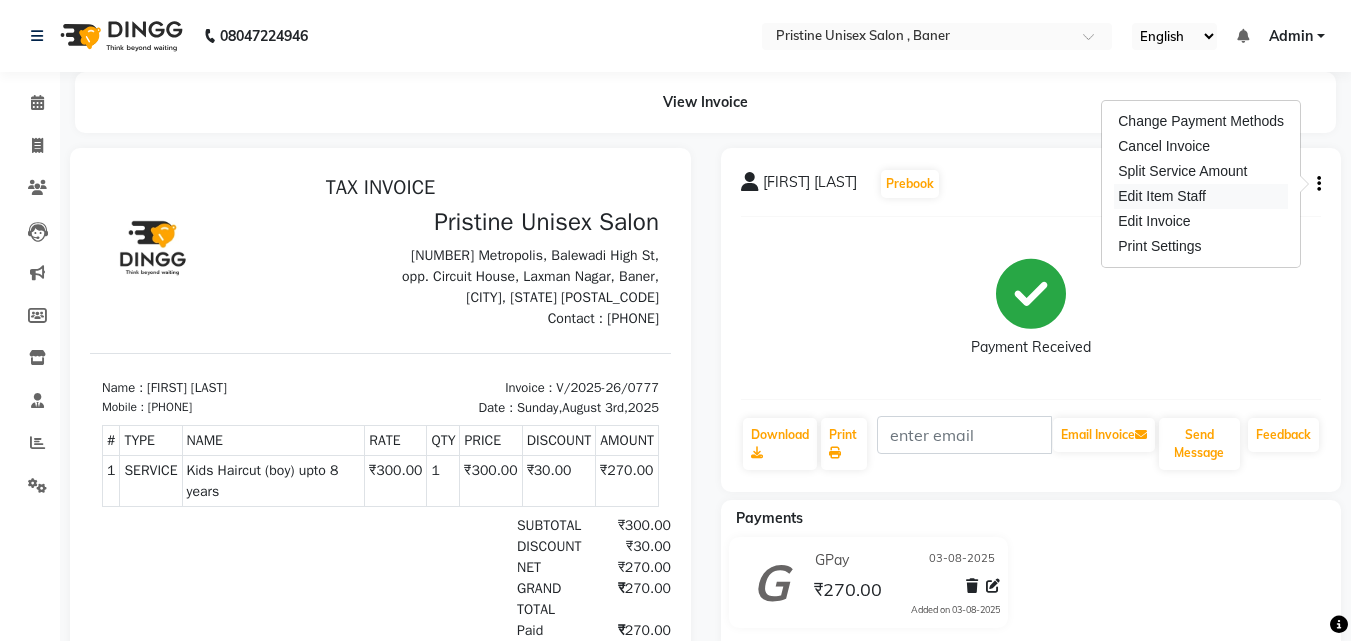 click on "Edit Item Staff" at bounding box center (1201, 196) 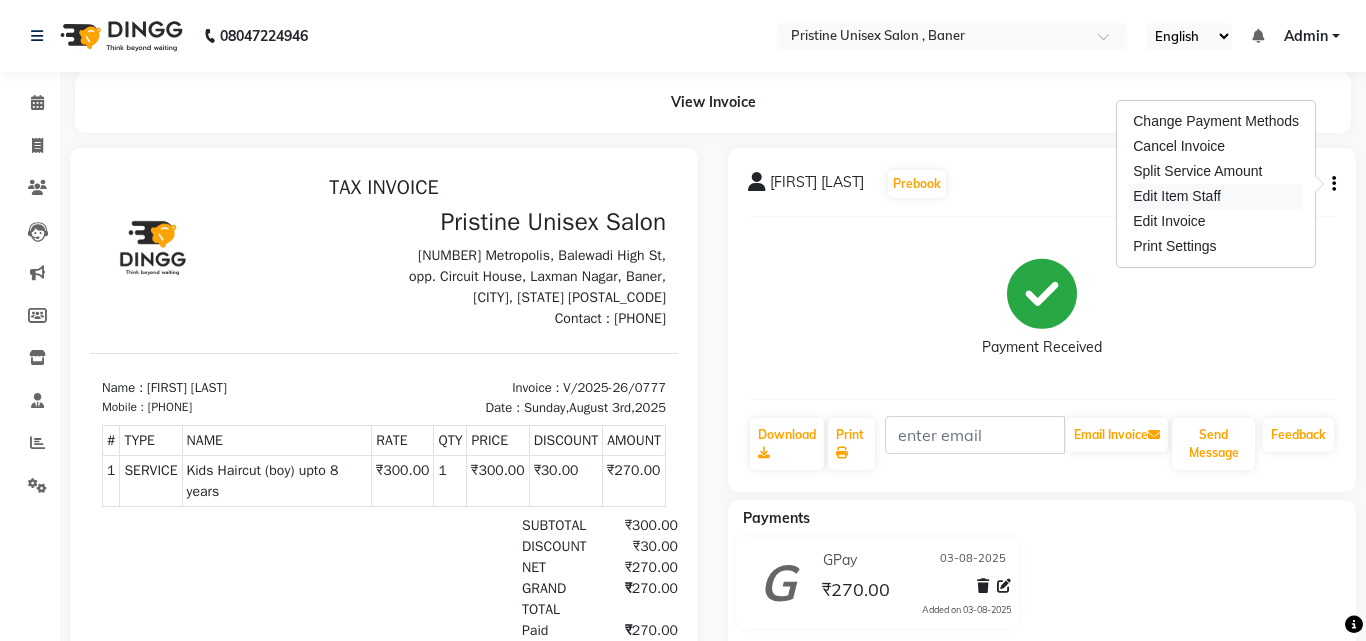 select on "83039" 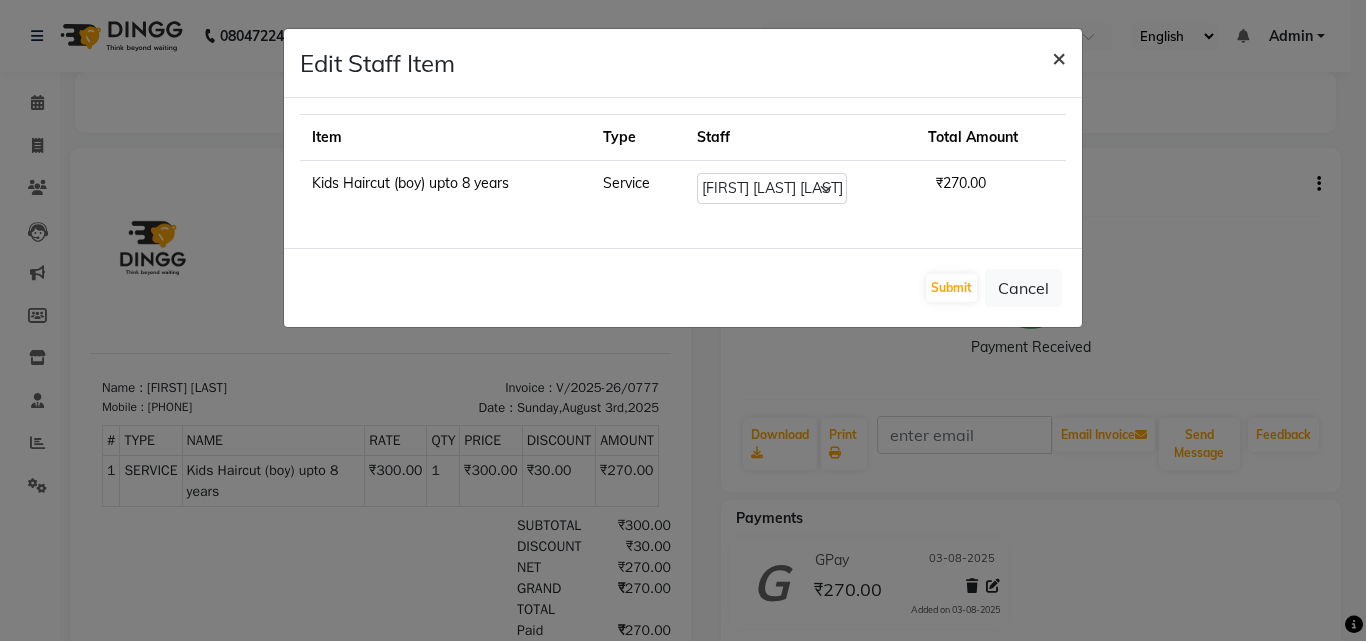 click on "×" 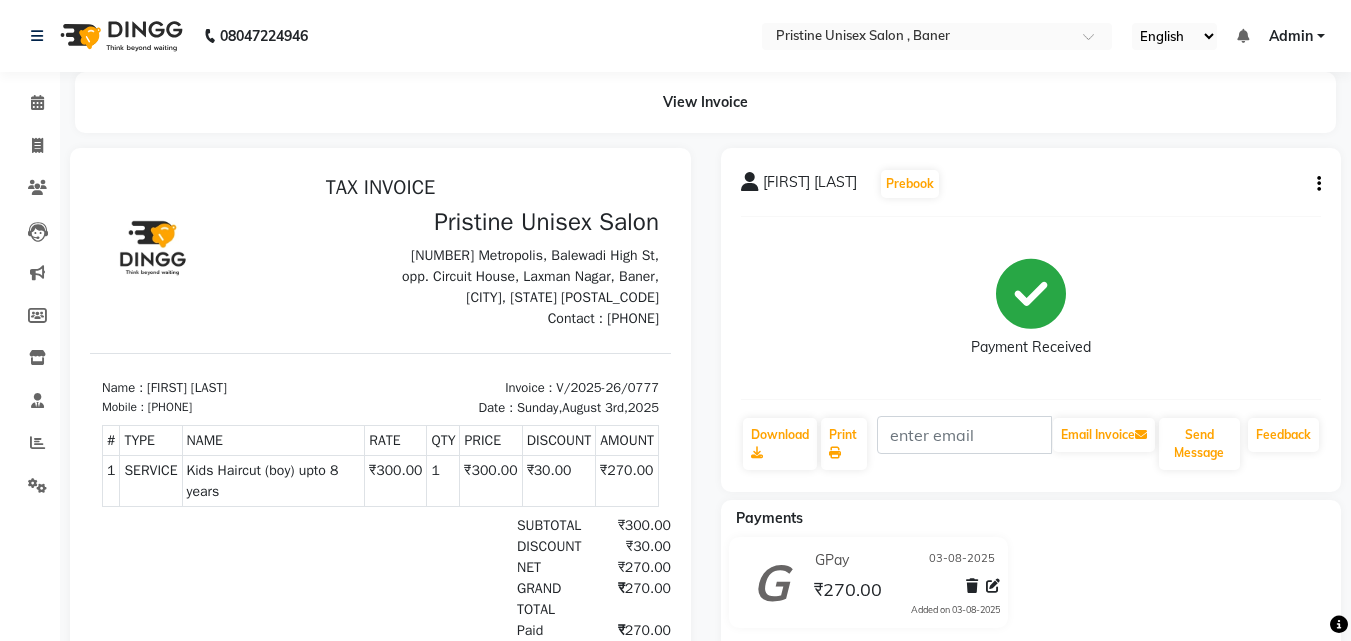click 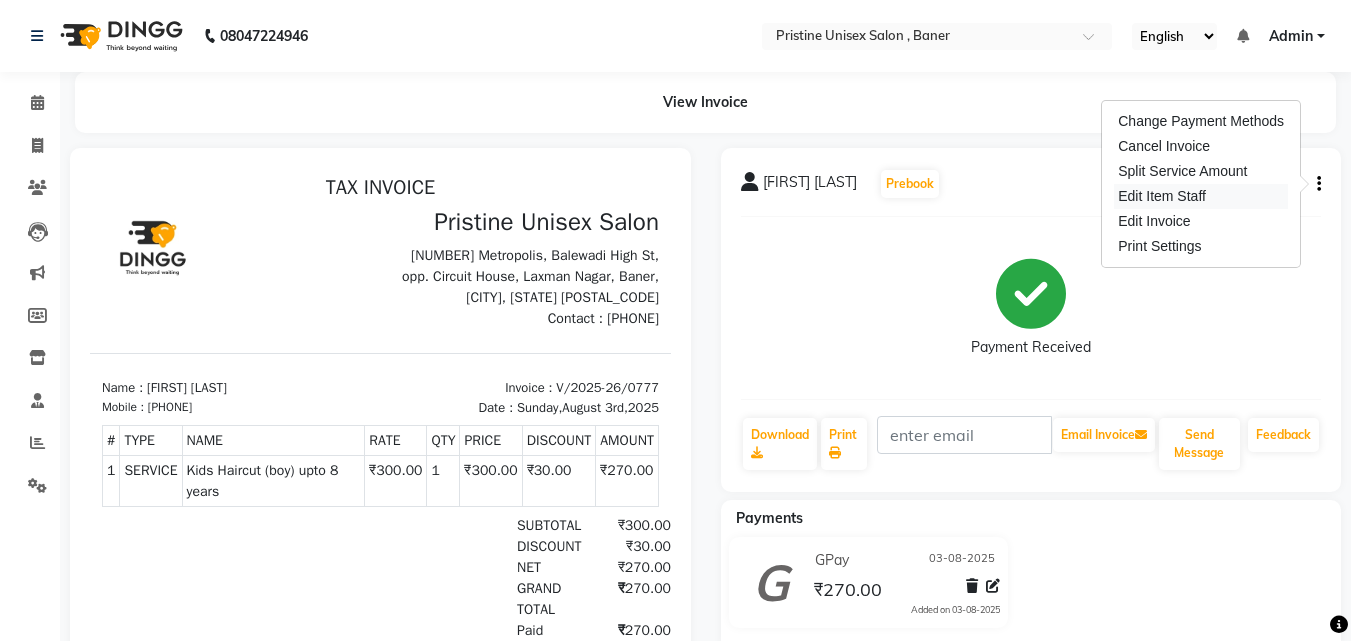 click on "Edit Item Staff" at bounding box center (1201, 196) 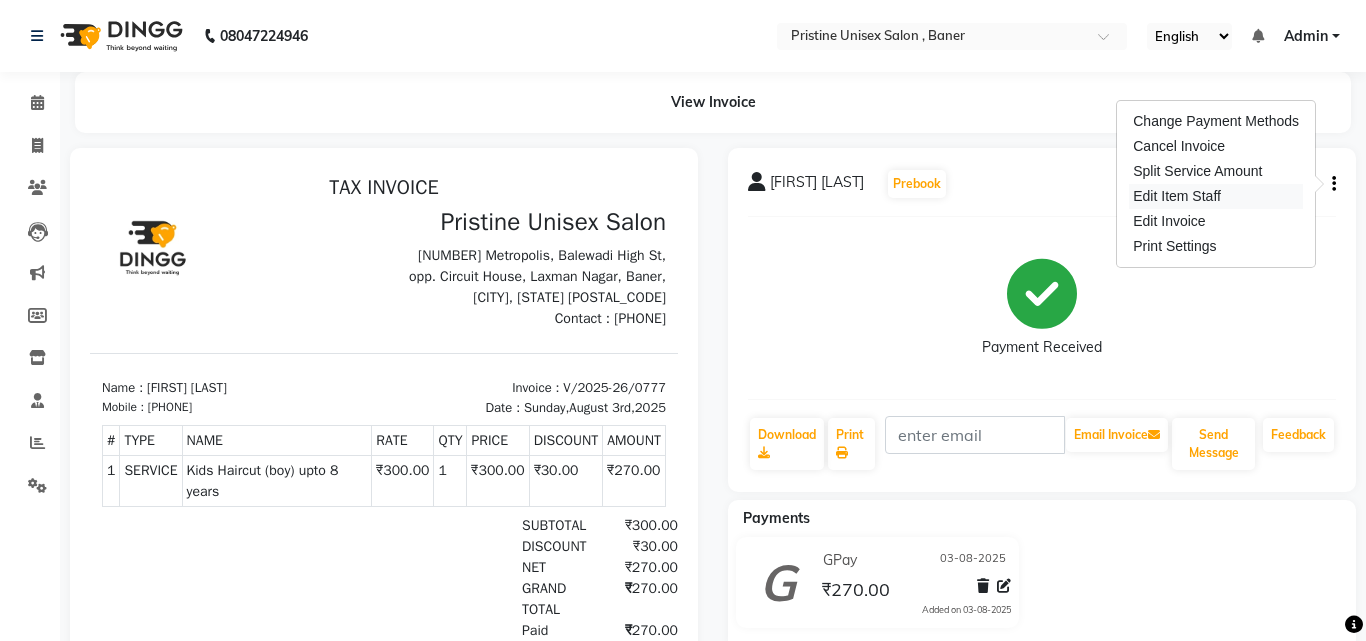 select on "83039" 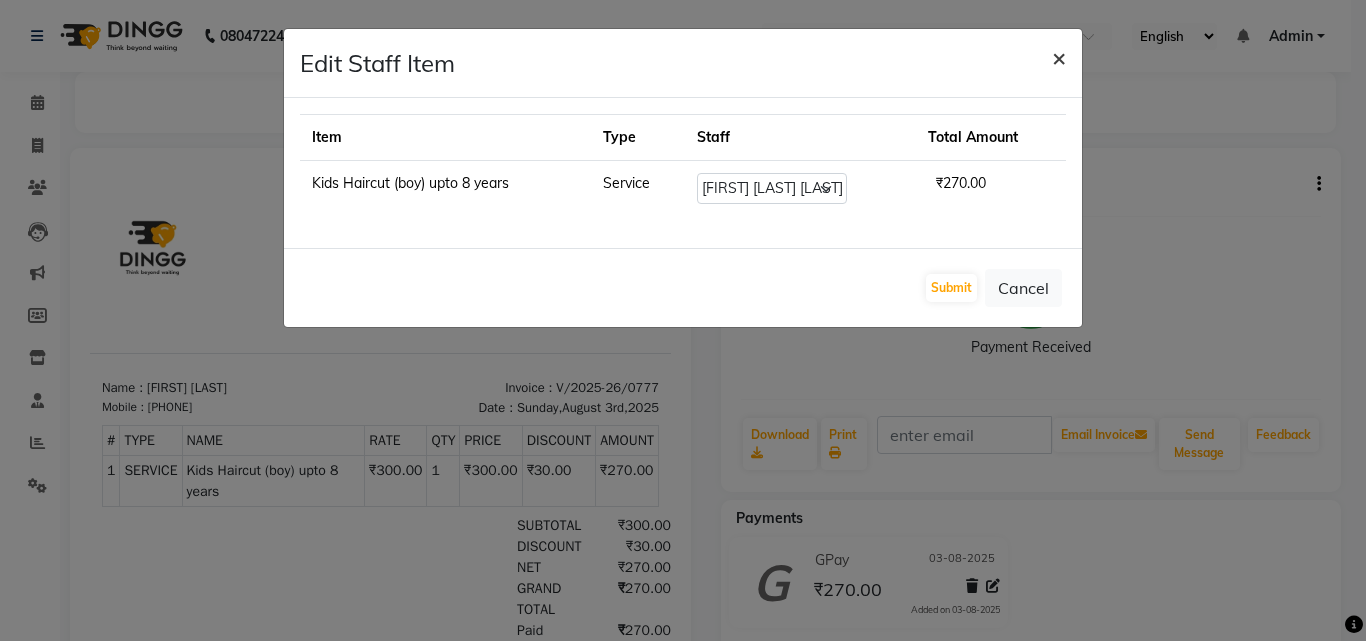 click on "×" 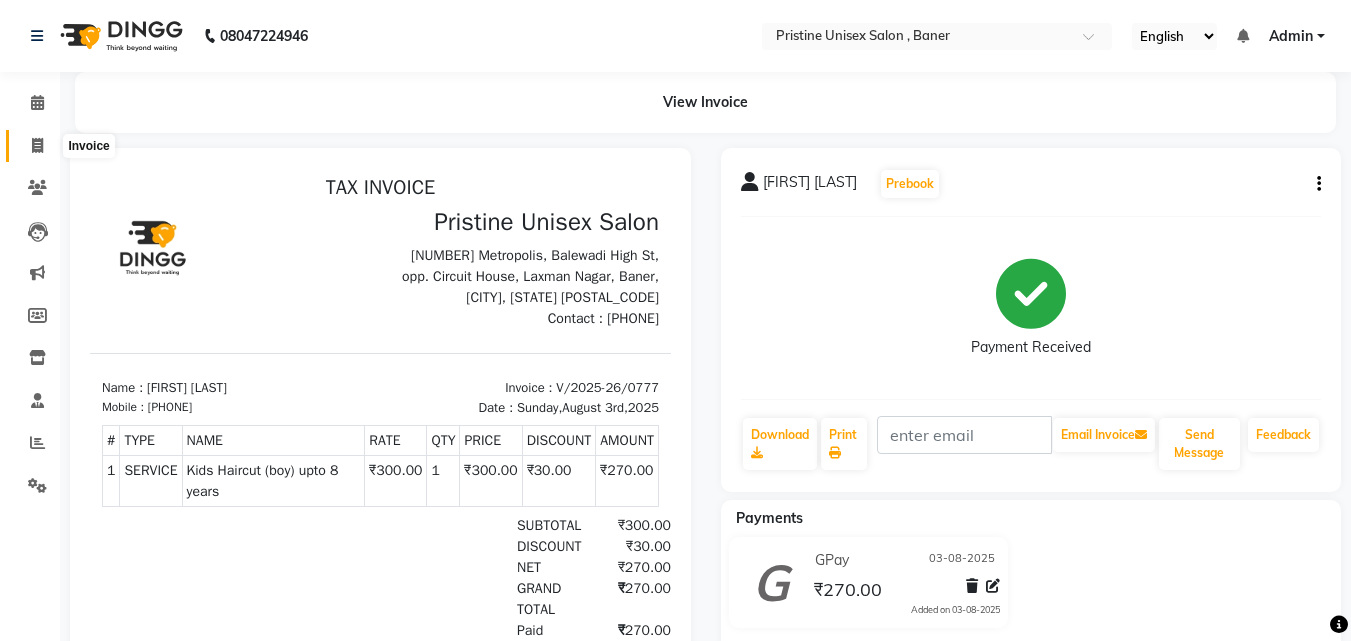 click 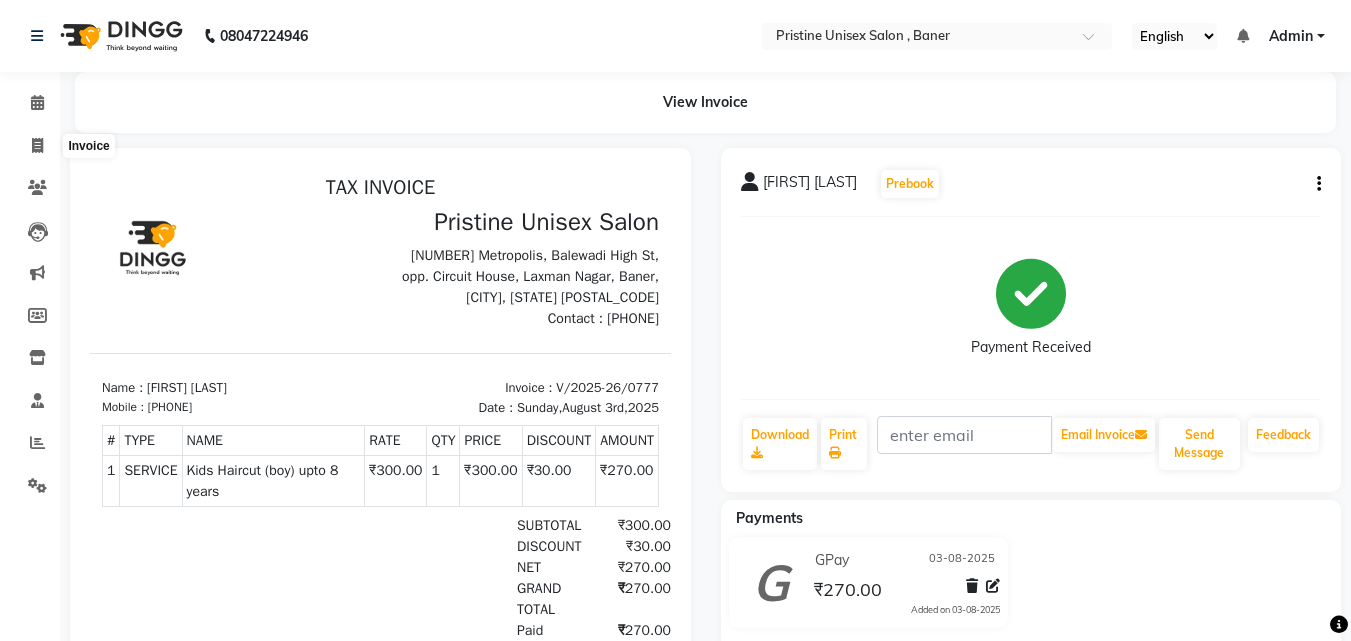 select on "6610" 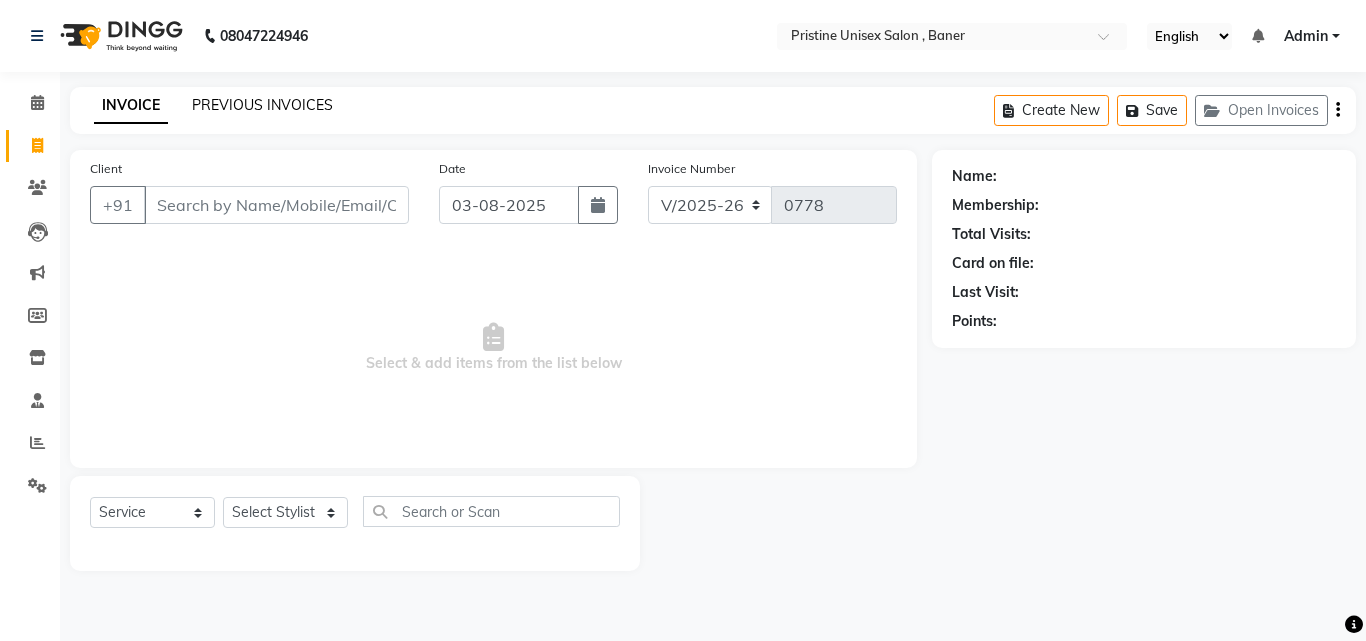 click on "PREVIOUS INVOICES" 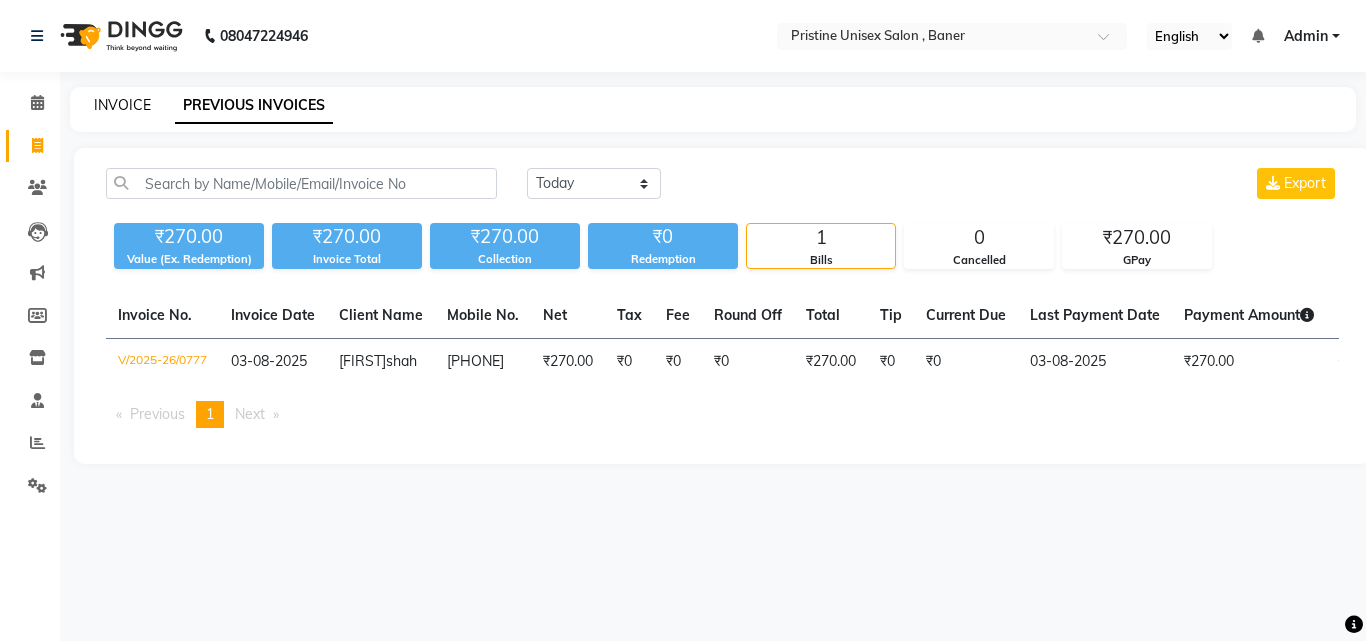 click on "INVOICE" 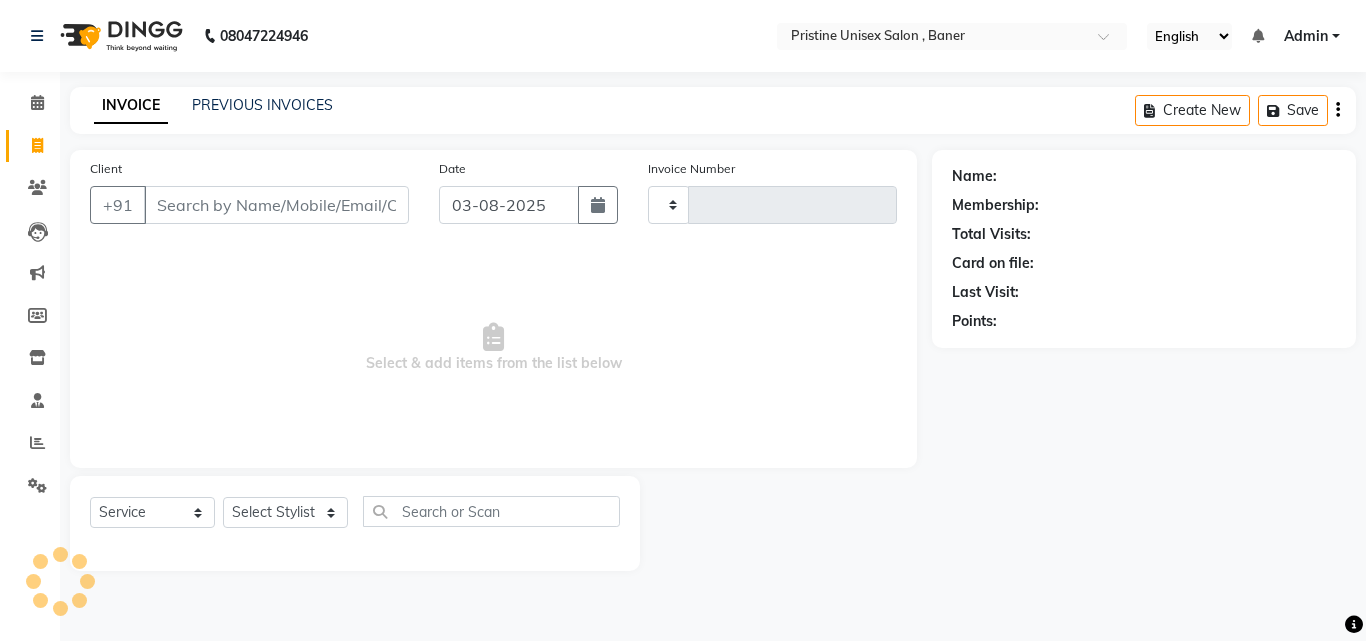 type on "0778" 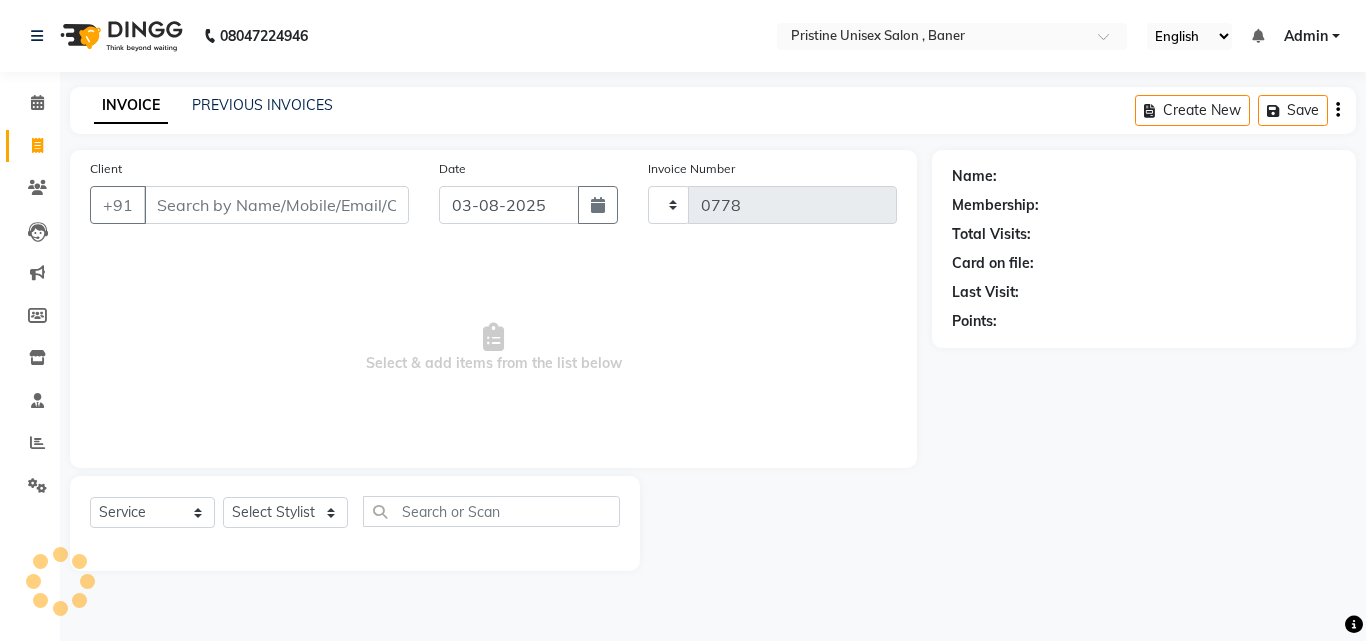 select on "6610" 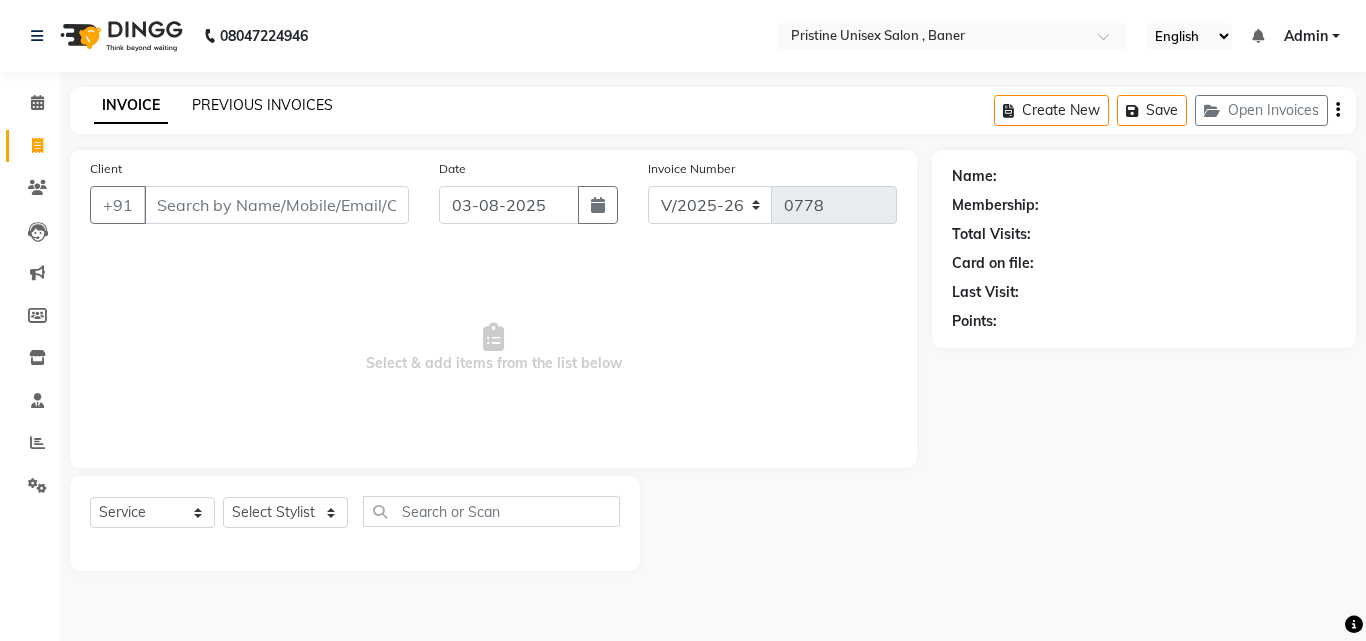 click on "PREVIOUS INVOICES" 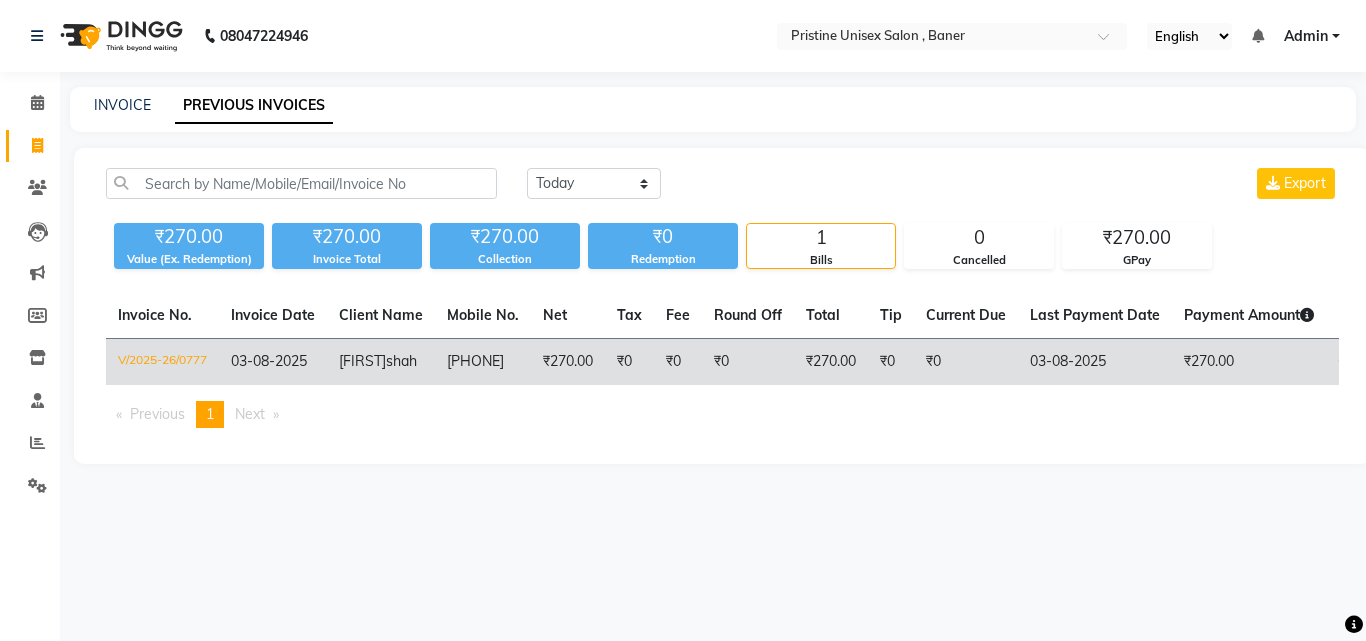click on "[PHONE]" 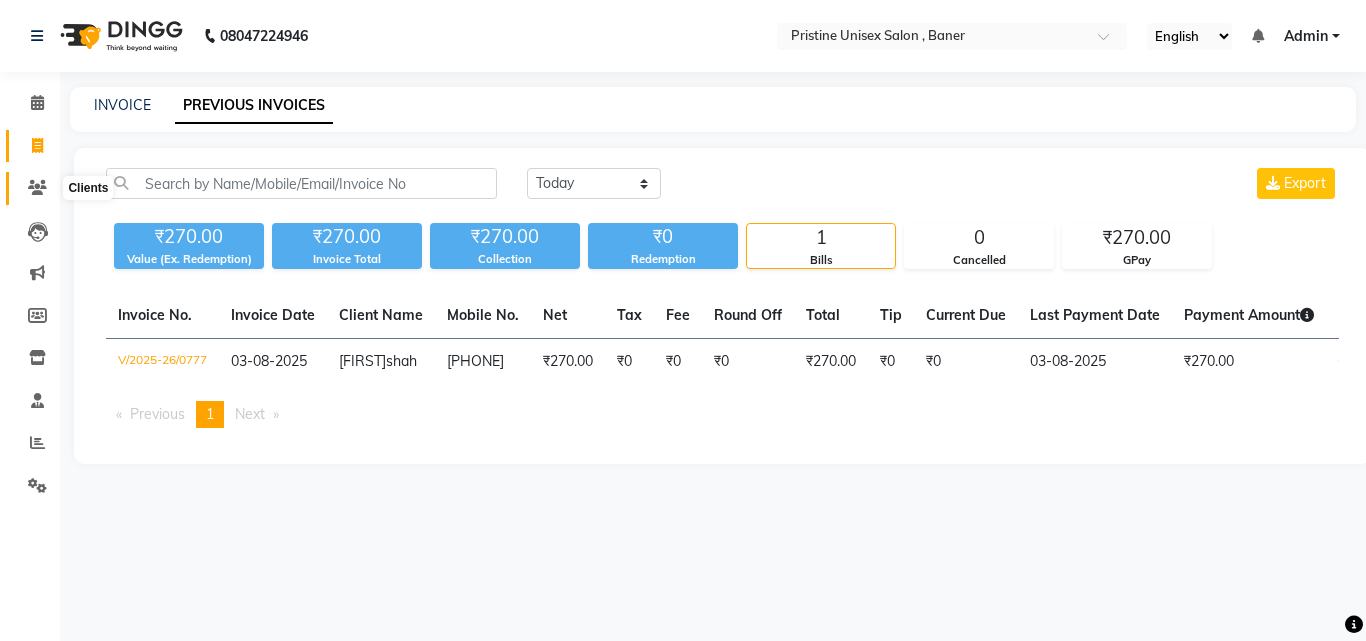 click 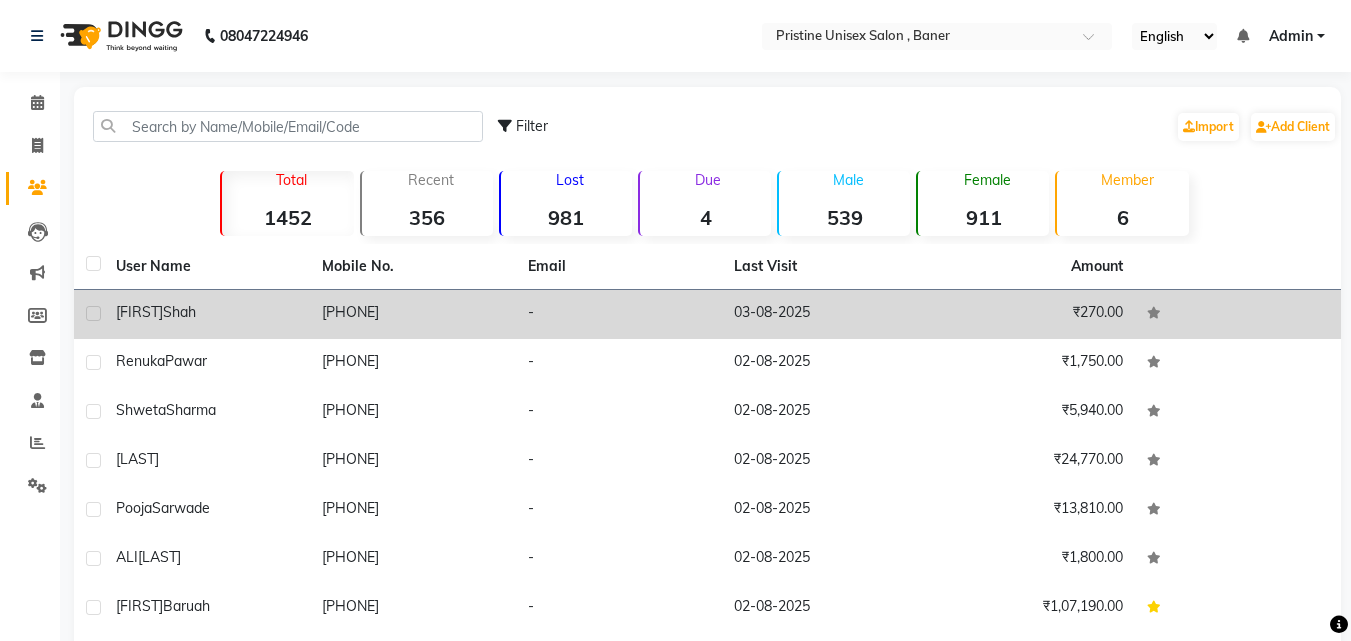 click on "shah" 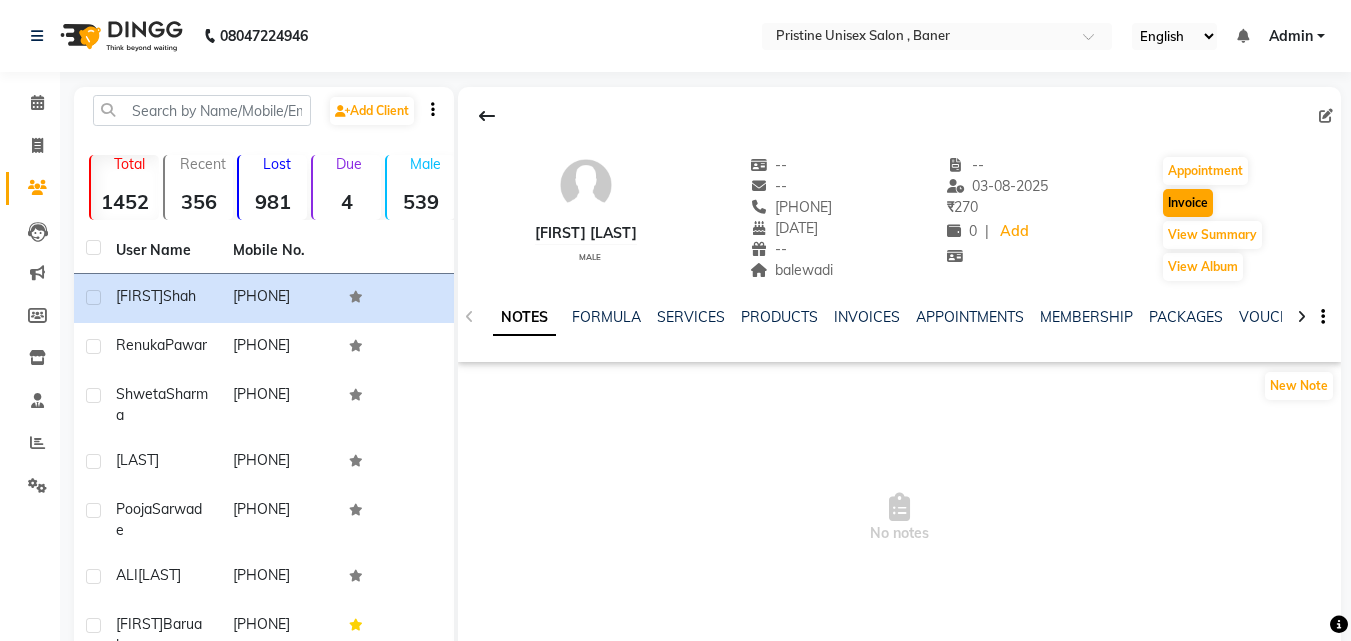 drag, startPoint x: 1157, startPoint y: 204, endPoint x: 1167, endPoint y: 210, distance: 11.661903 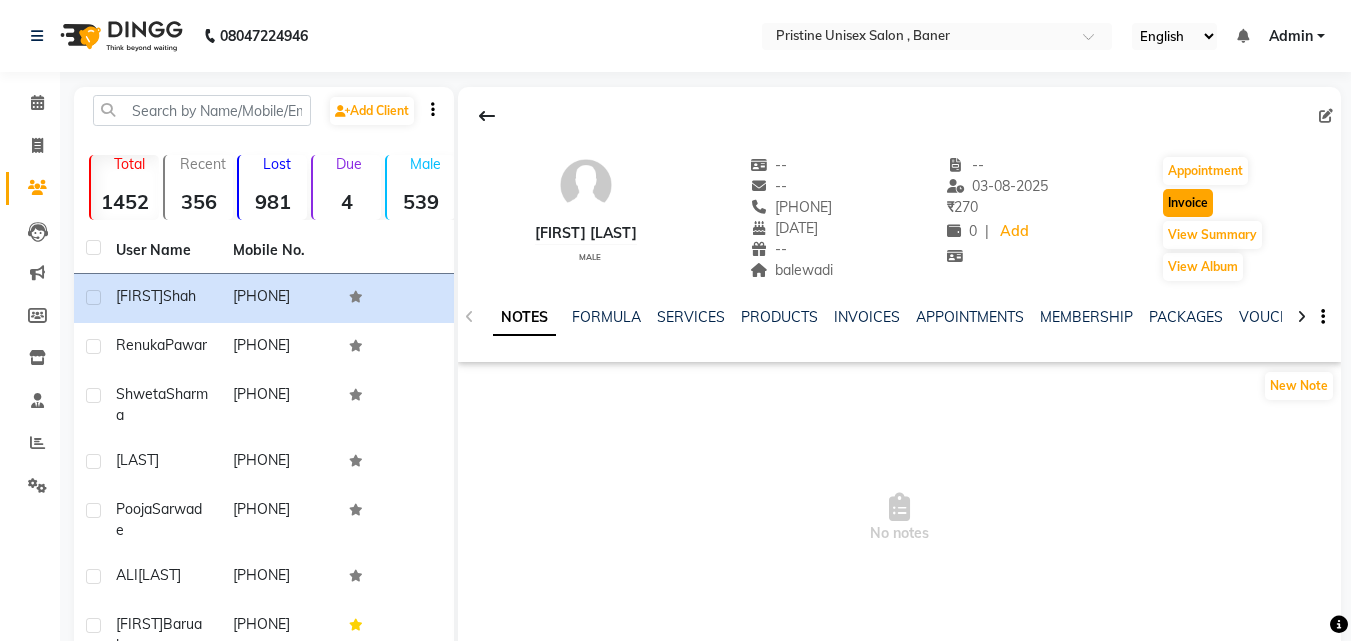 click on "Invoice" 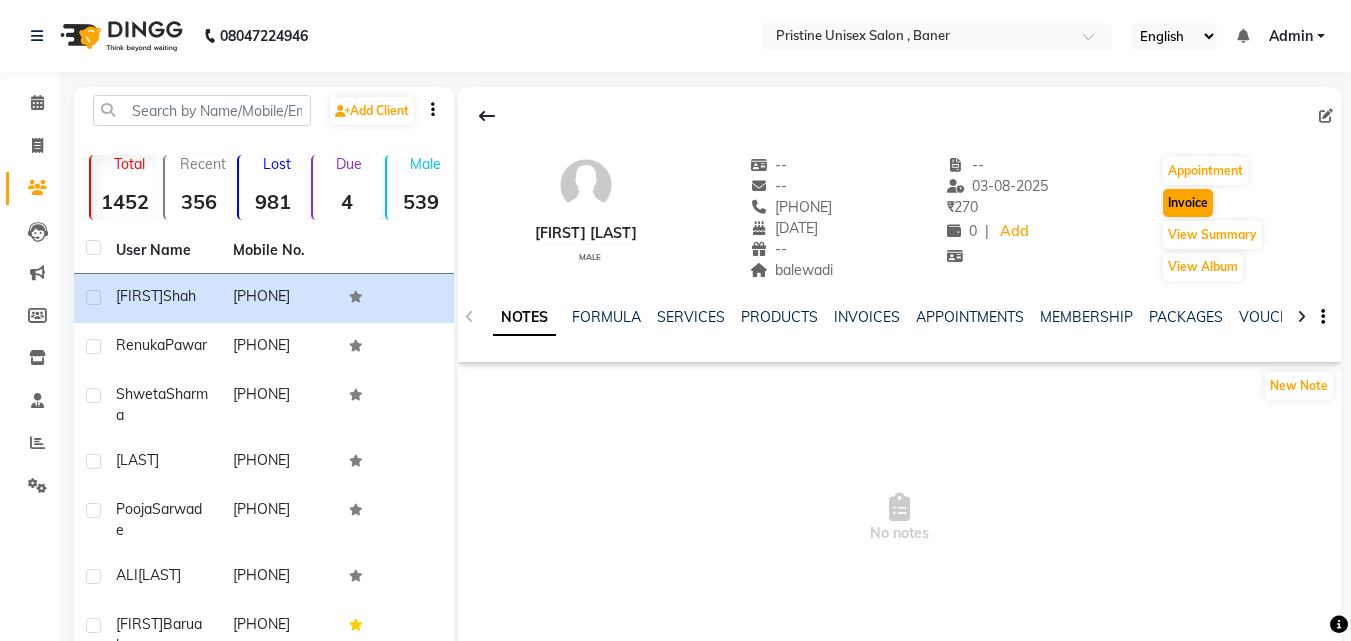 select on "service" 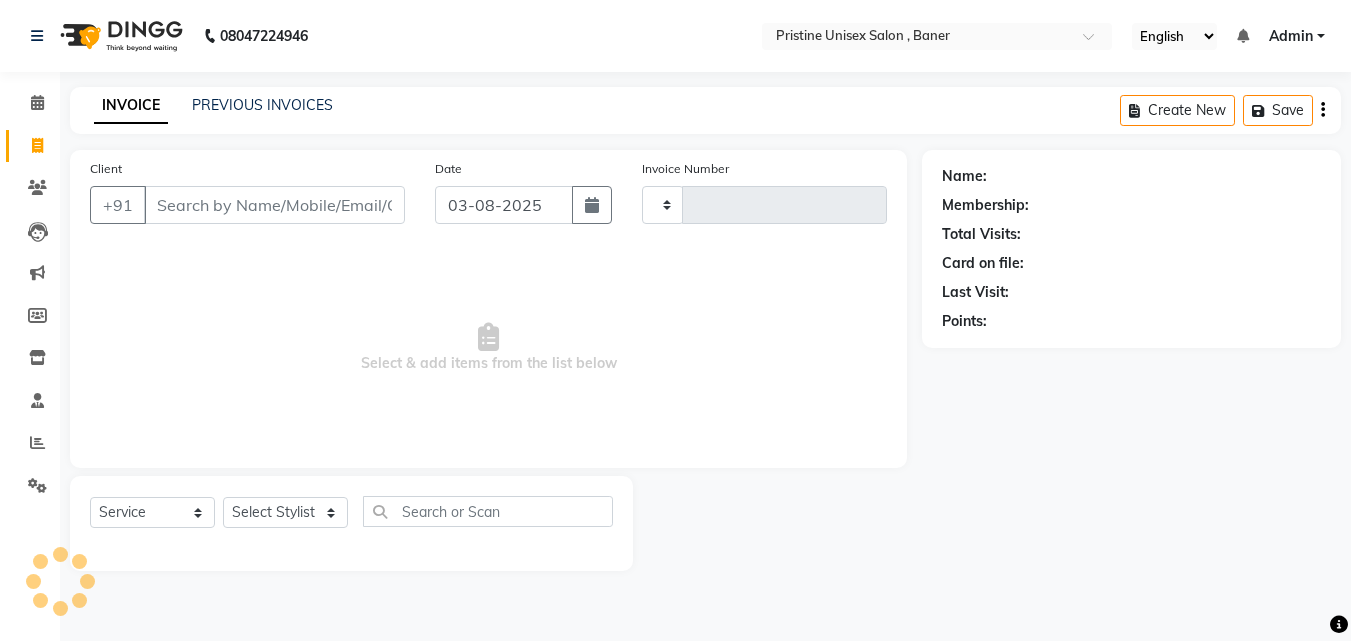 type on "0778" 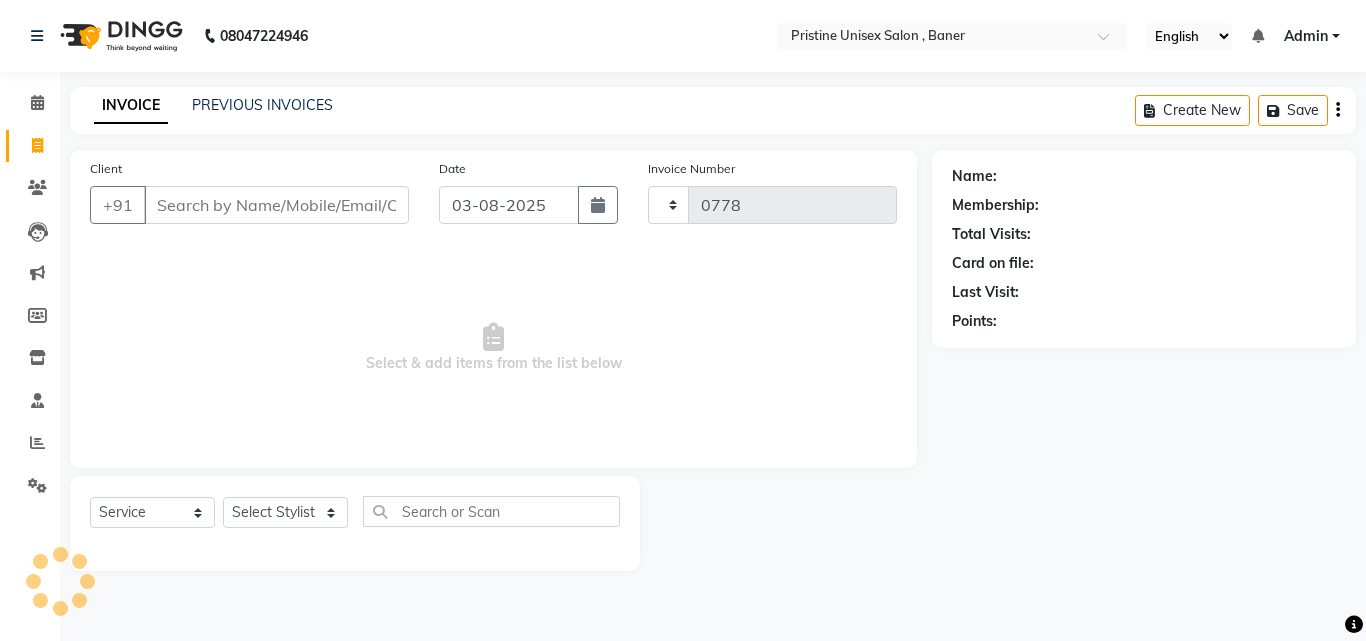 select on "6610" 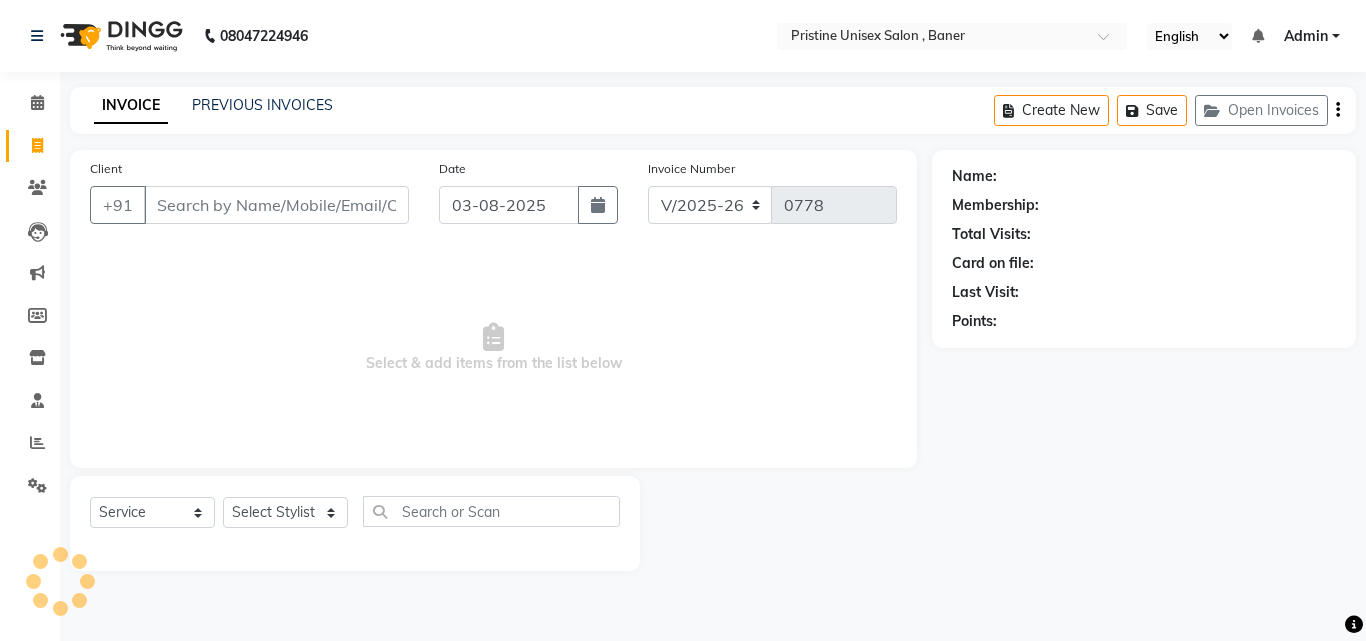 type on "[PHONE]" 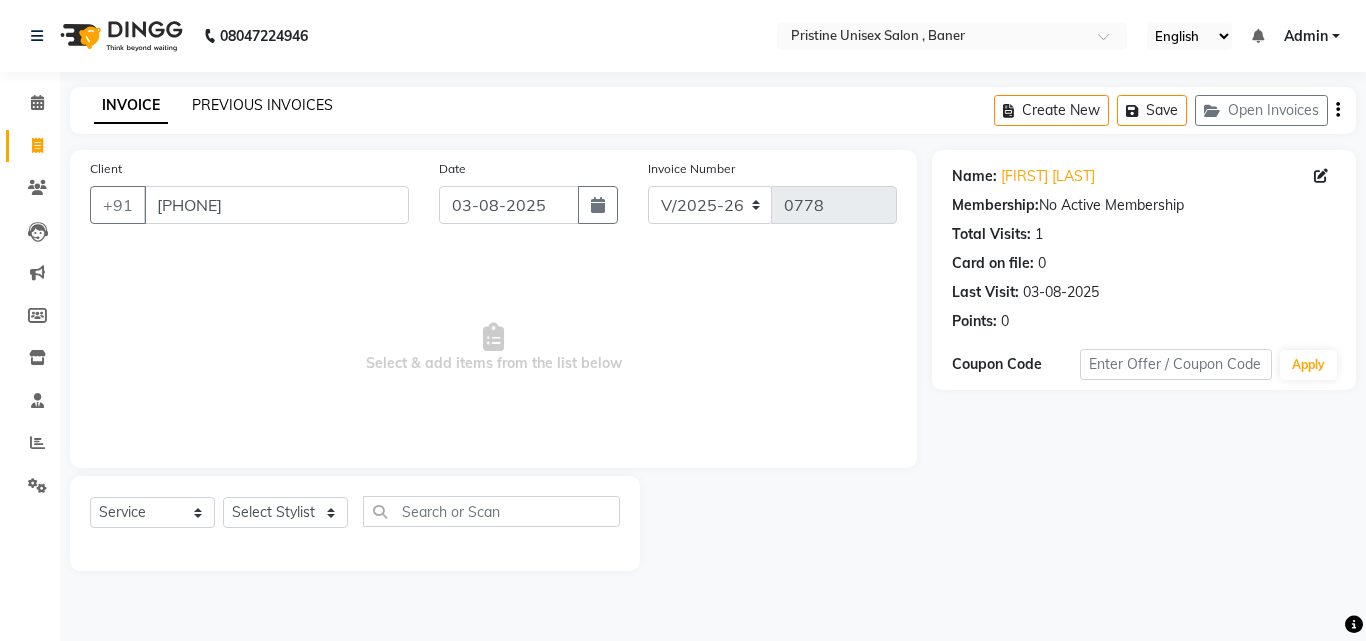 click on "PREVIOUS INVOICES" 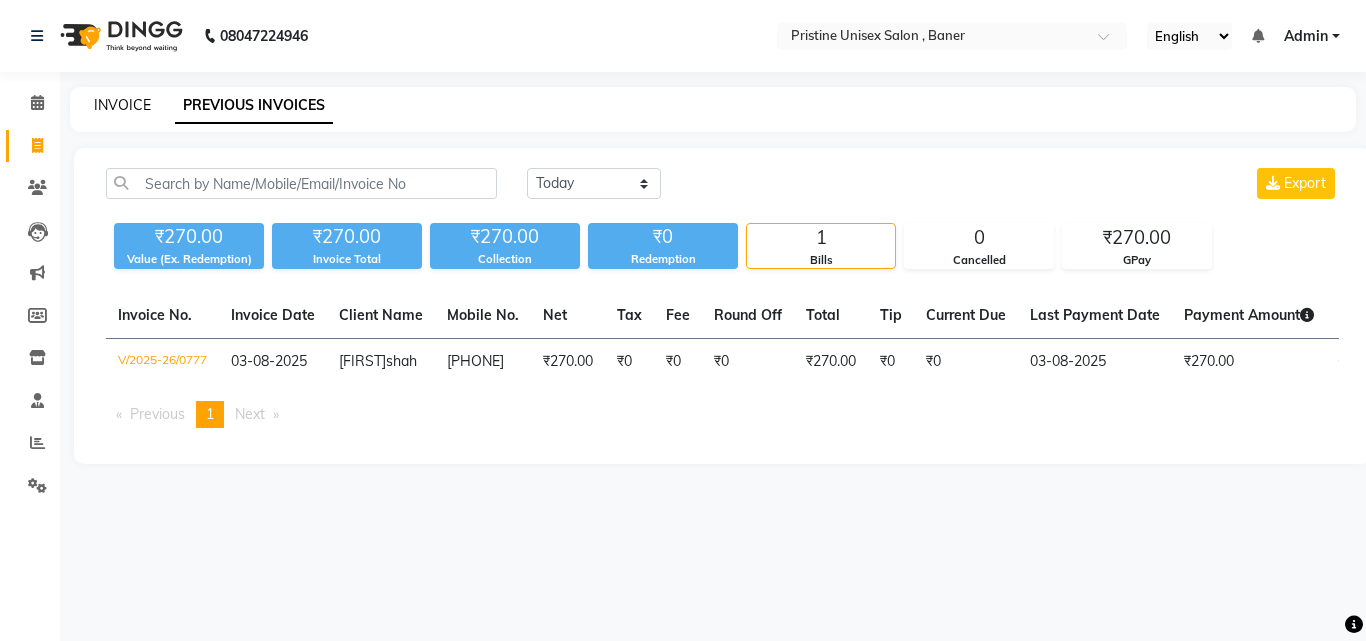 click on "INVOICE" 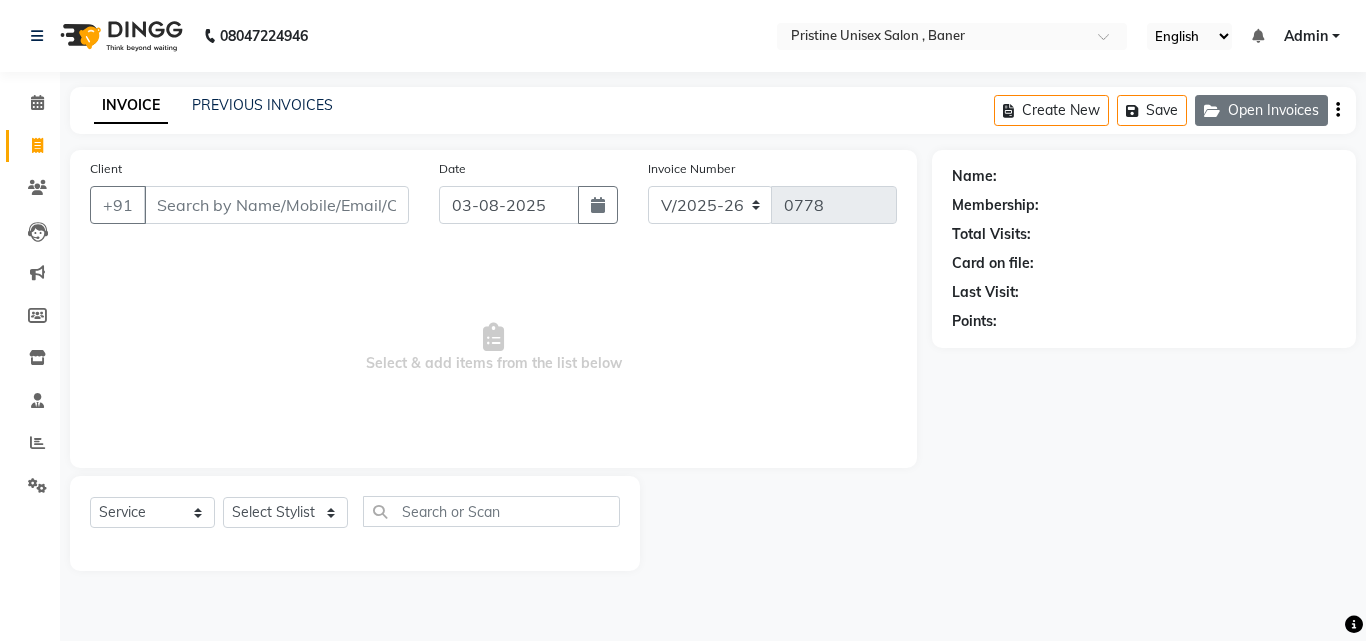 click on "Open Invoices" 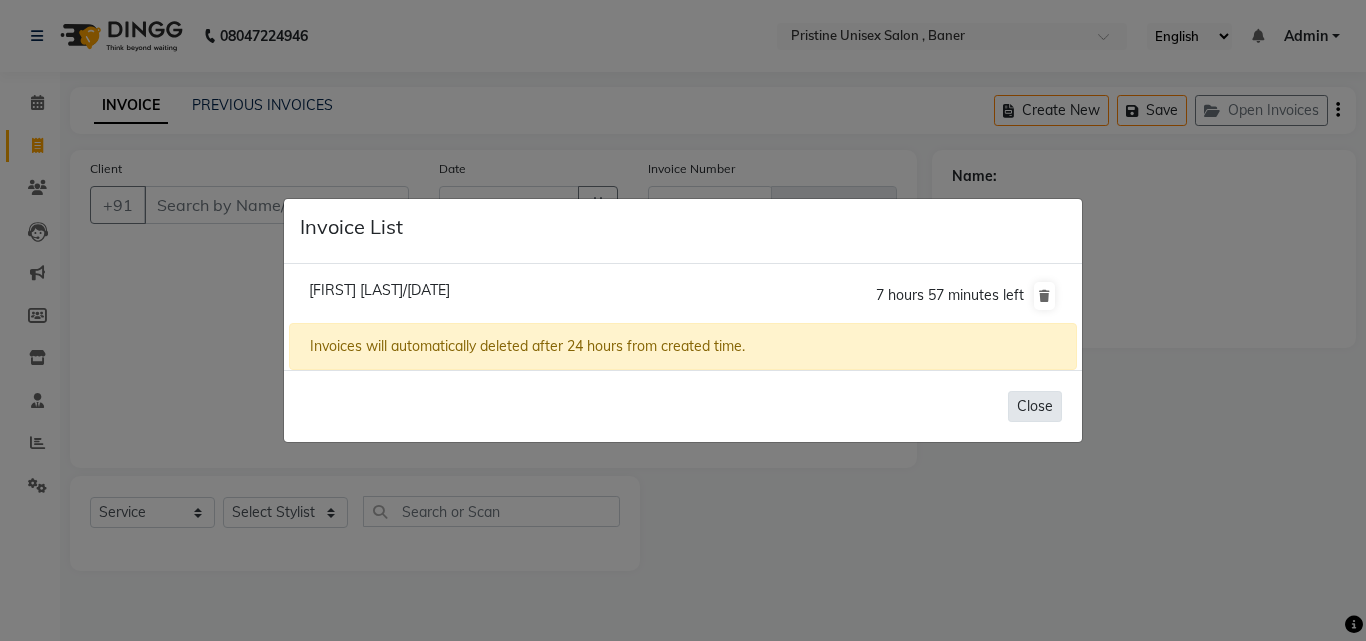 click on "Close" 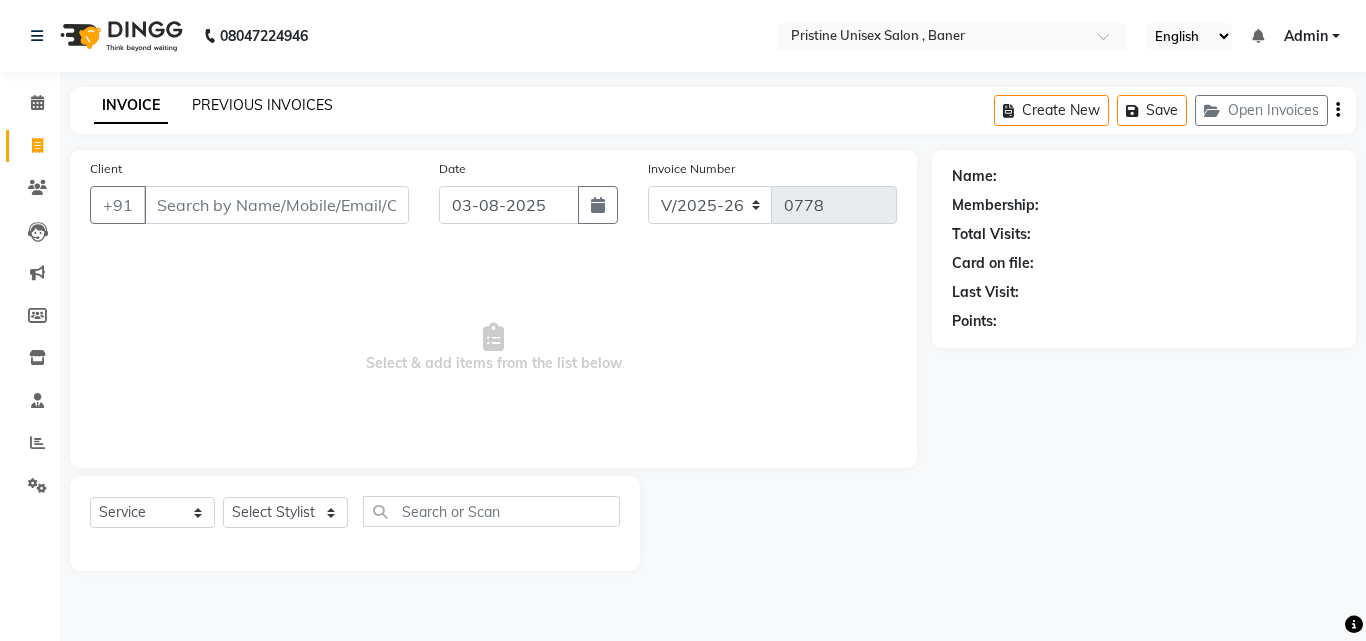 click on "PREVIOUS INVOICES" 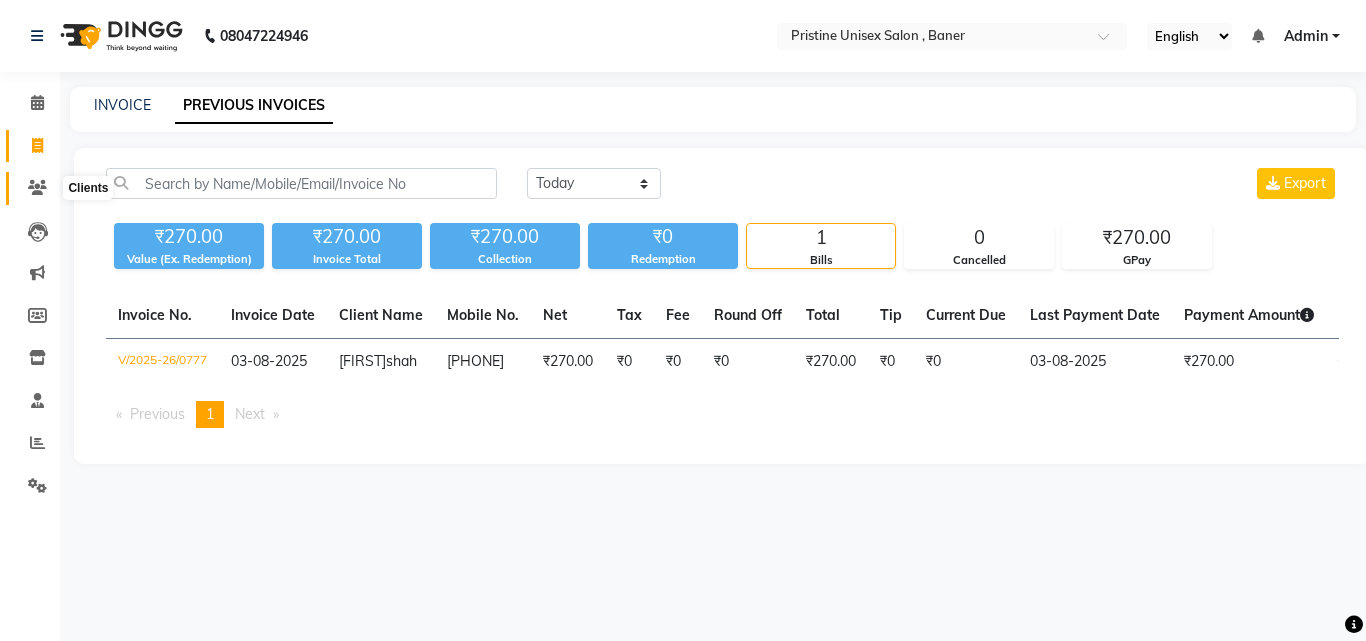 click 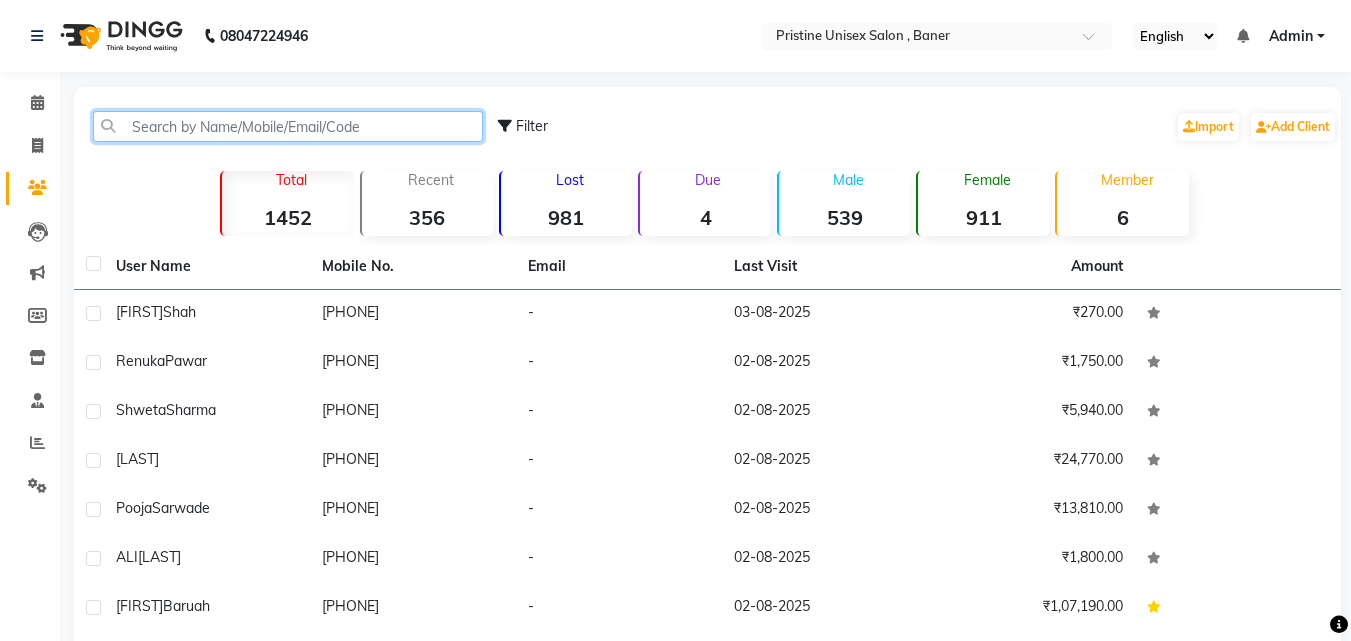click 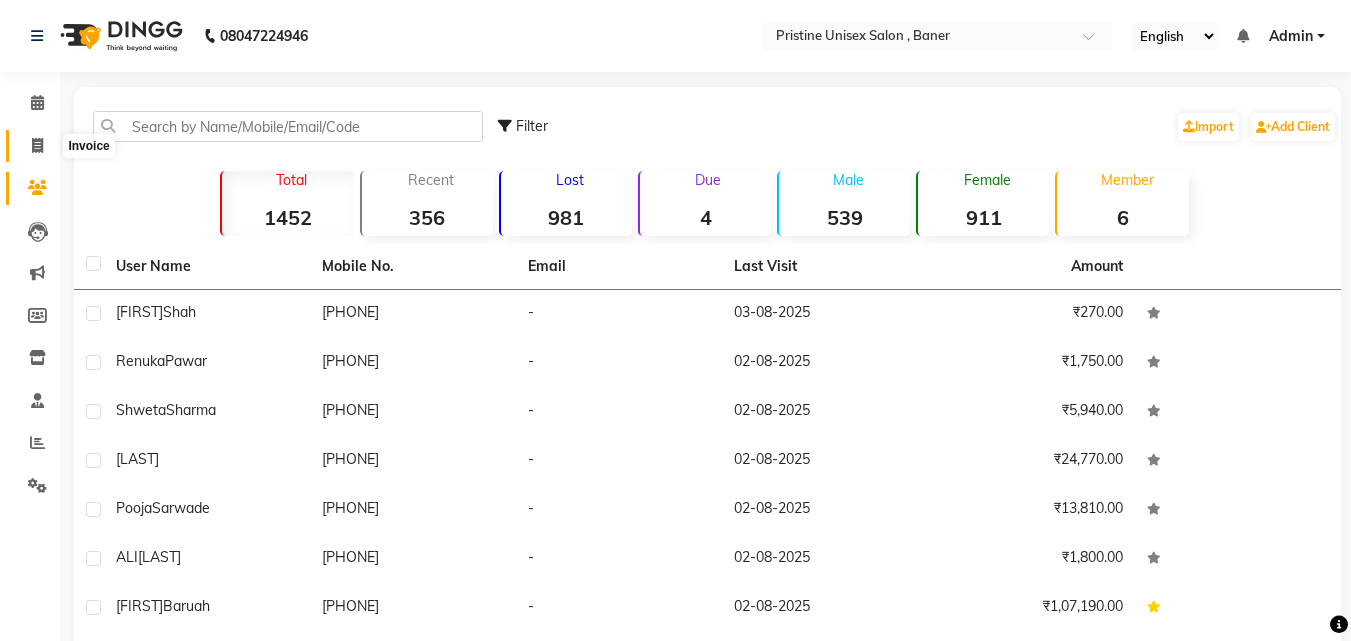 click 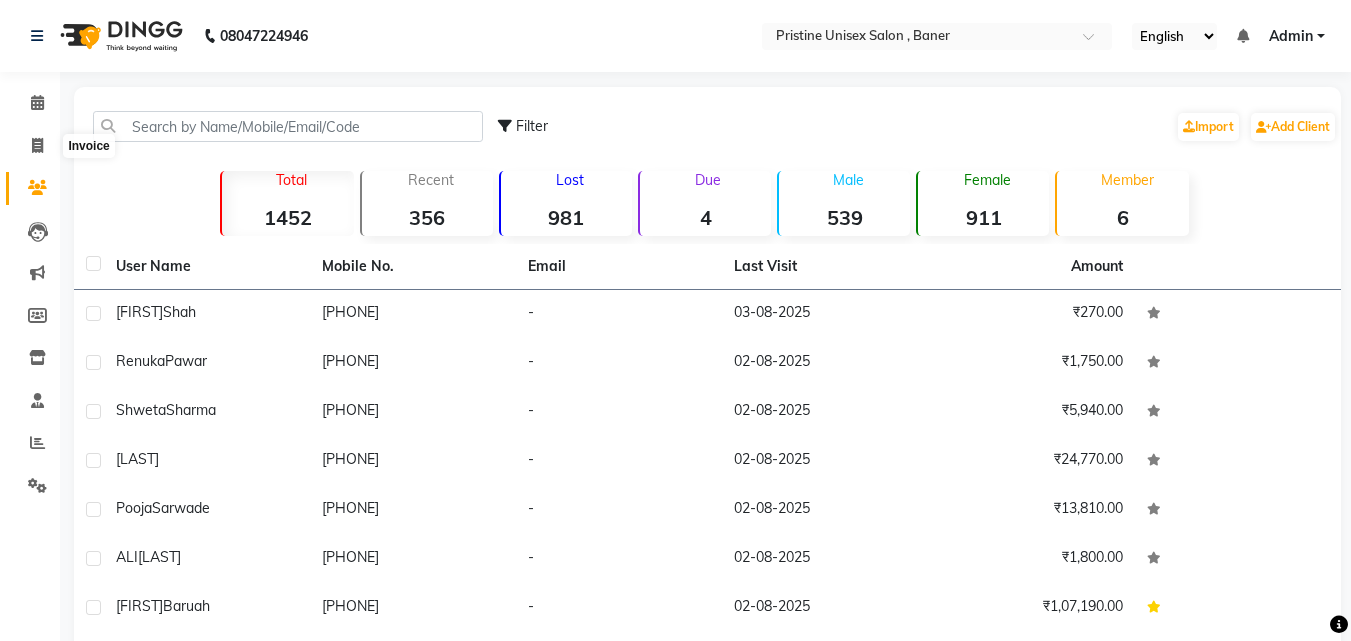 select on "service" 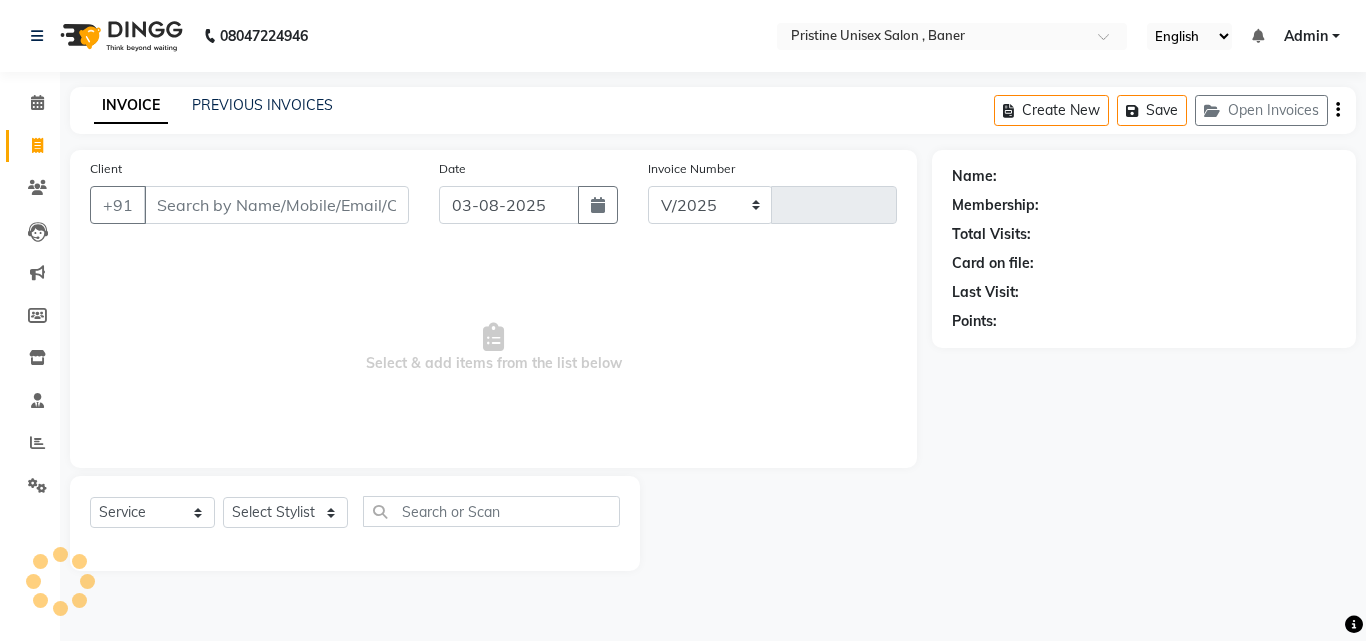 select on "6610" 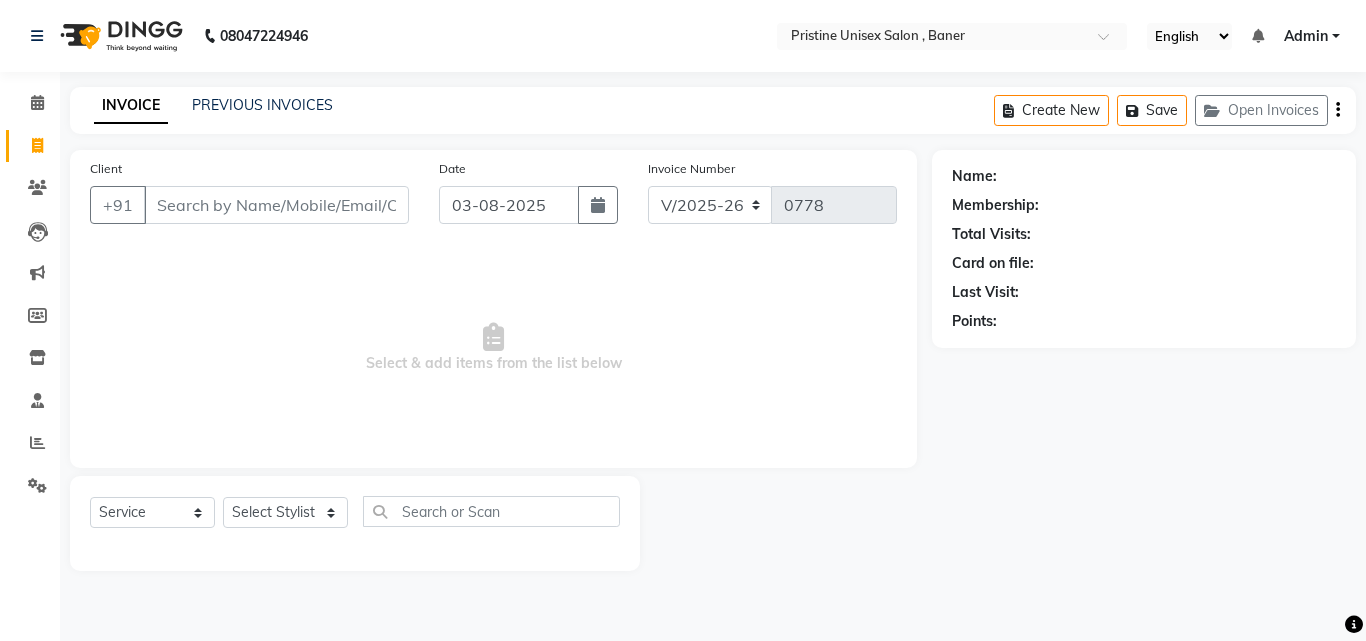 click on "Select & add items from the list below" at bounding box center (493, 348) 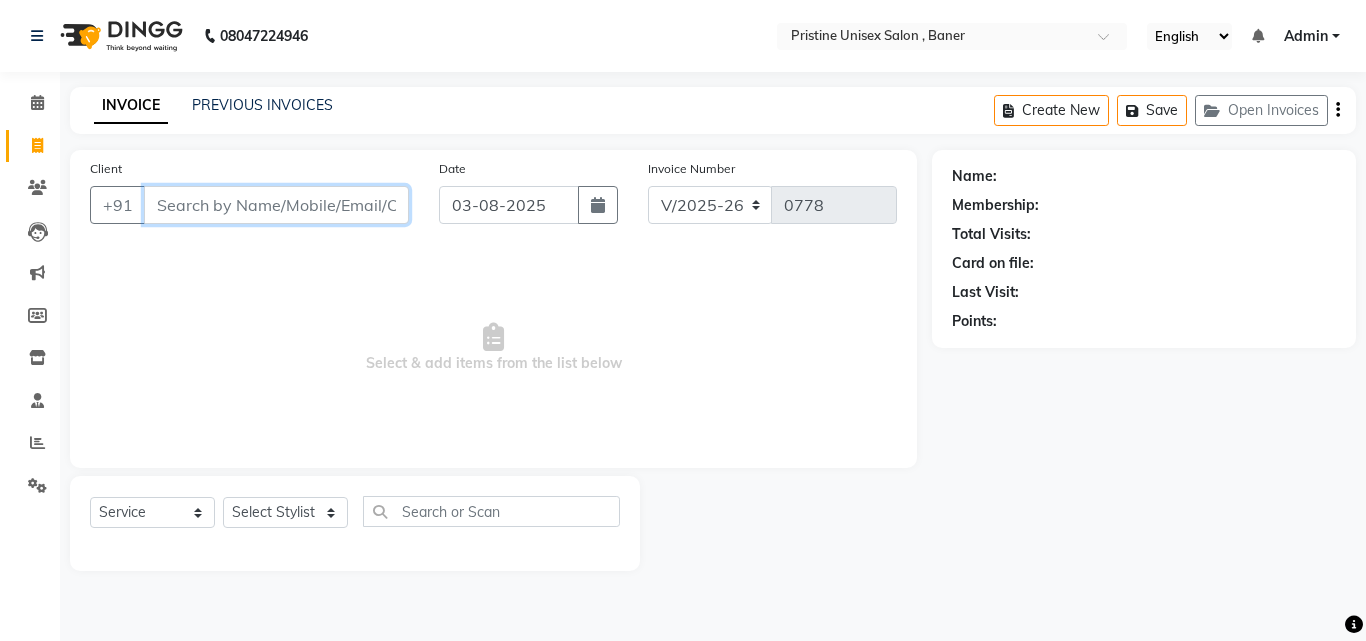 click on "Client" at bounding box center [276, 205] 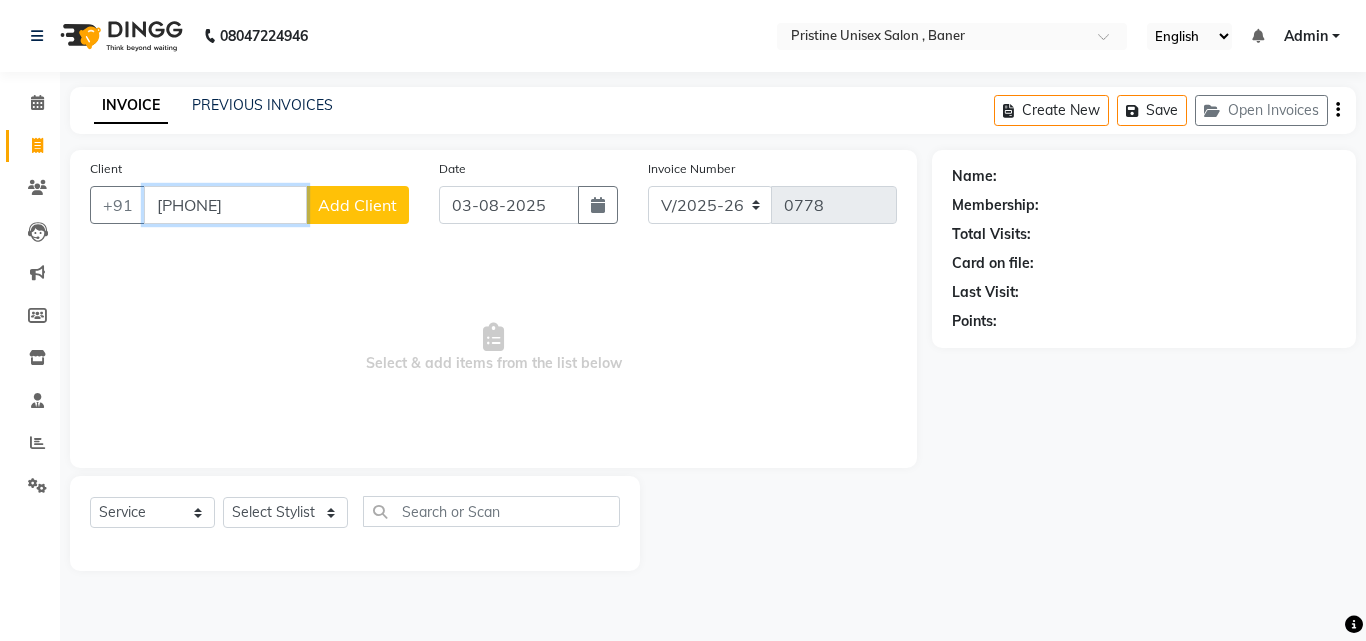 type on "[PHONE]" 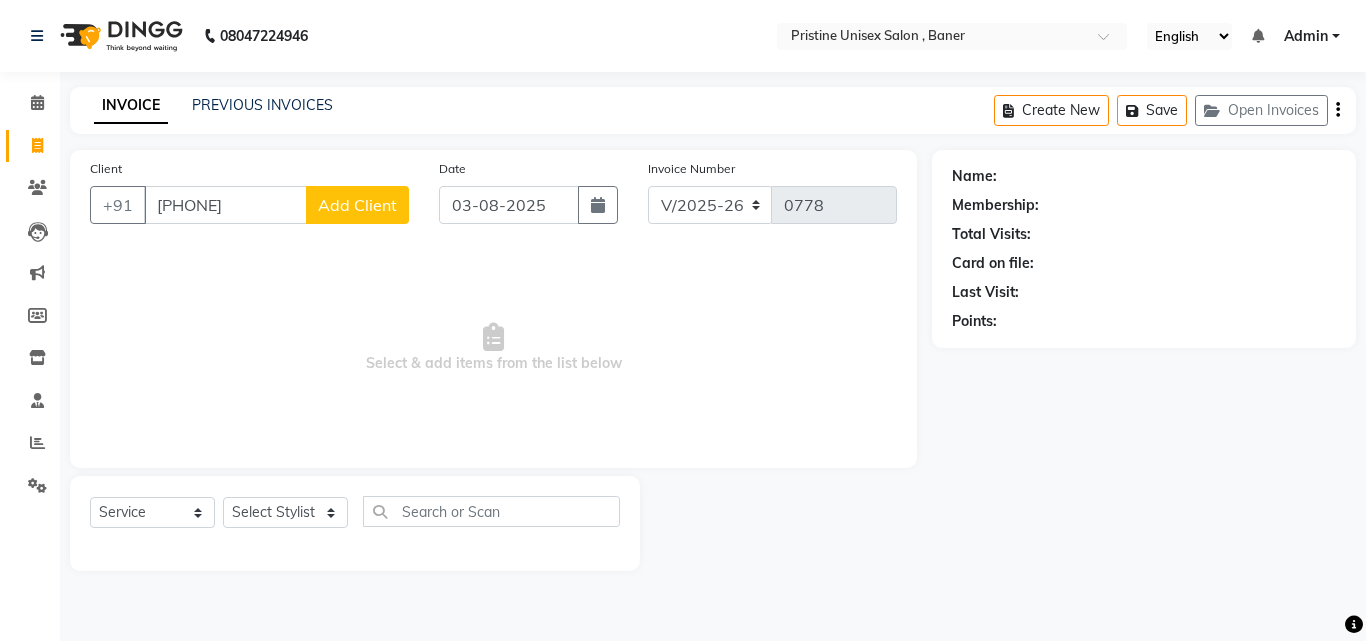 click on "Add Client" 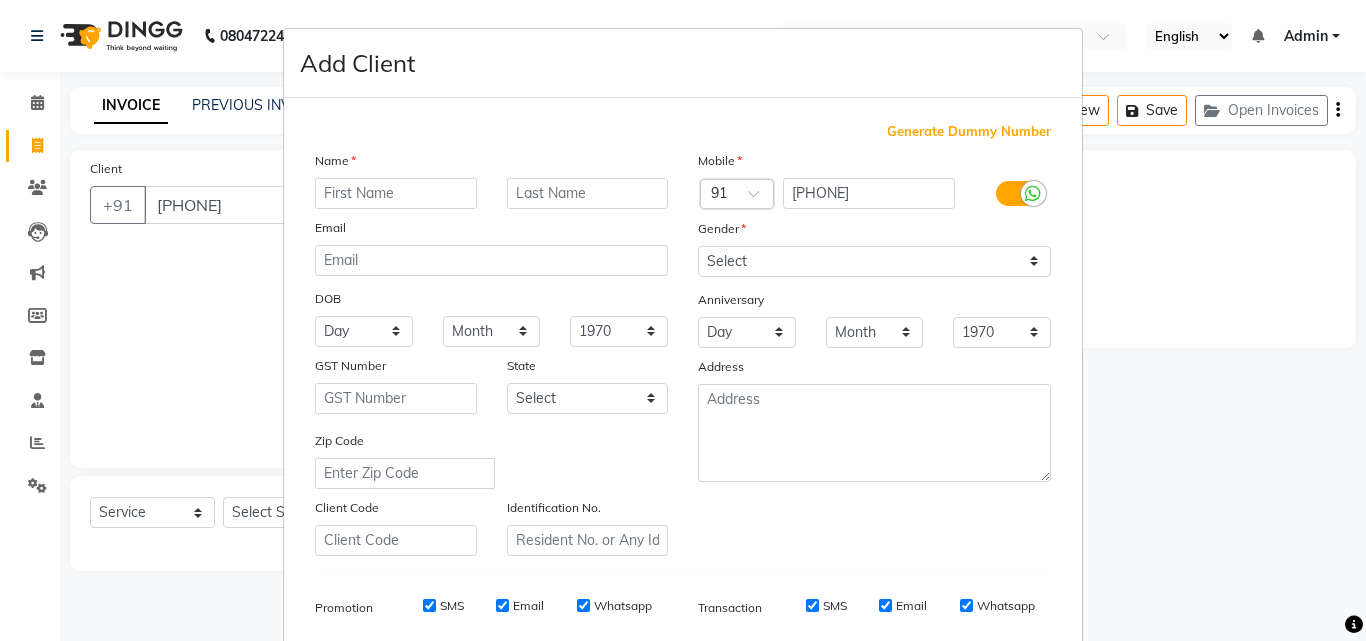 click at bounding box center (396, 193) 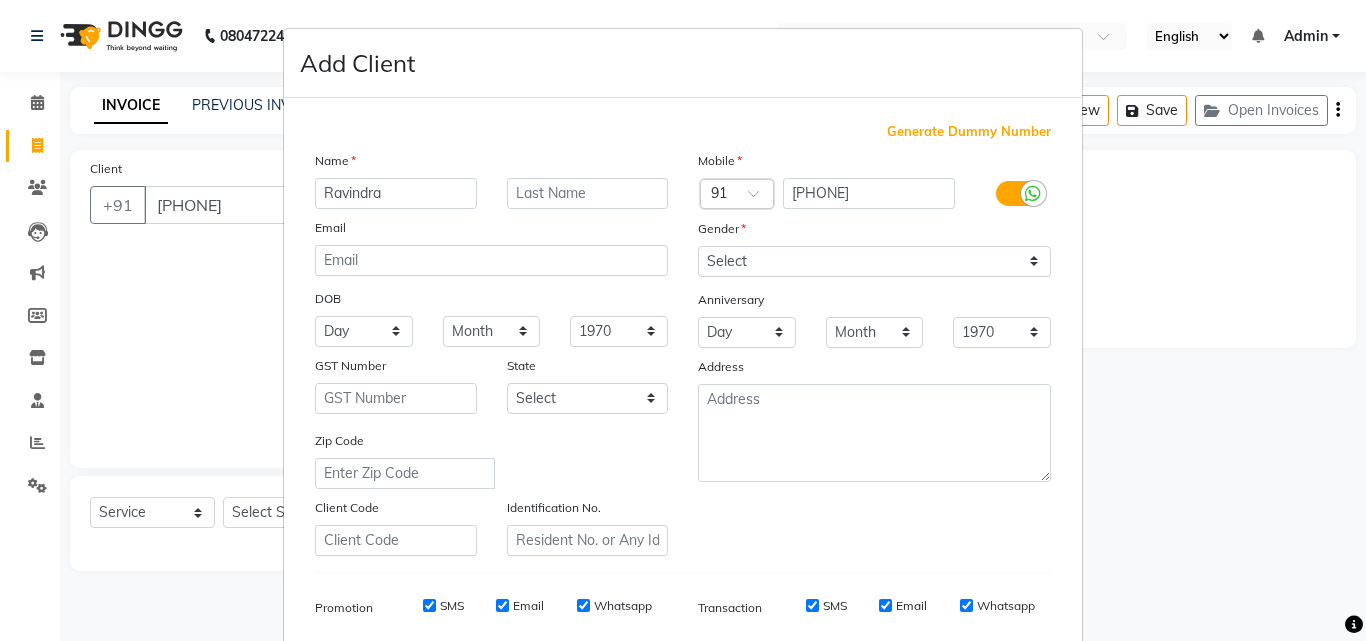 type on "Ravindra" 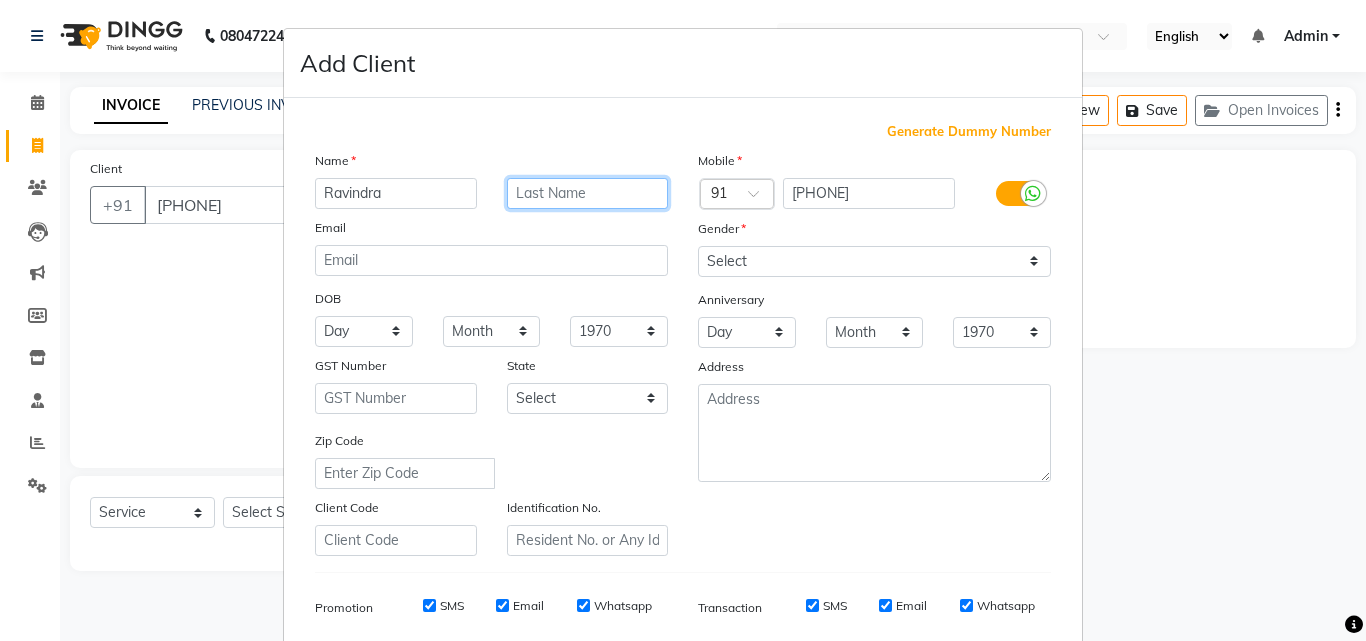 click at bounding box center [588, 193] 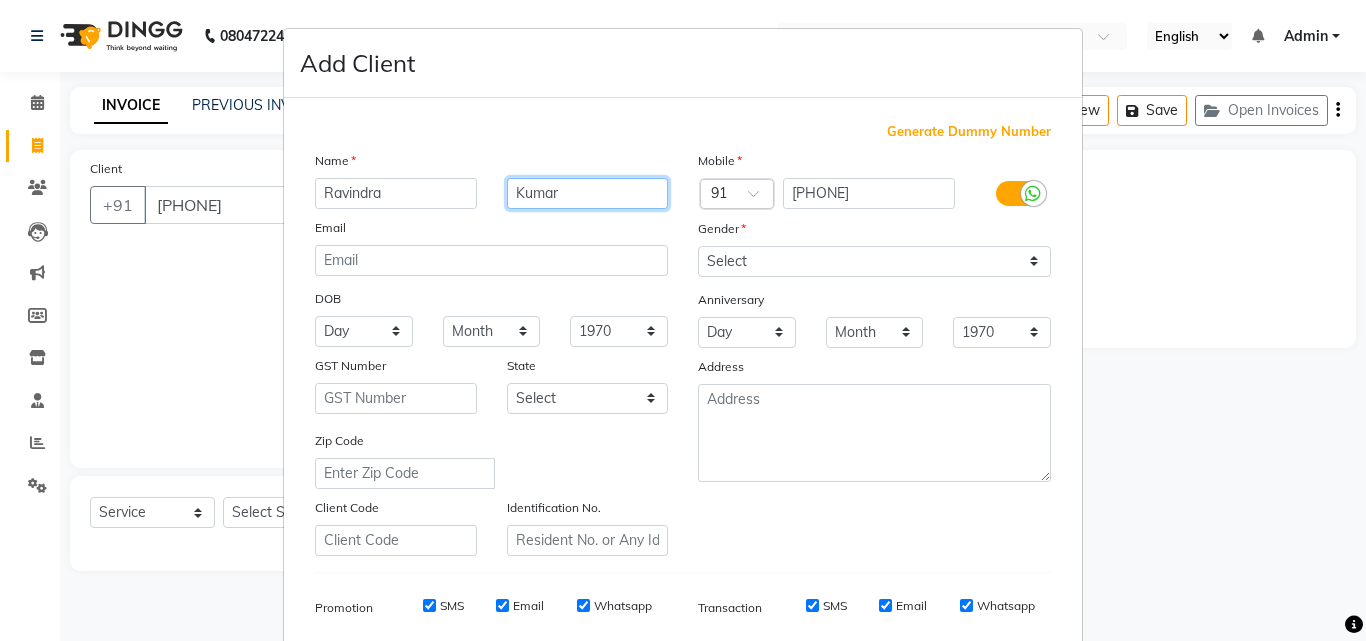 type on "Kumar" 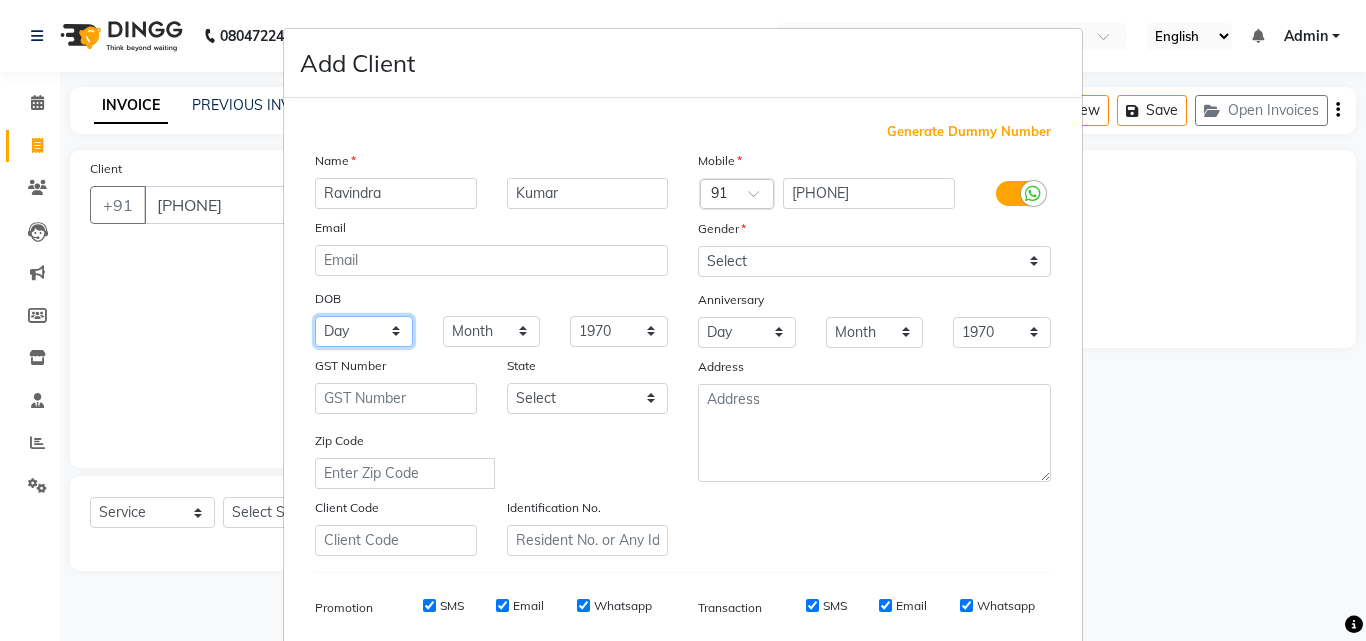 click on "Day 01 02 03 04 05 06 07 08 09 10 11 12 13 14 15 16 17 18 19 20 21 22 23 24 25 26 27 28 29 30 31" at bounding box center (364, 331) 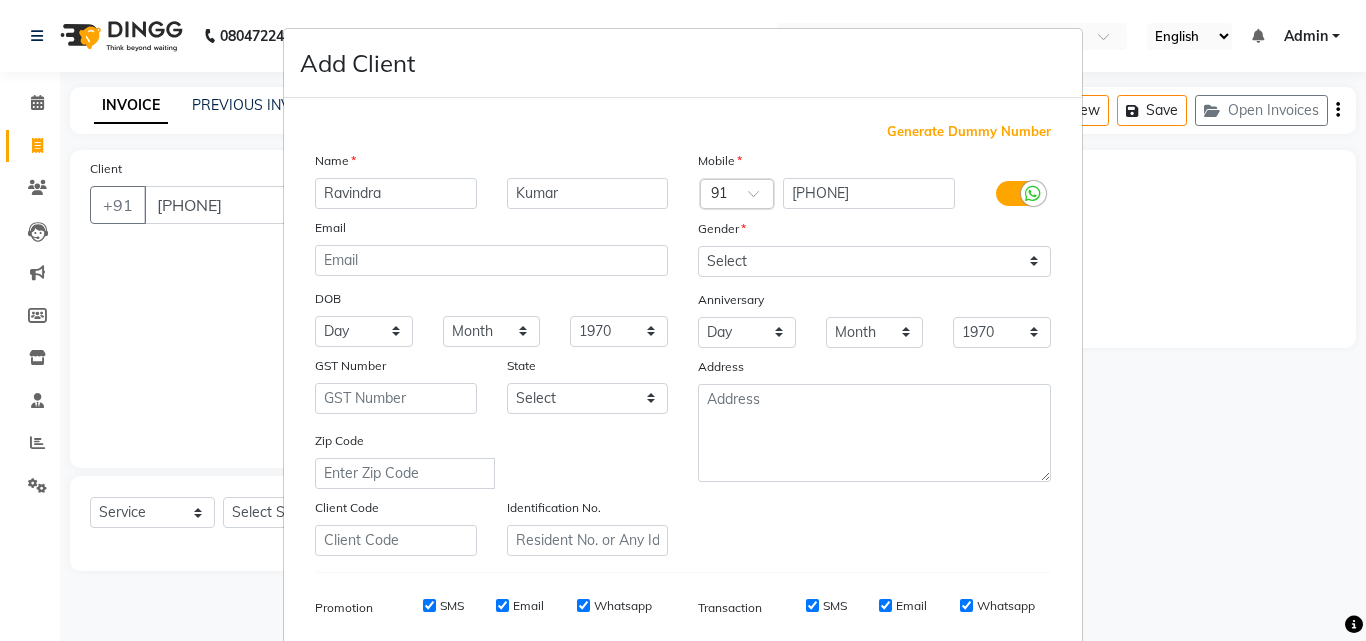 click on "Add Client" at bounding box center [683, 63] 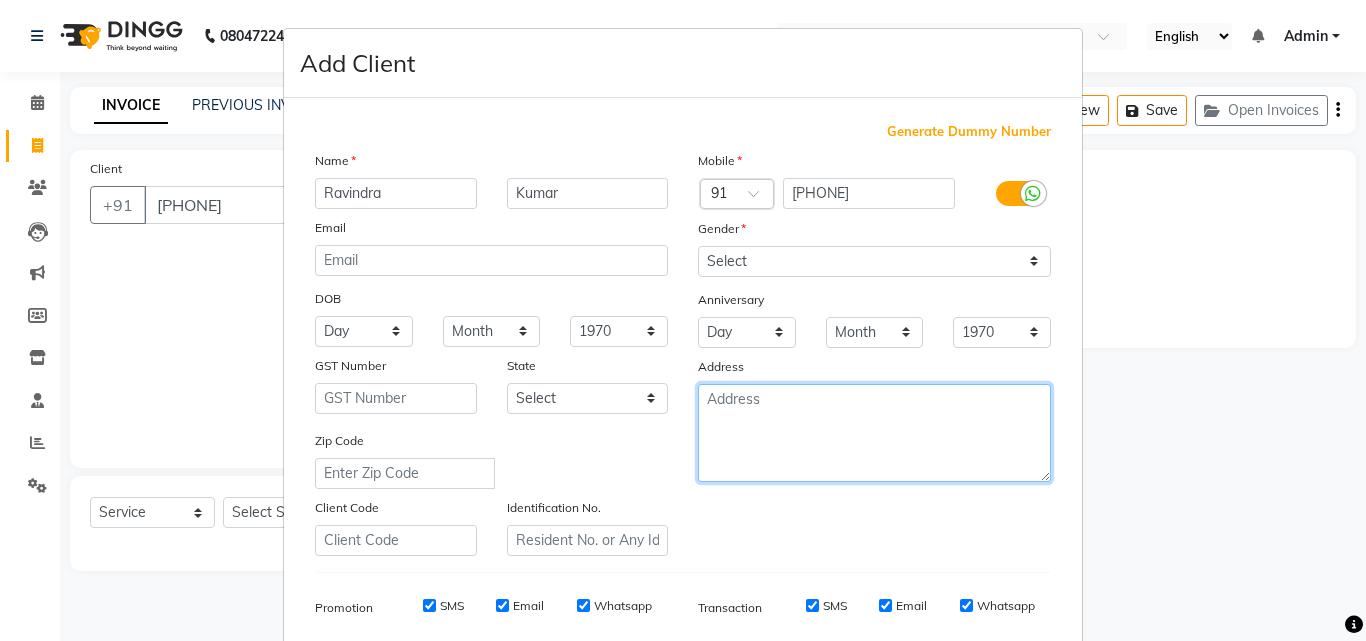 click at bounding box center [874, 433] 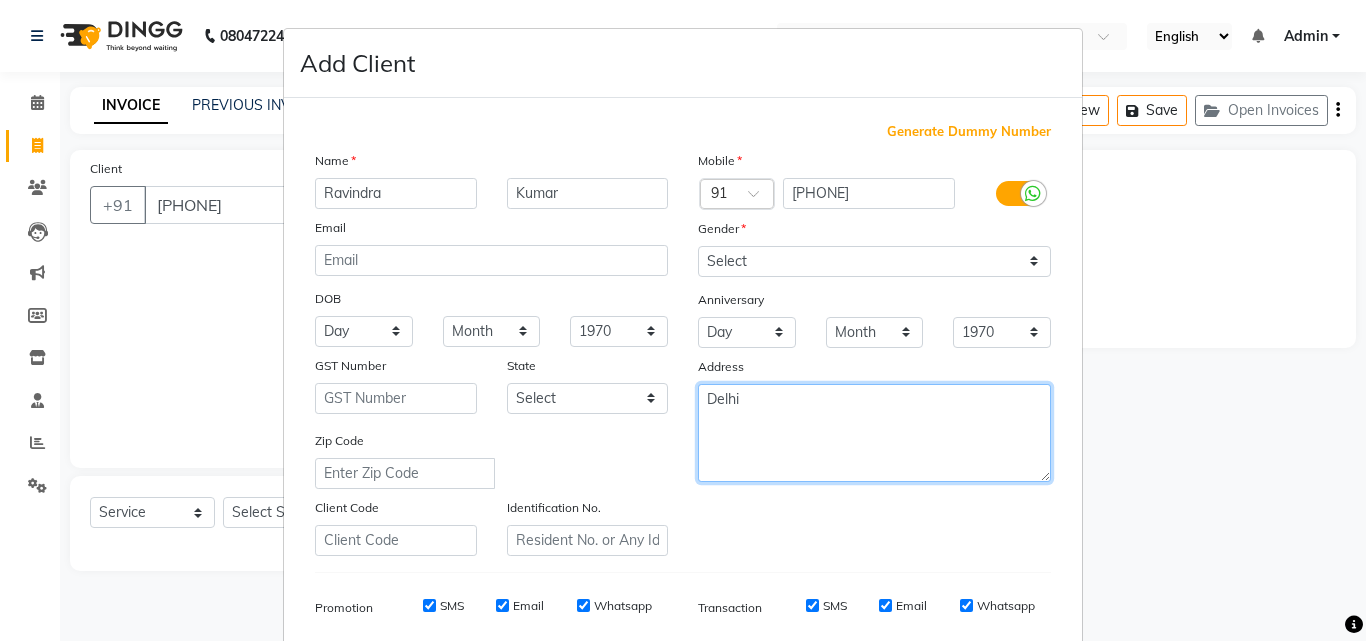 type on "Delhi" 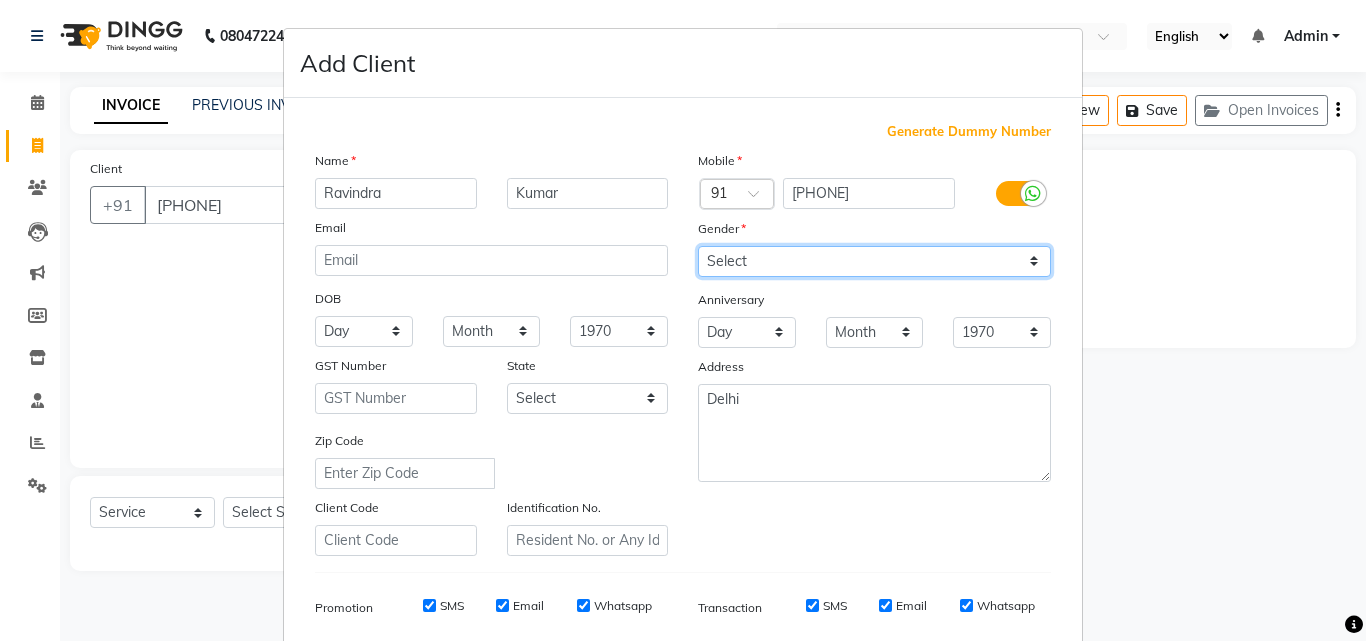 click on "Select Male Female Other Prefer Not To Say" at bounding box center (874, 261) 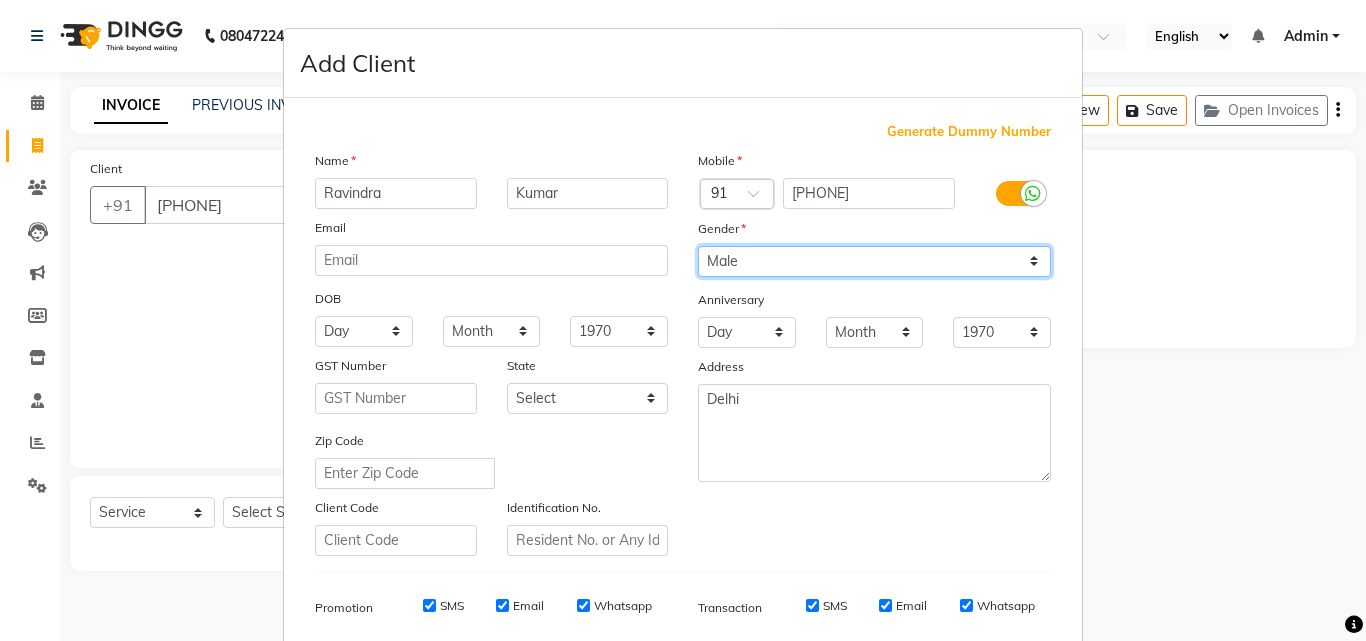 click on "Select Male Female Other Prefer Not To Say" at bounding box center [874, 261] 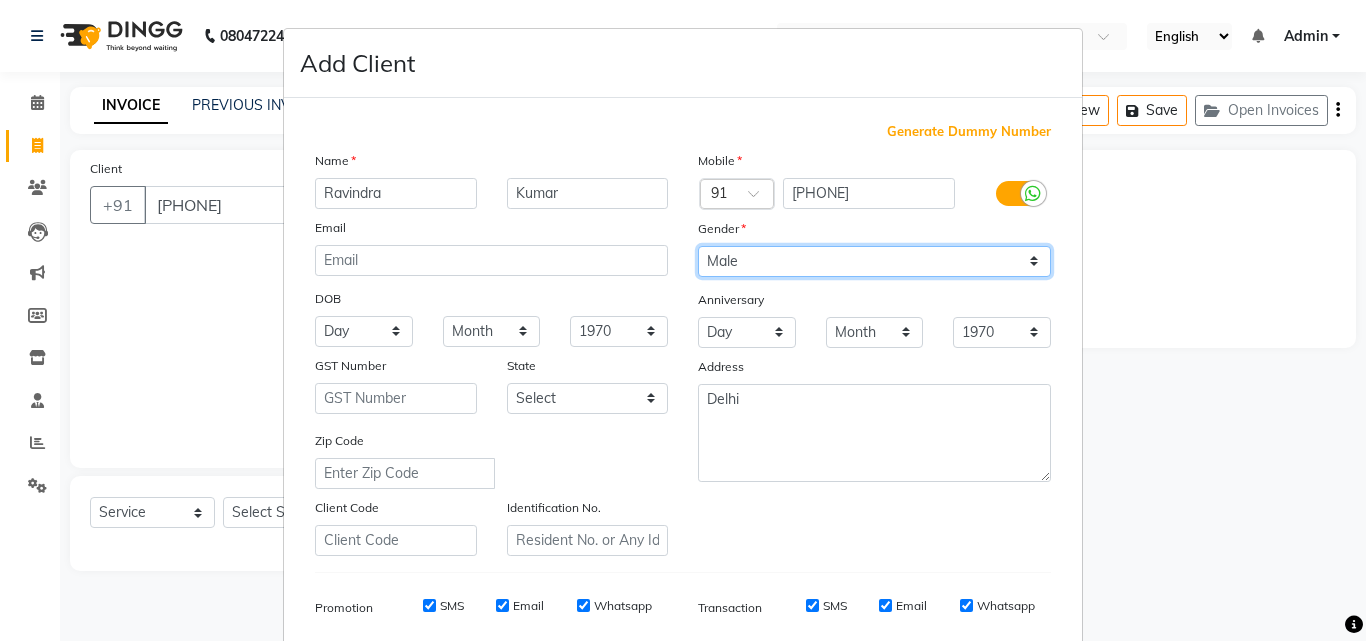 scroll, scrollTop: 200, scrollLeft: 0, axis: vertical 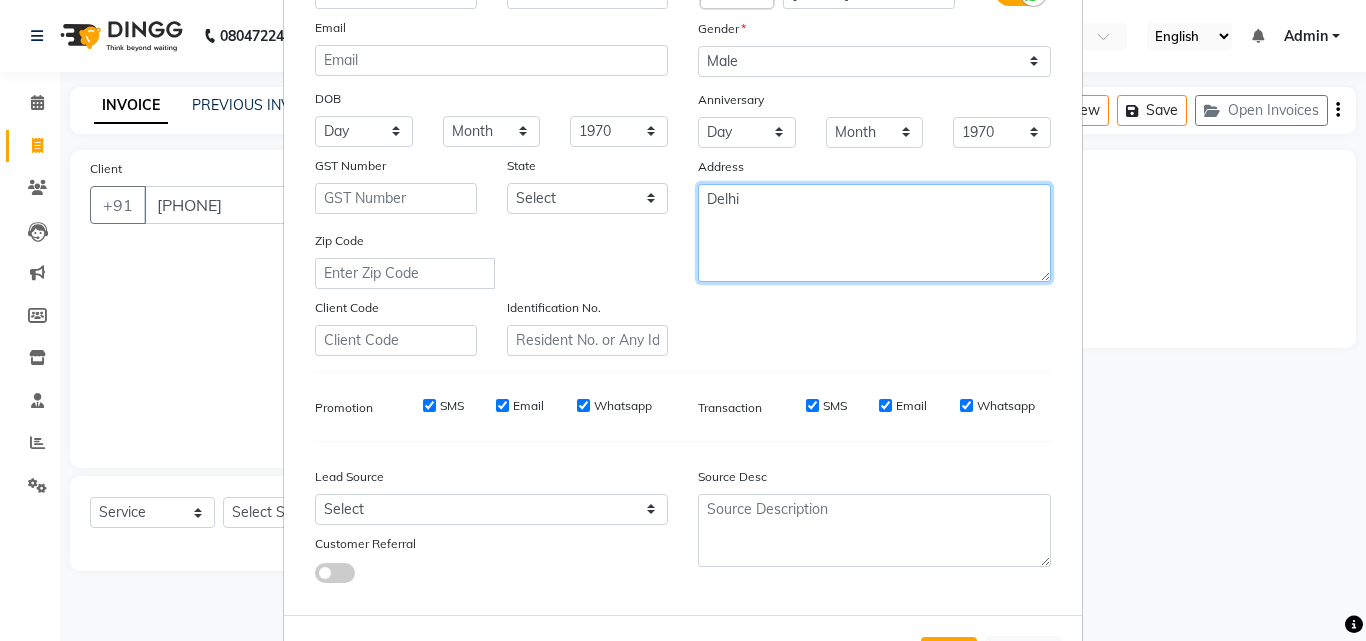 click on "Delhi" at bounding box center [874, 233] 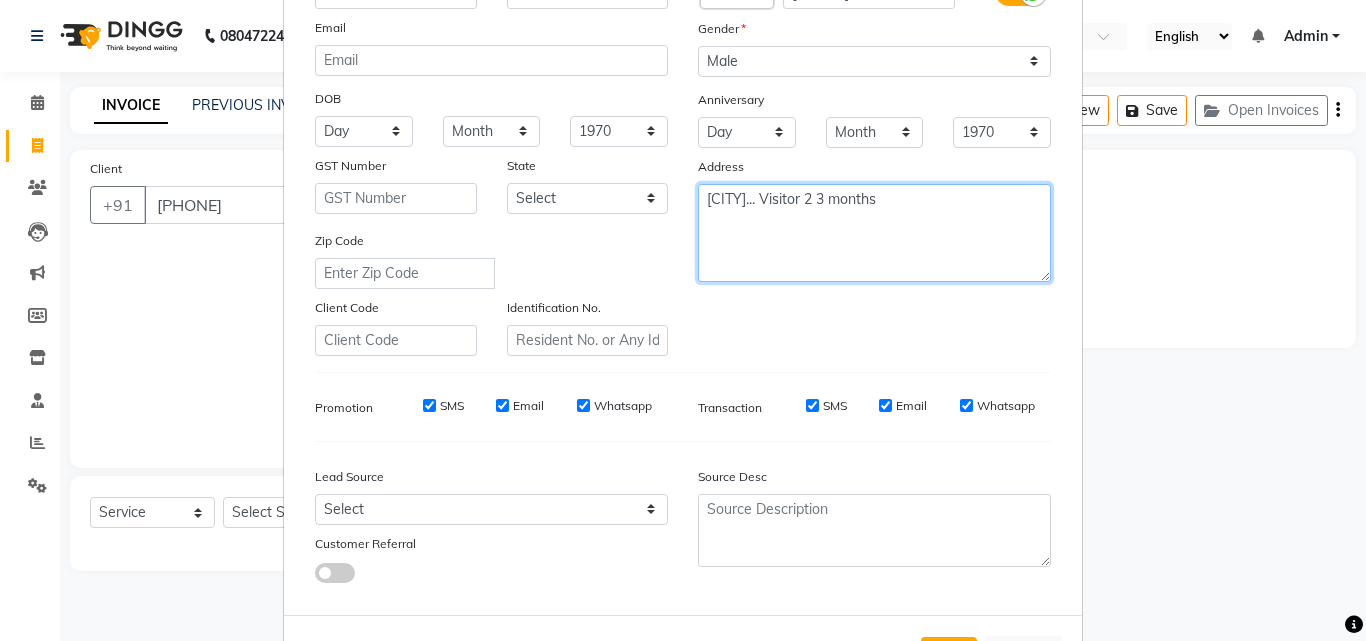 drag, startPoint x: 729, startPoint y: 203, endPoint x: 888, endPoint y: 207, distance: 159.05031 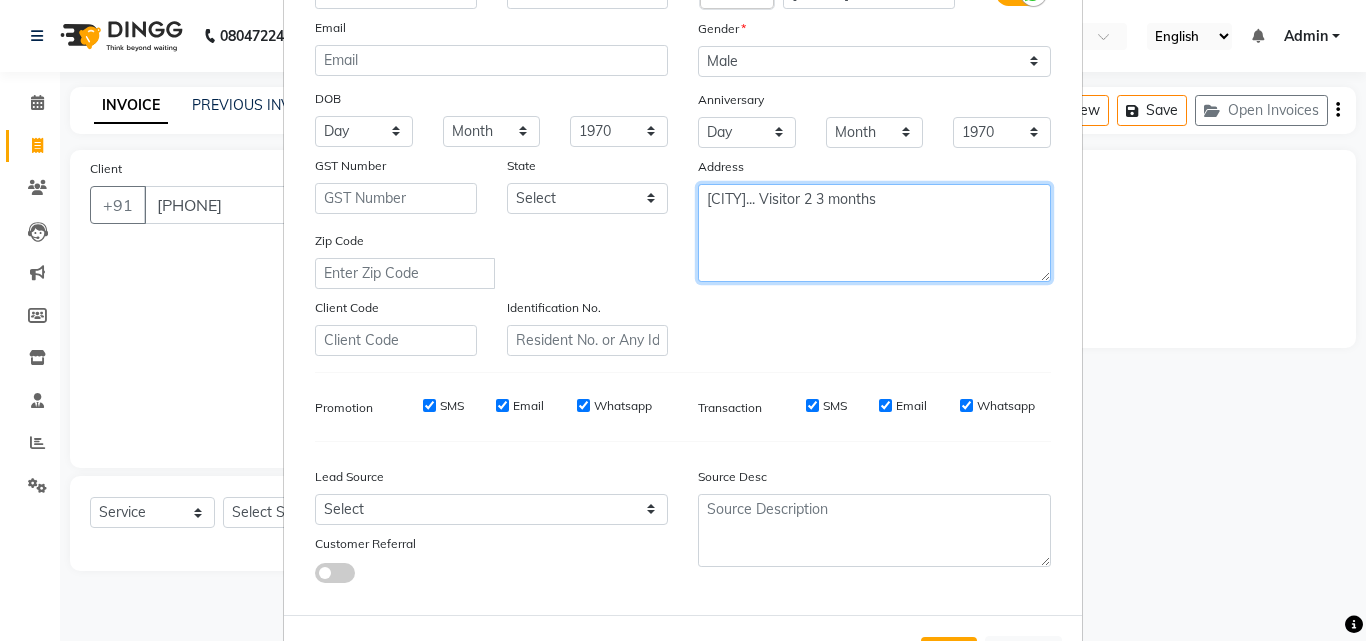 click on "[CITY]... Visitor 2 3 months" at bounding box center (874, 233) 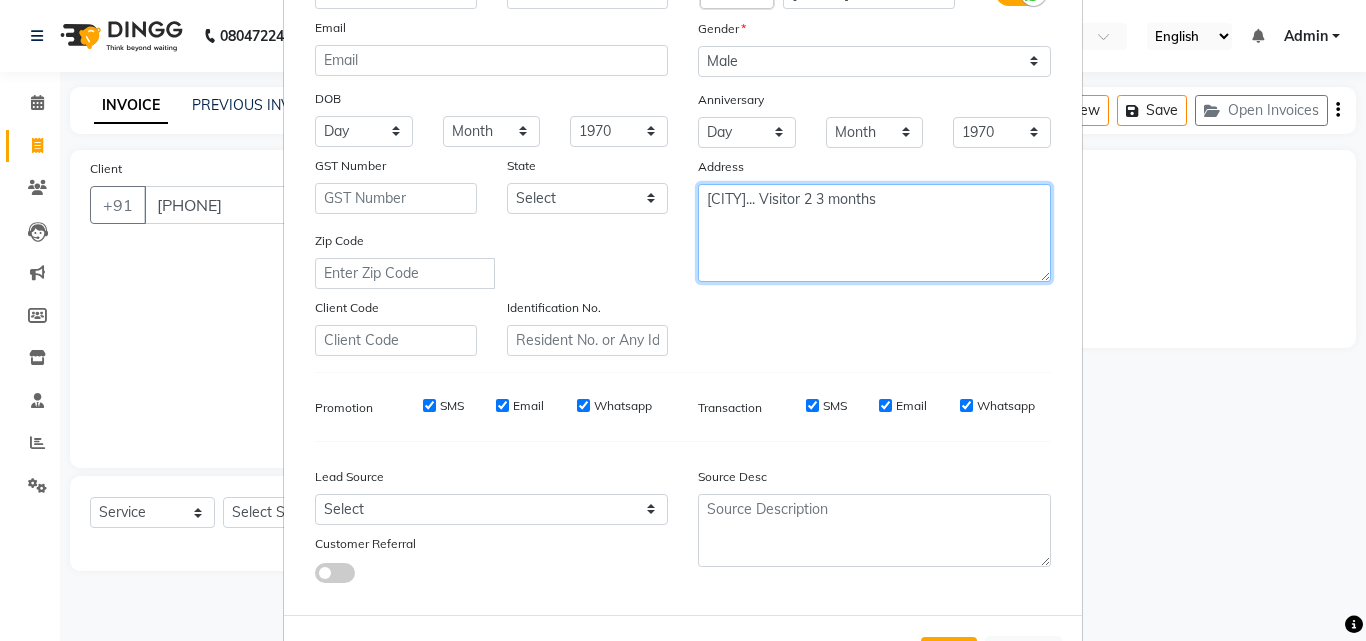 click on "[CITY]... Visitor 2 3 months" at bounding box center (874, 233) 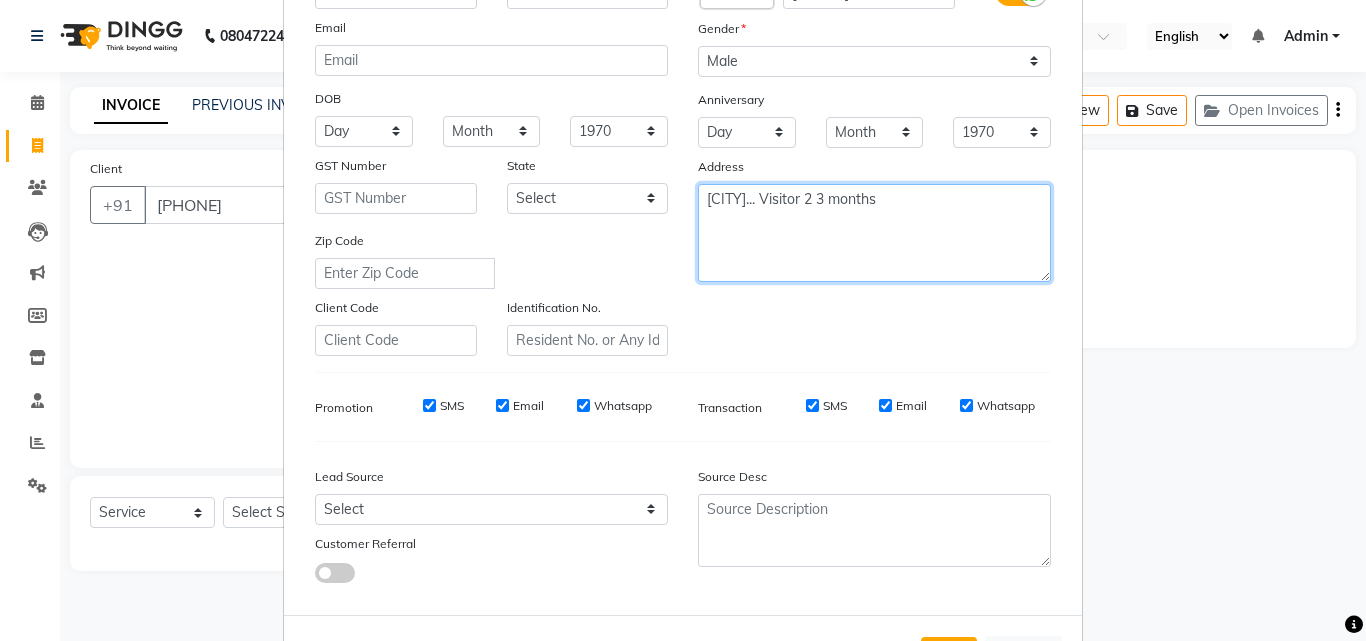 drag, startPoint x: 892, startPoint y: 203, endPoint x: 746, endPoint y: 201, distance: 146.0137 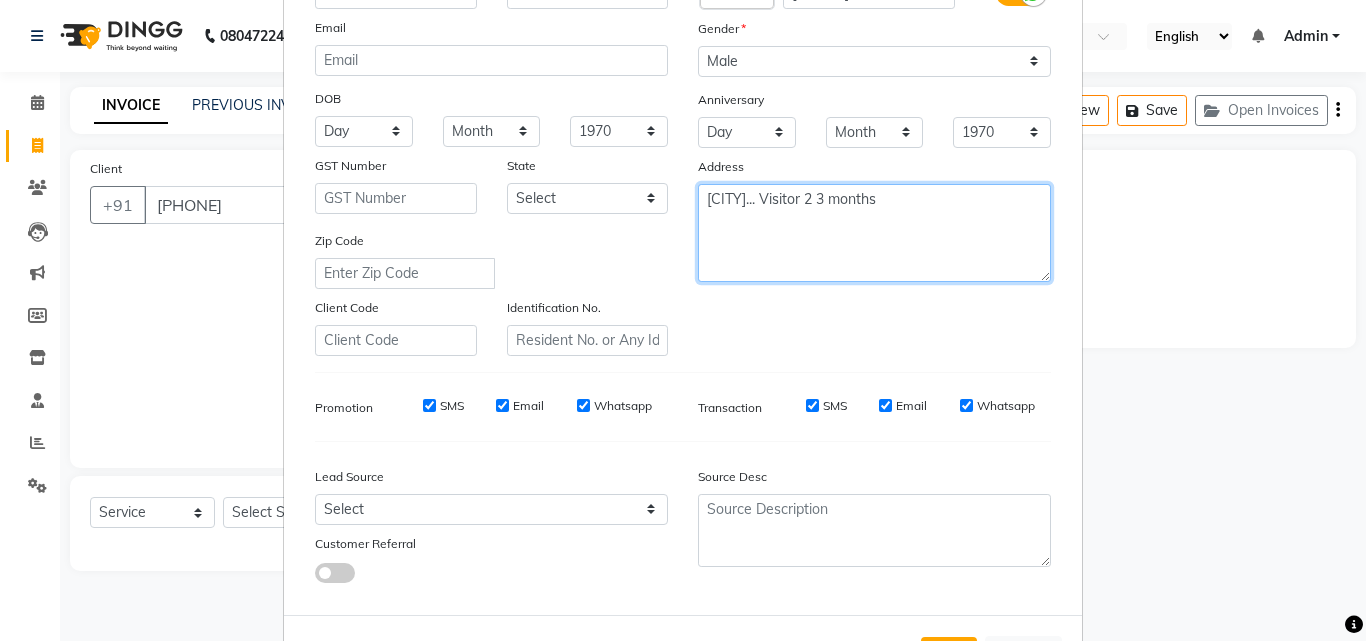 click on "[CITY]... Visitor 2 3 months" at bounding box center [874, 233] 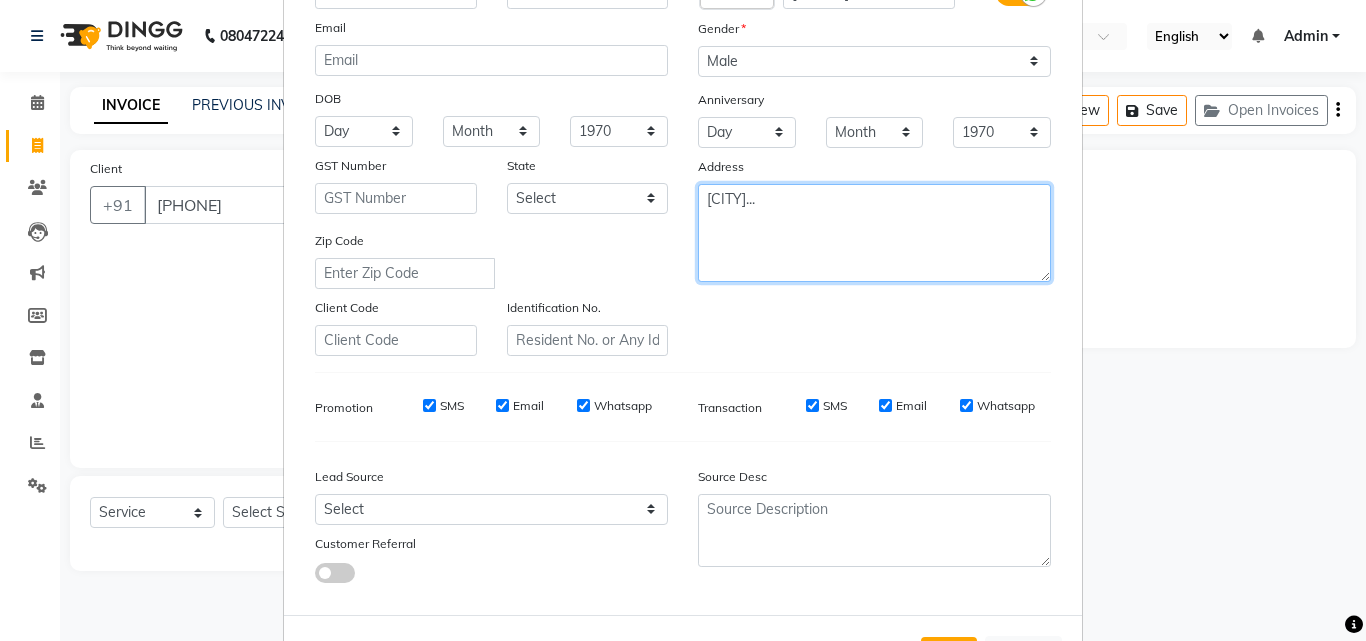 drag, startPoint x: 754, startPoint y: 202, endPoint x: 734, endPoint y: 202, distance: 20 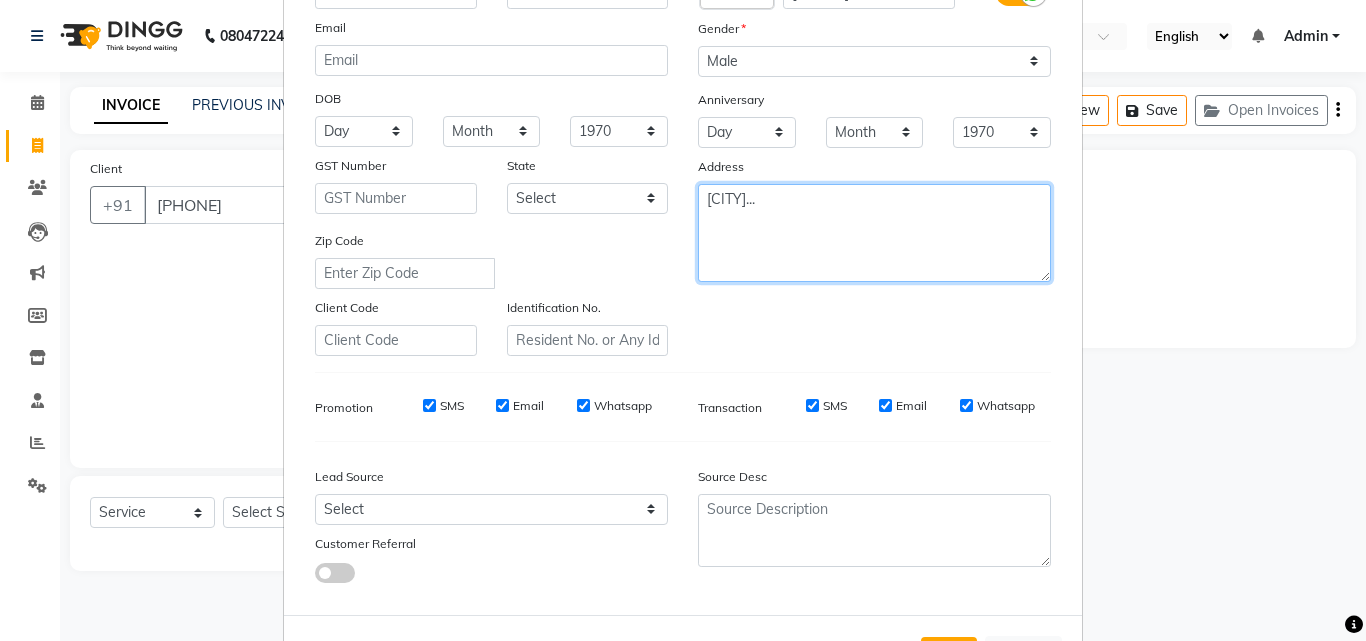click on "[CITY]..." at bounding box center (874, 233) 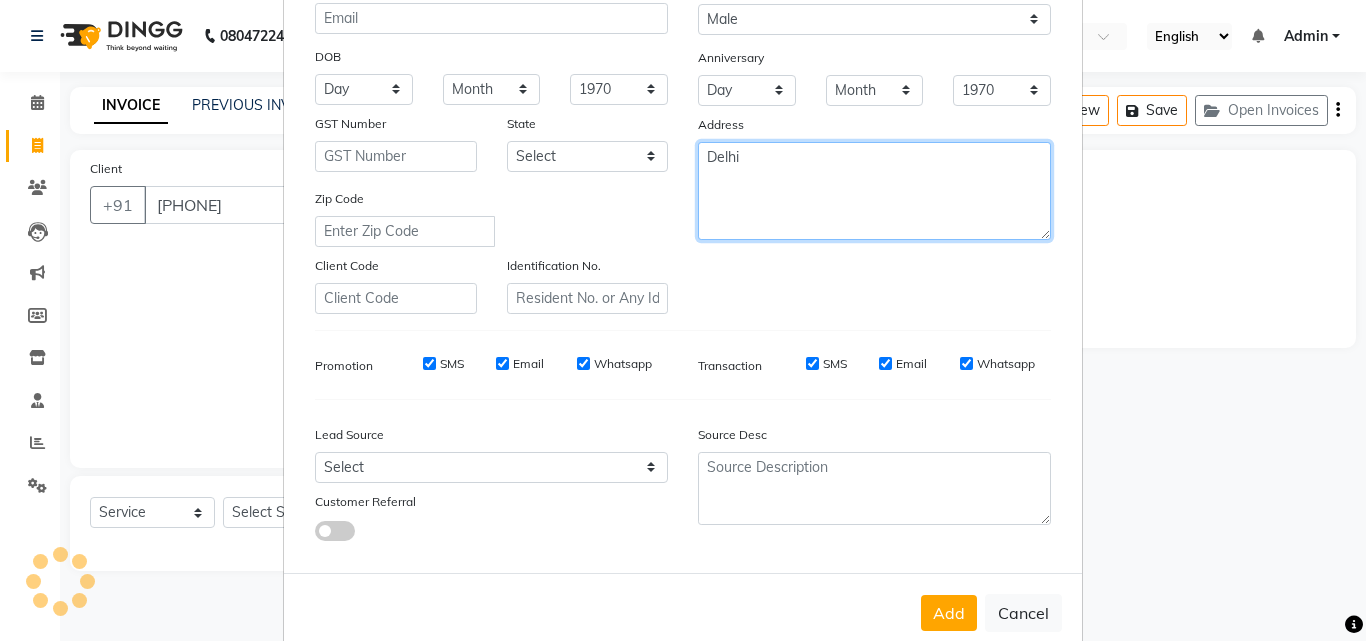 scroll, scrollTop: 282, scrollLeft: 0, axis: vertical 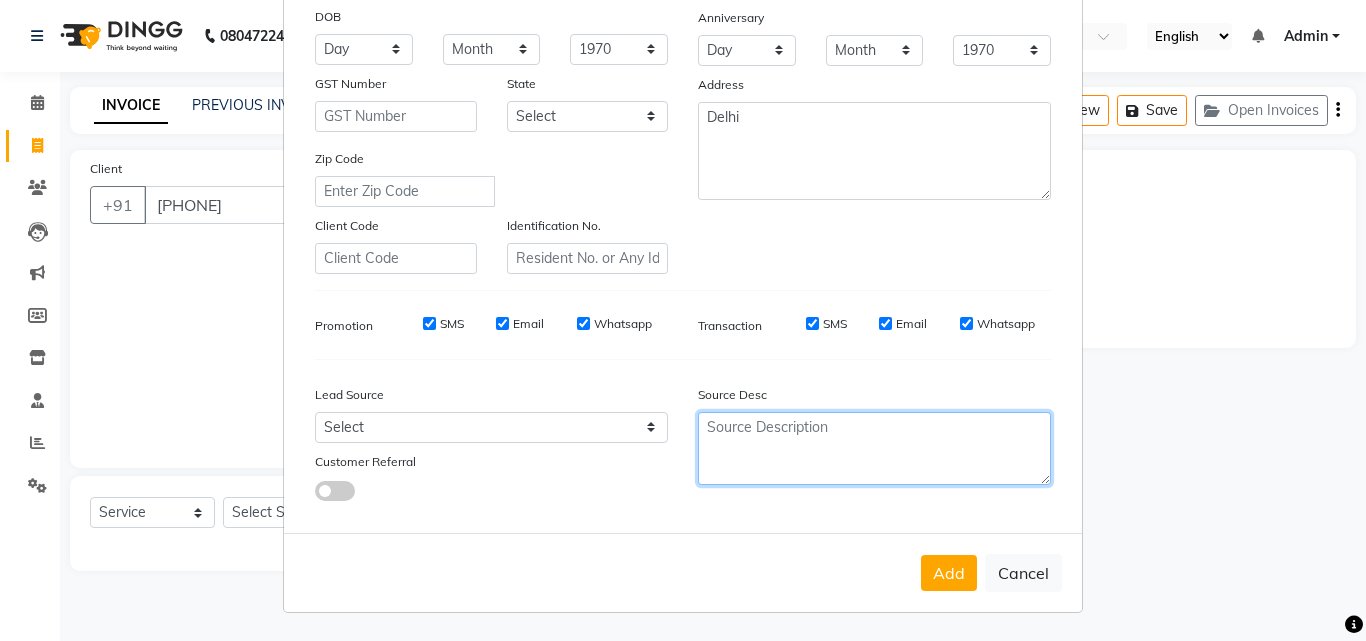 click at bounding box center [874, 448] 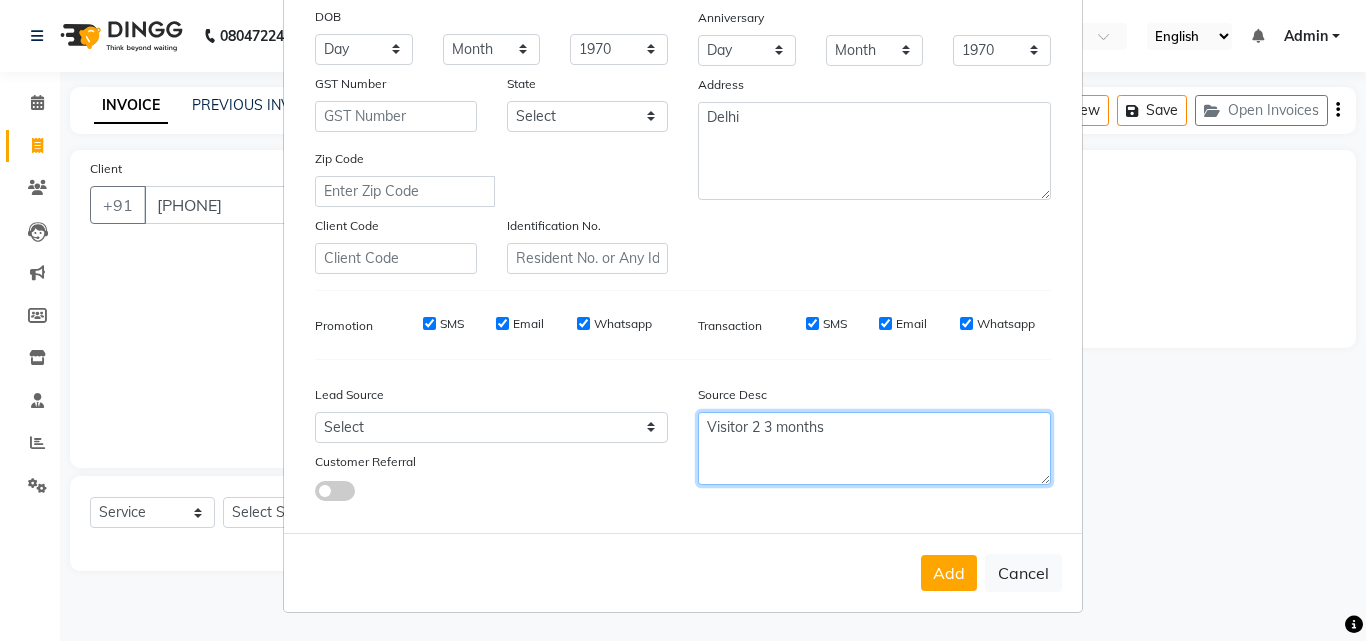 click on "Visitor 2 3 months" at bounding box center (874, 448) 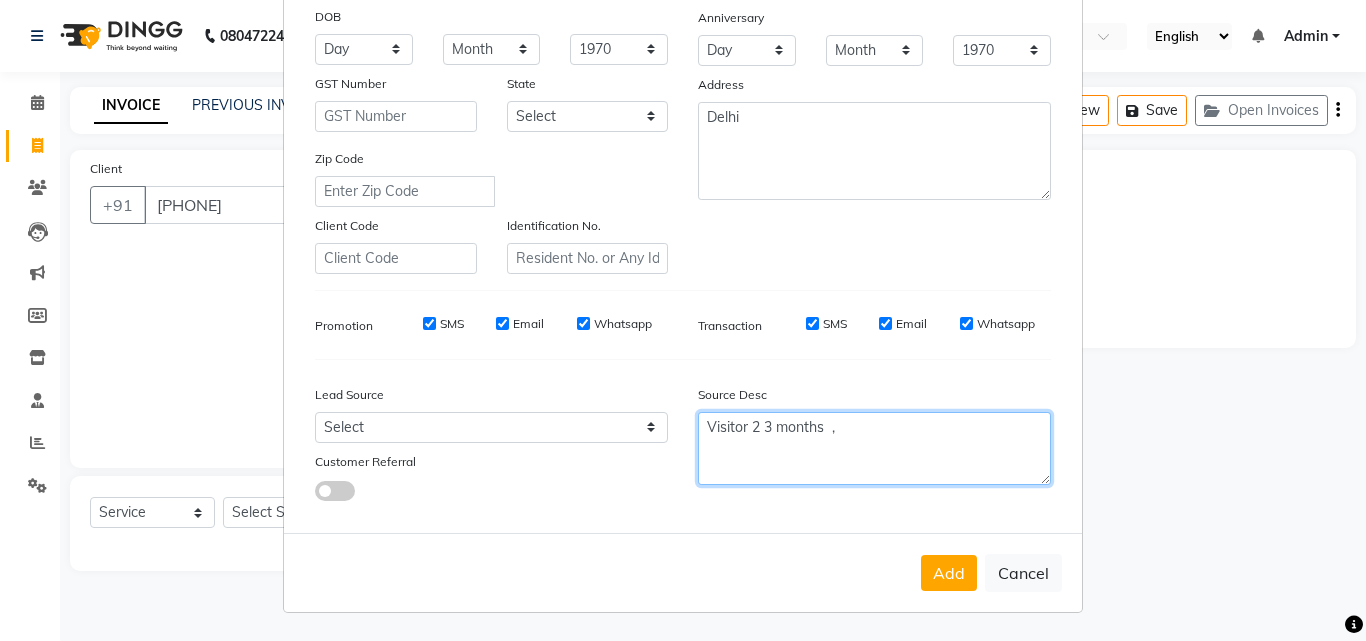 paste on "Psoriasis" 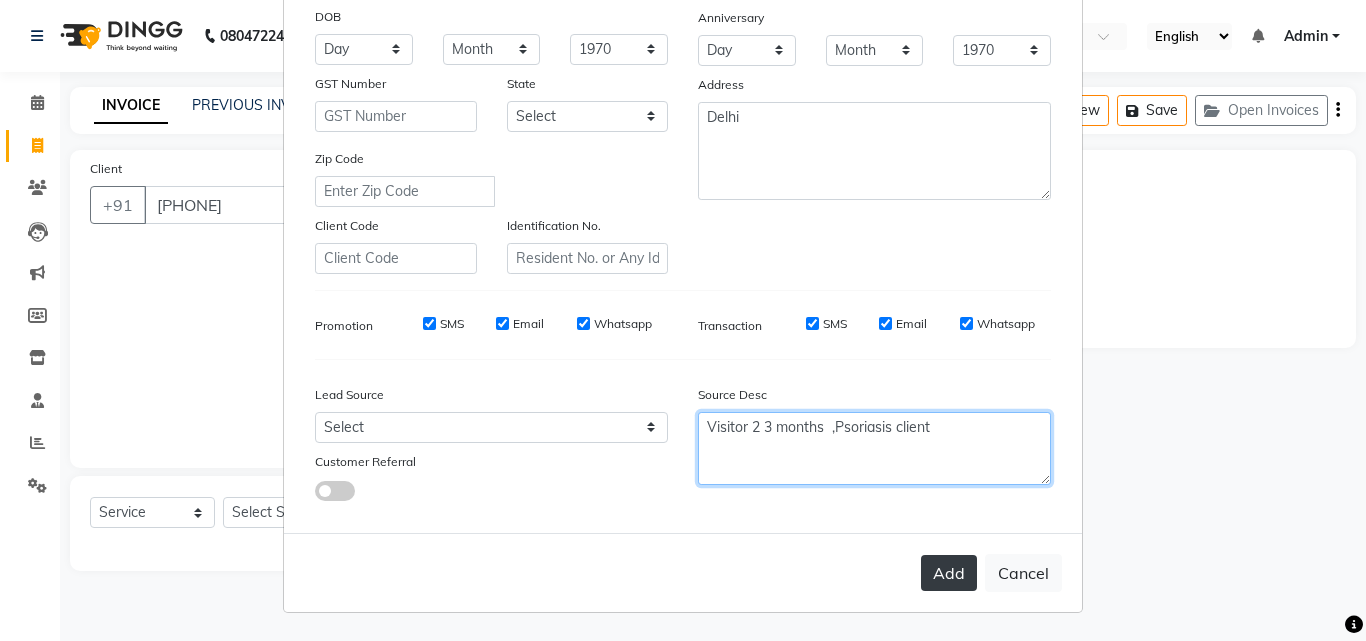 type on "Visitor 2 3 months  ,Psoriasis client" 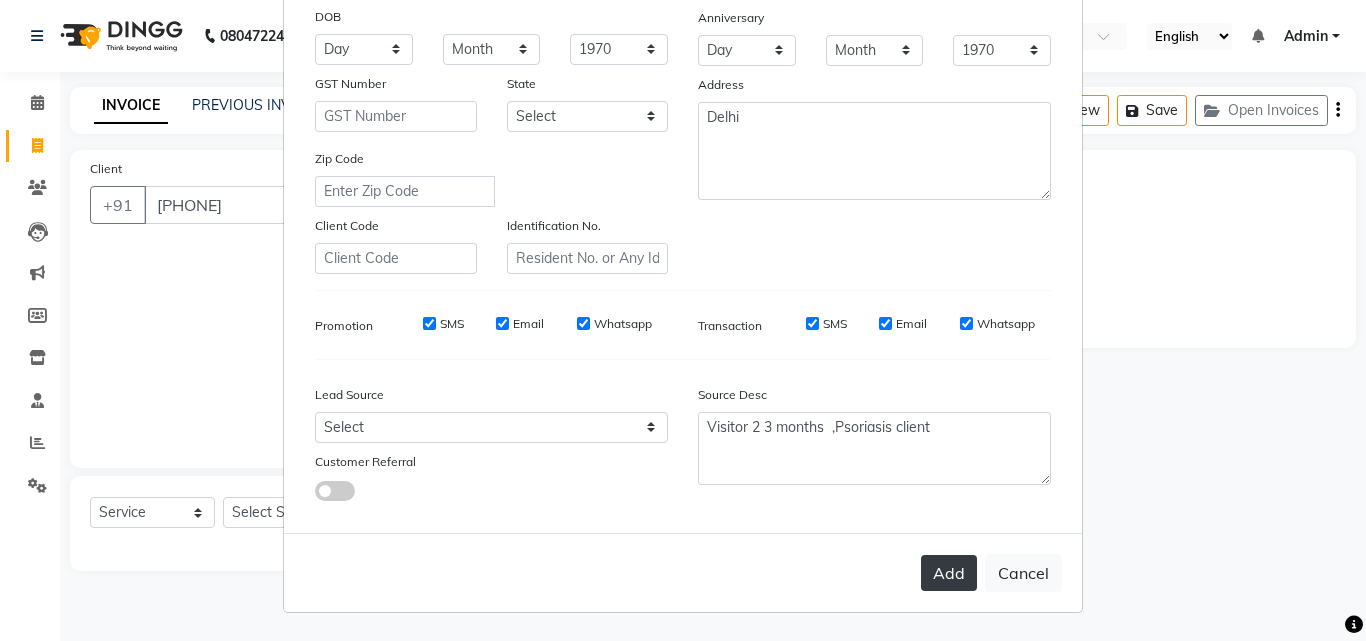 click on "Add" at bounding box center [949, 573] 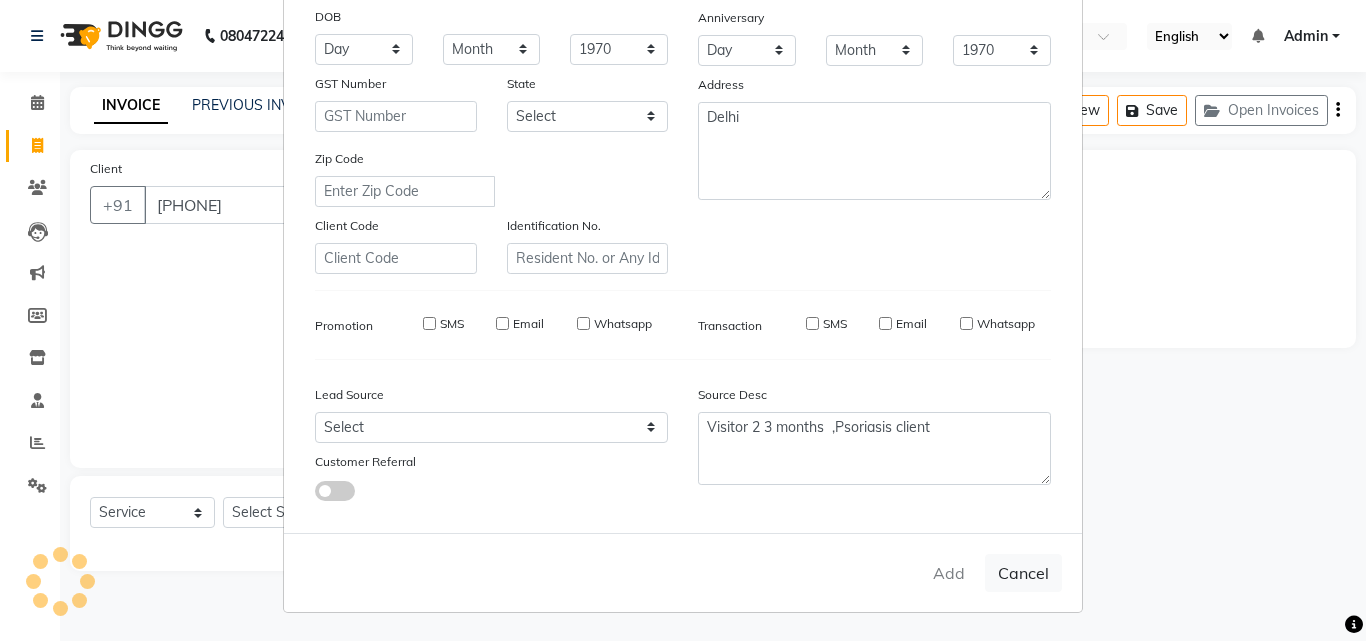 type 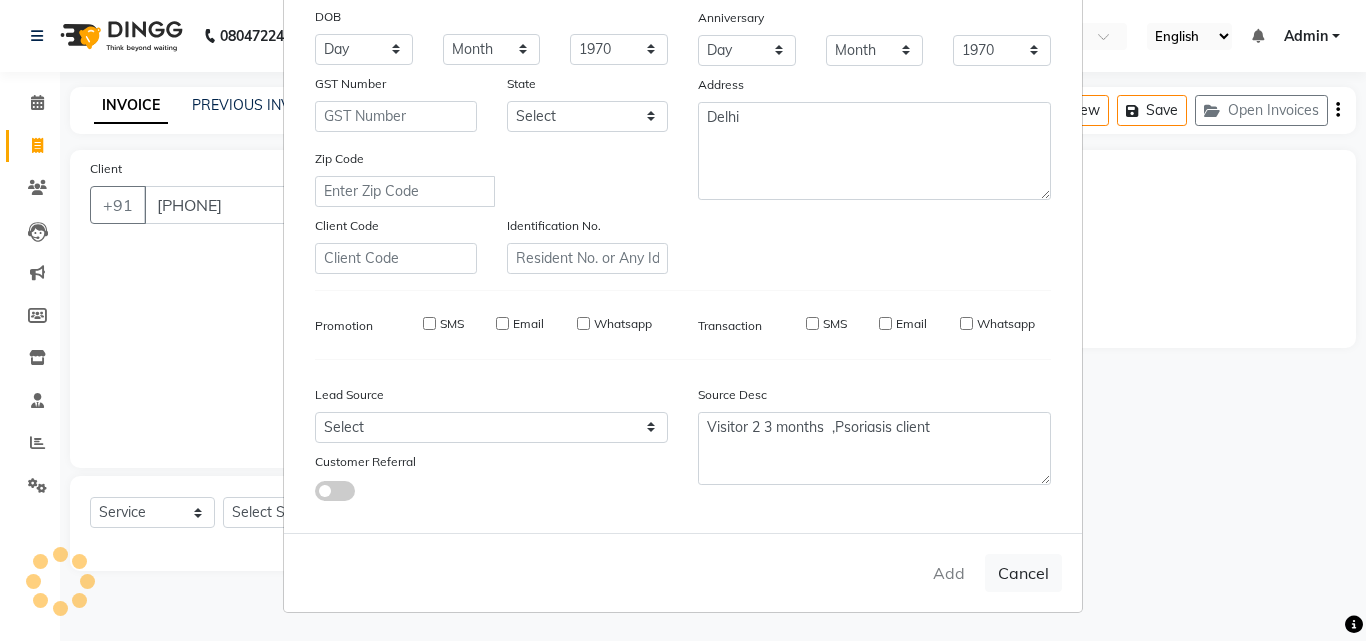 select 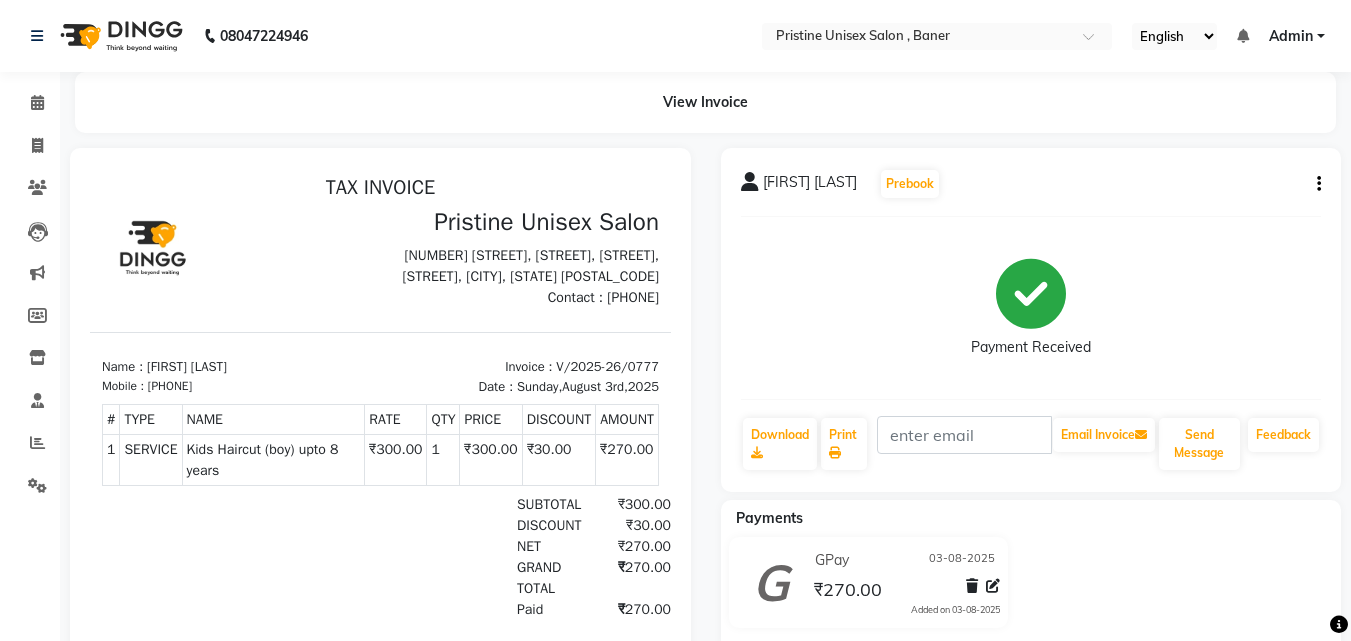 scroll, scrollTop: 0, scrollLeft: 0, axis: both 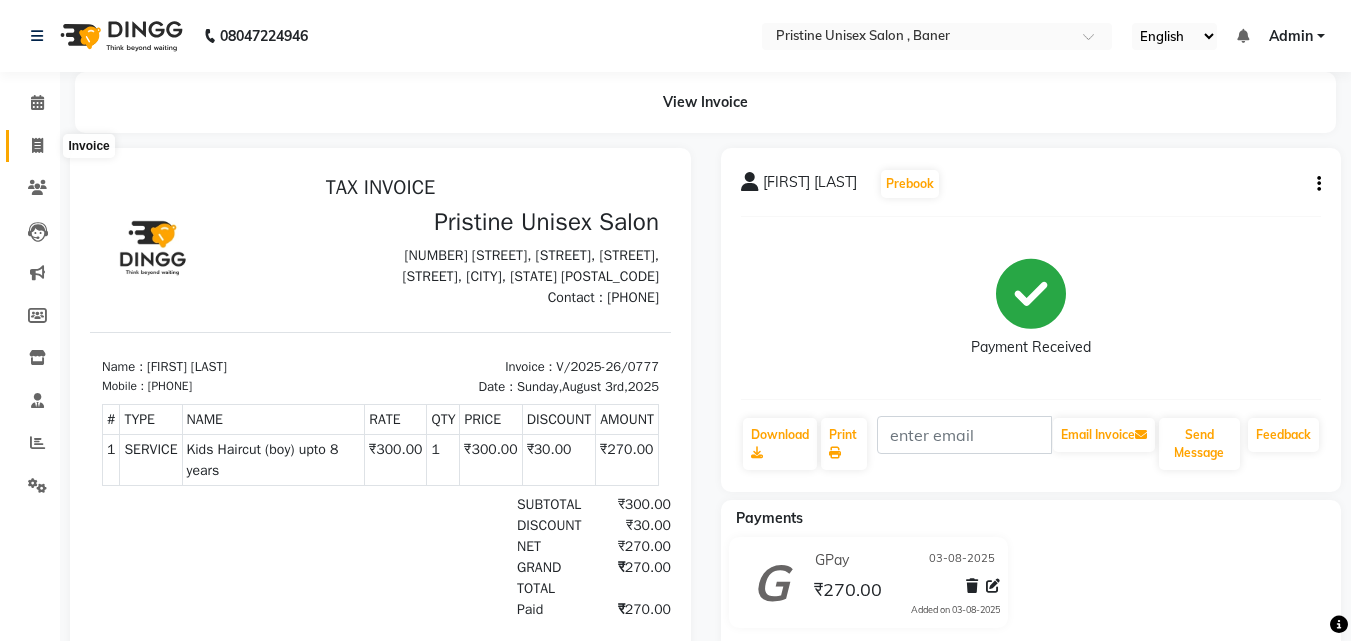 click 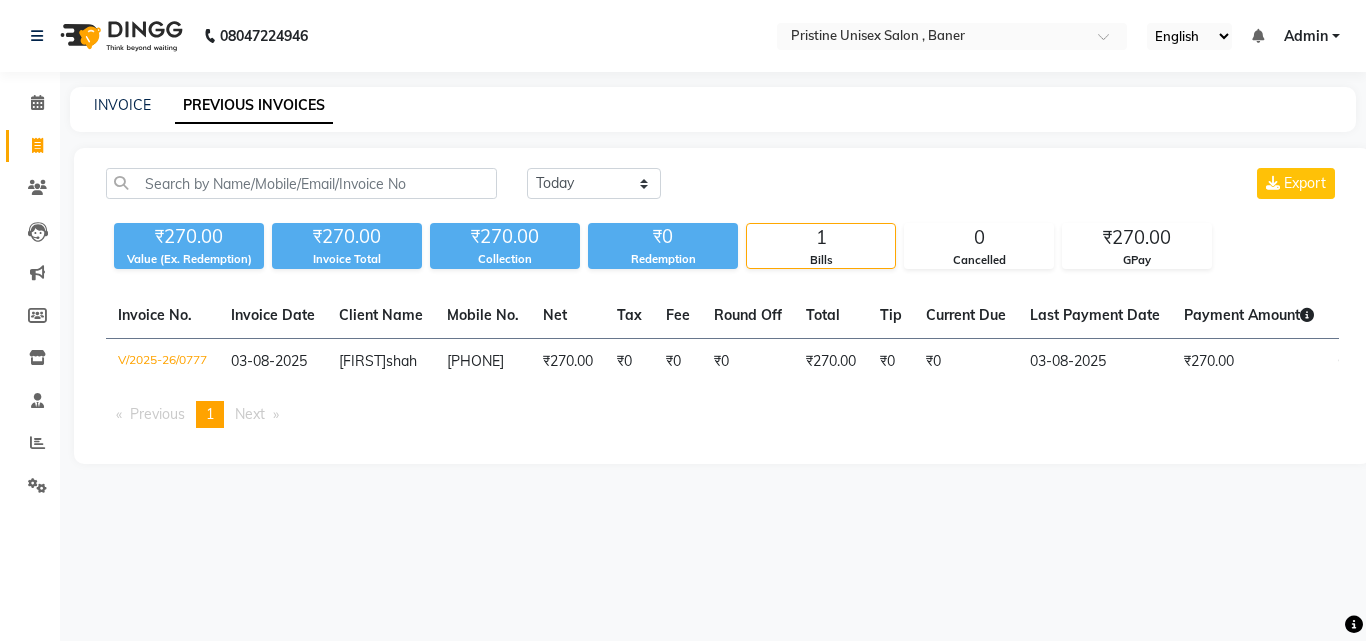 scroll, scrollTop: 0, scrollLeft: 0, axis: both 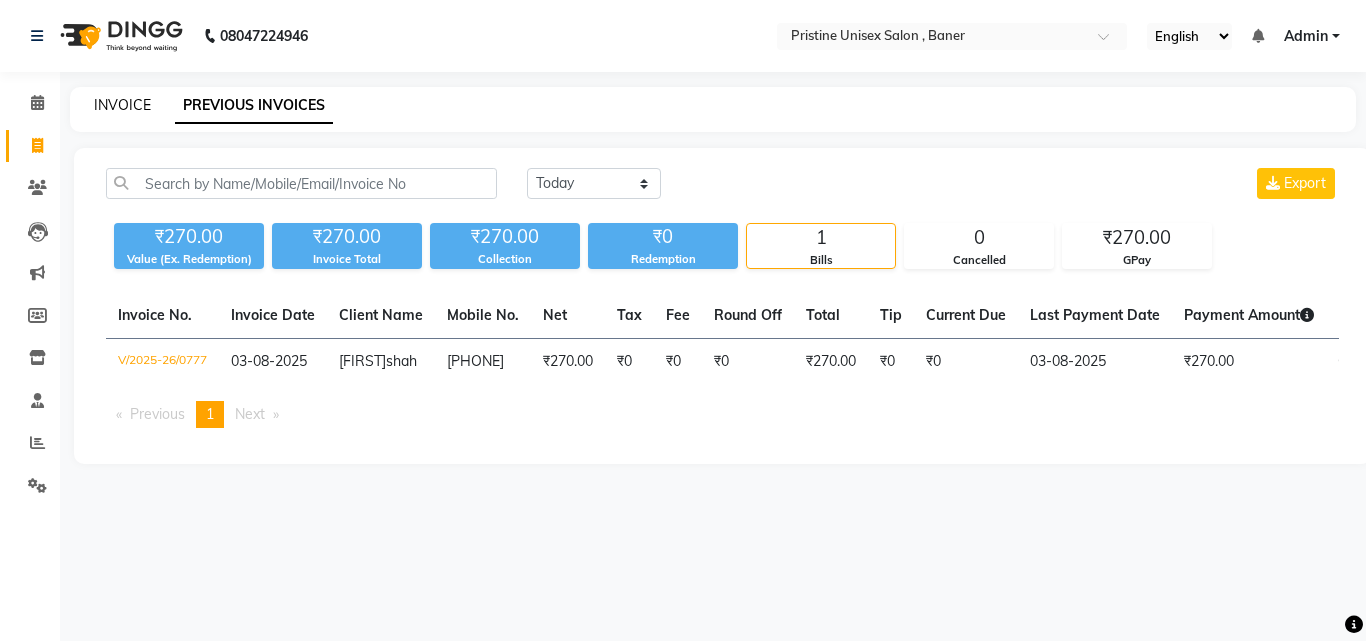 click on "INVOICE" 